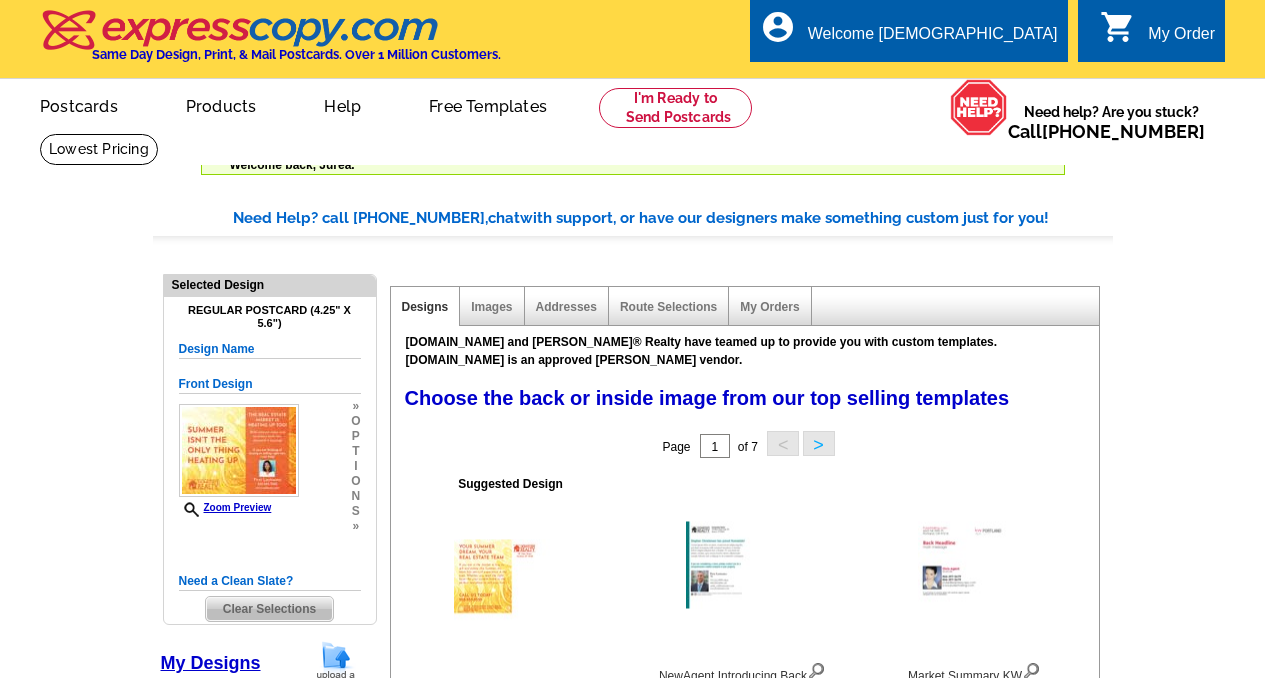 select on "785" 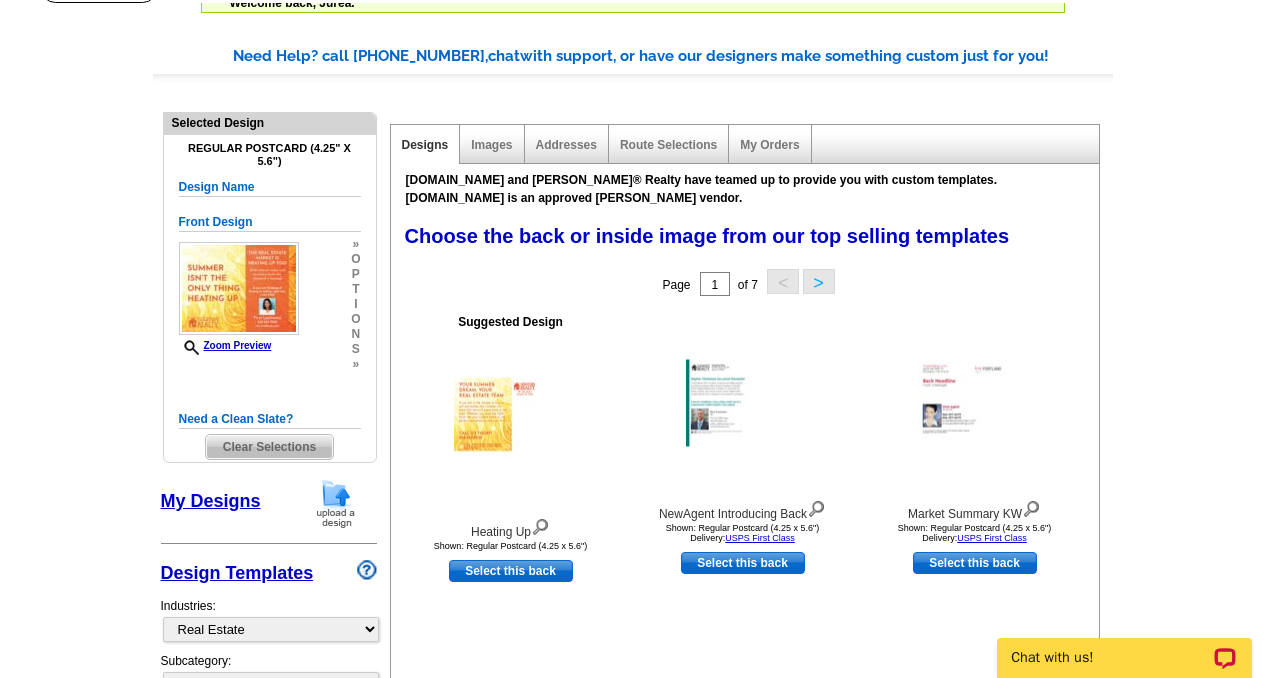 scroll, scrollTop: 0, scrollLeft: 0, axis: both 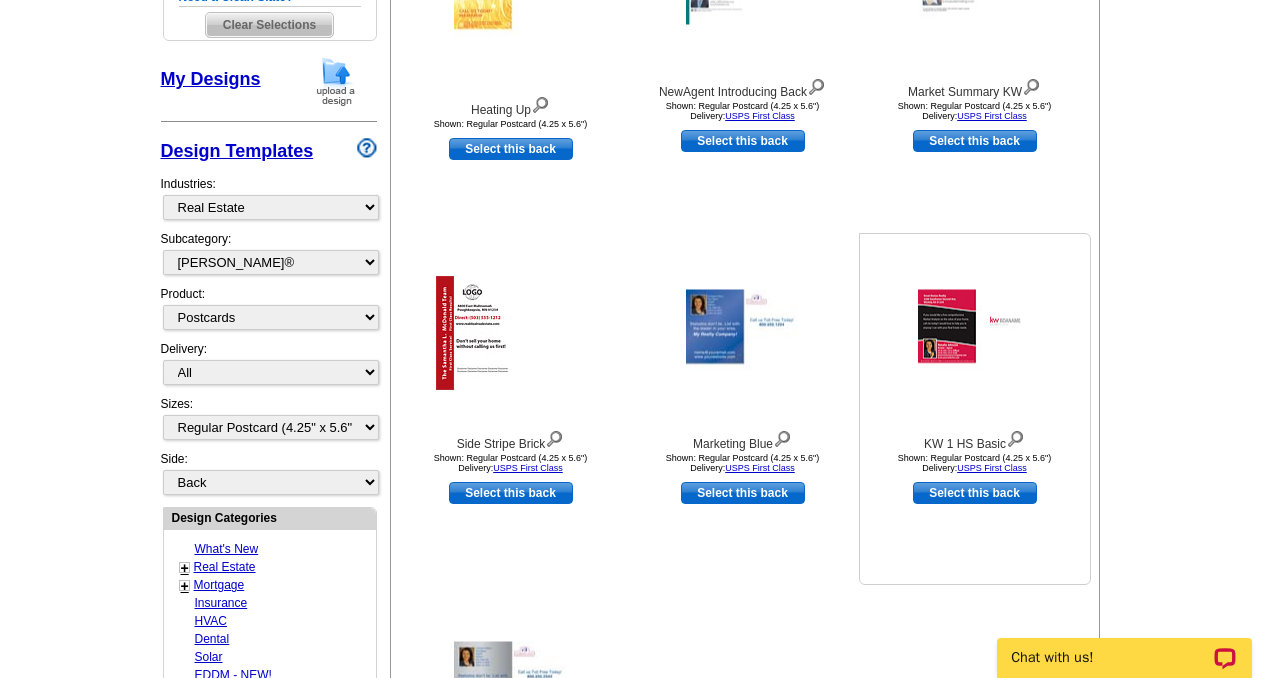 click at bounding box center (975, 333) 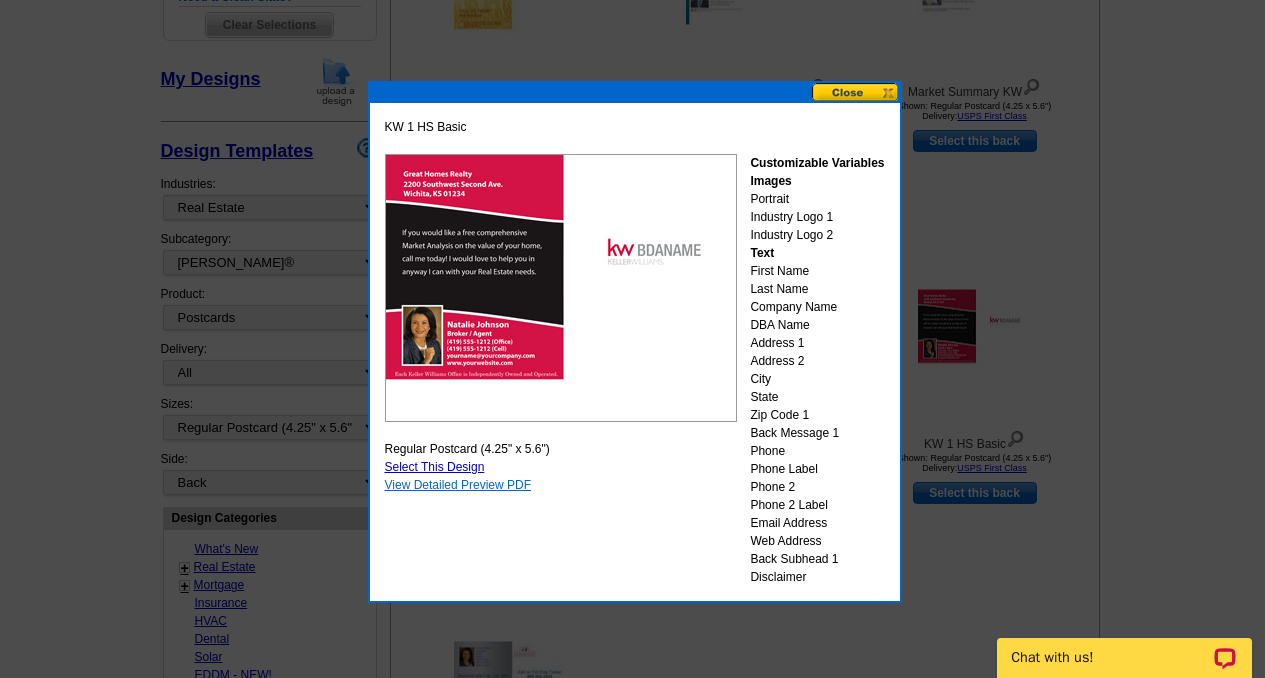 click on "View Detailed Preview PDF" at bounding box center [458, 485] 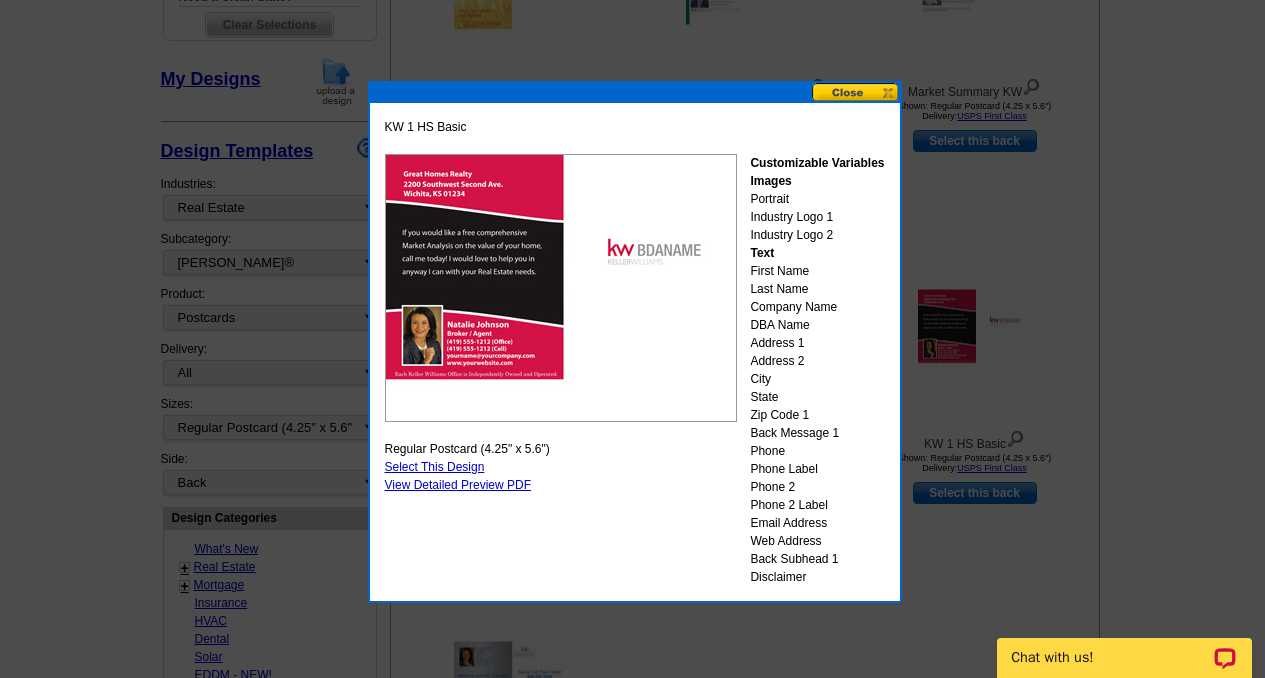 click on "Select This Design" at bounding box center (435, 467) 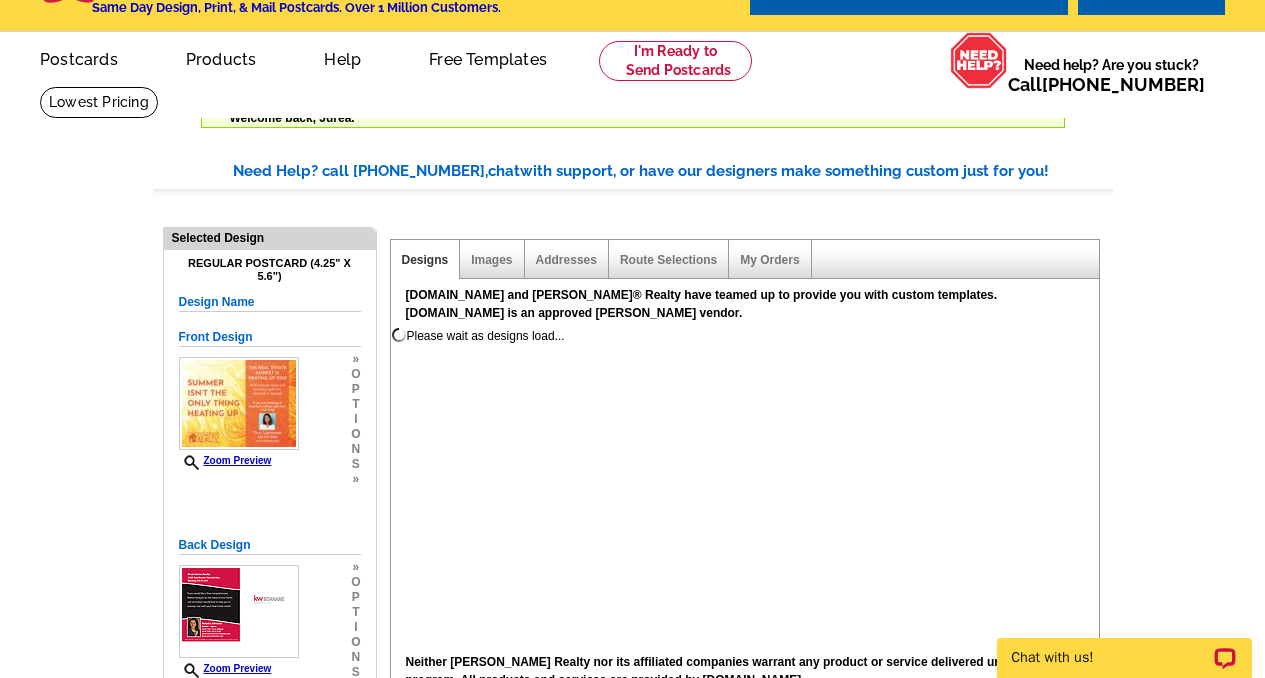 scroll, scrollTop: 82, scrollLeft: 0, axis: vertical 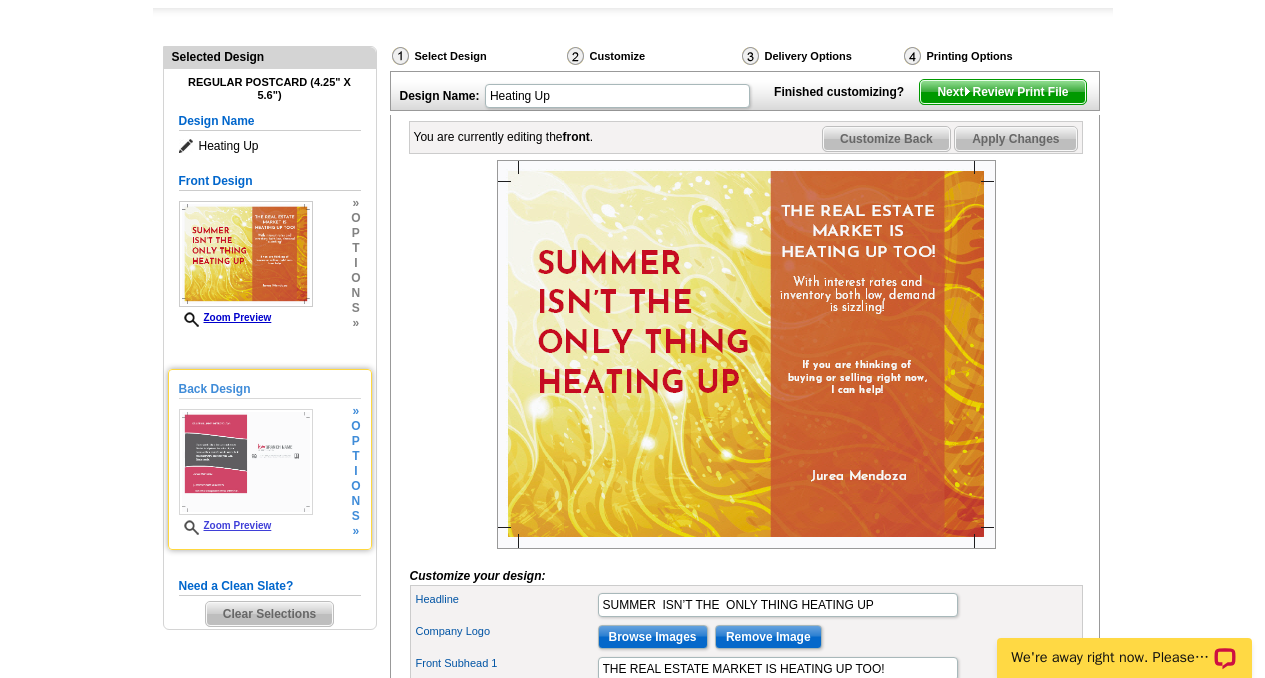 click at bounding box center [246, 462] 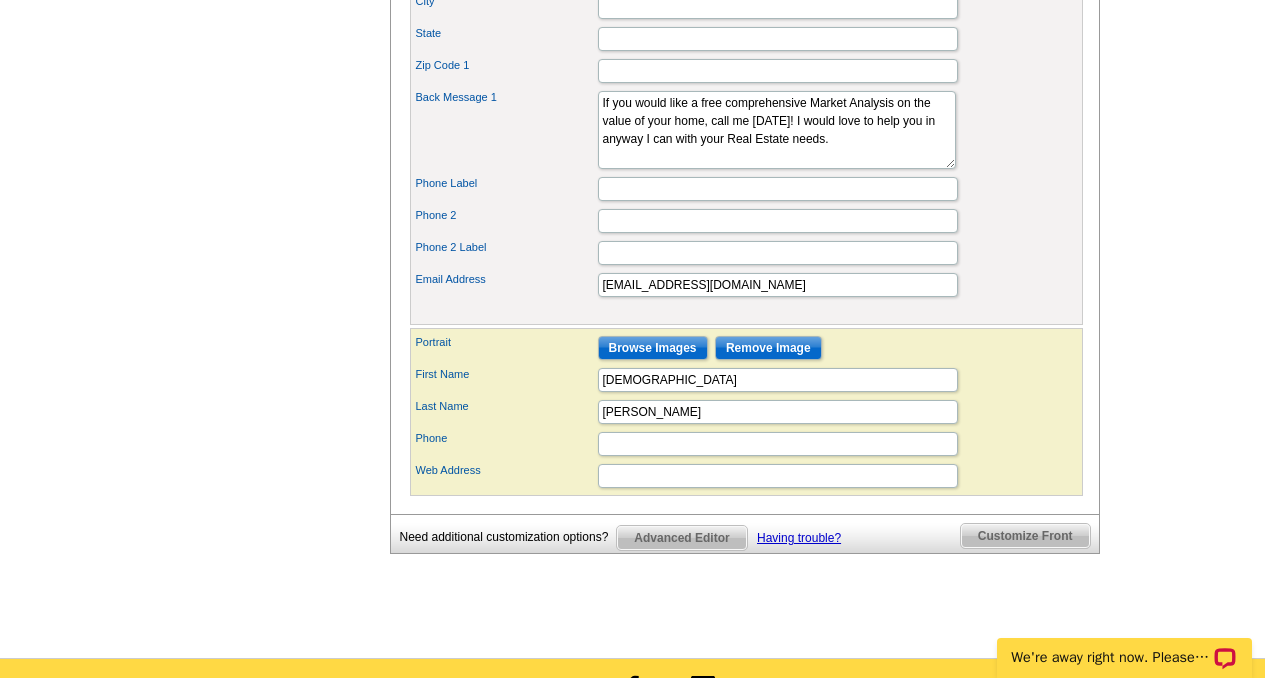 scroll, scrollTop: 950, scrollLeft: 0, axis: vertical 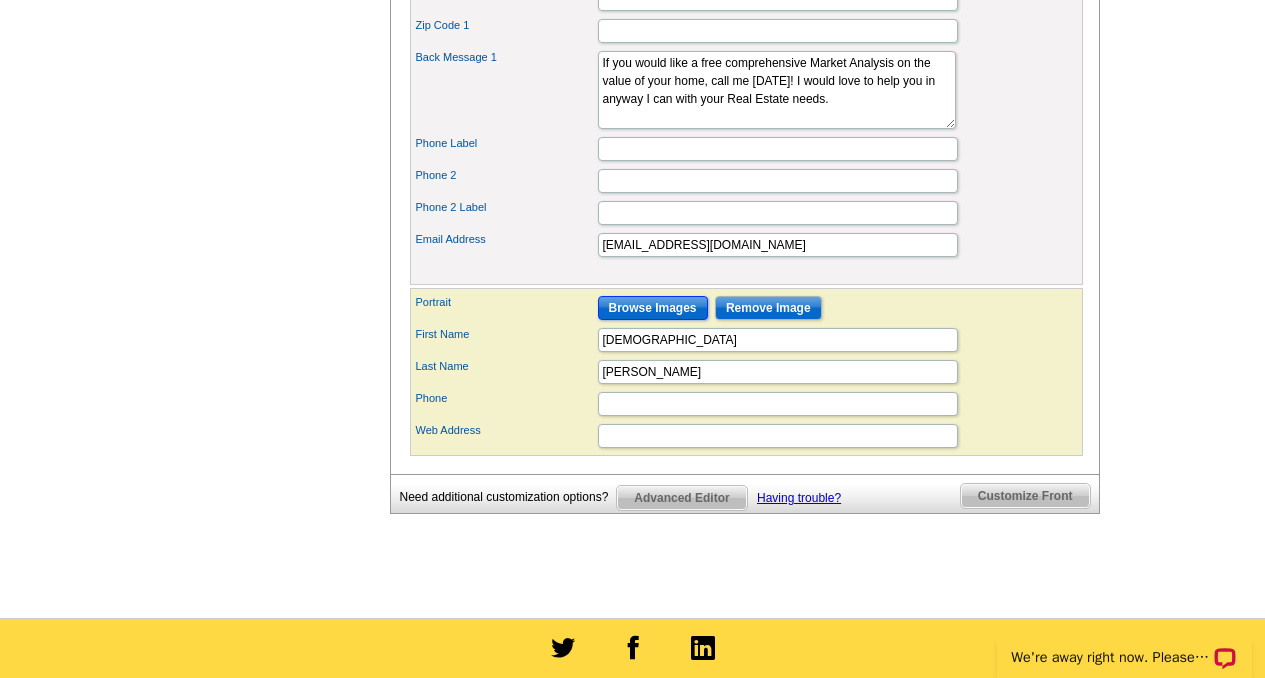 click on "Browse Images" at bounding box center [653, 308] 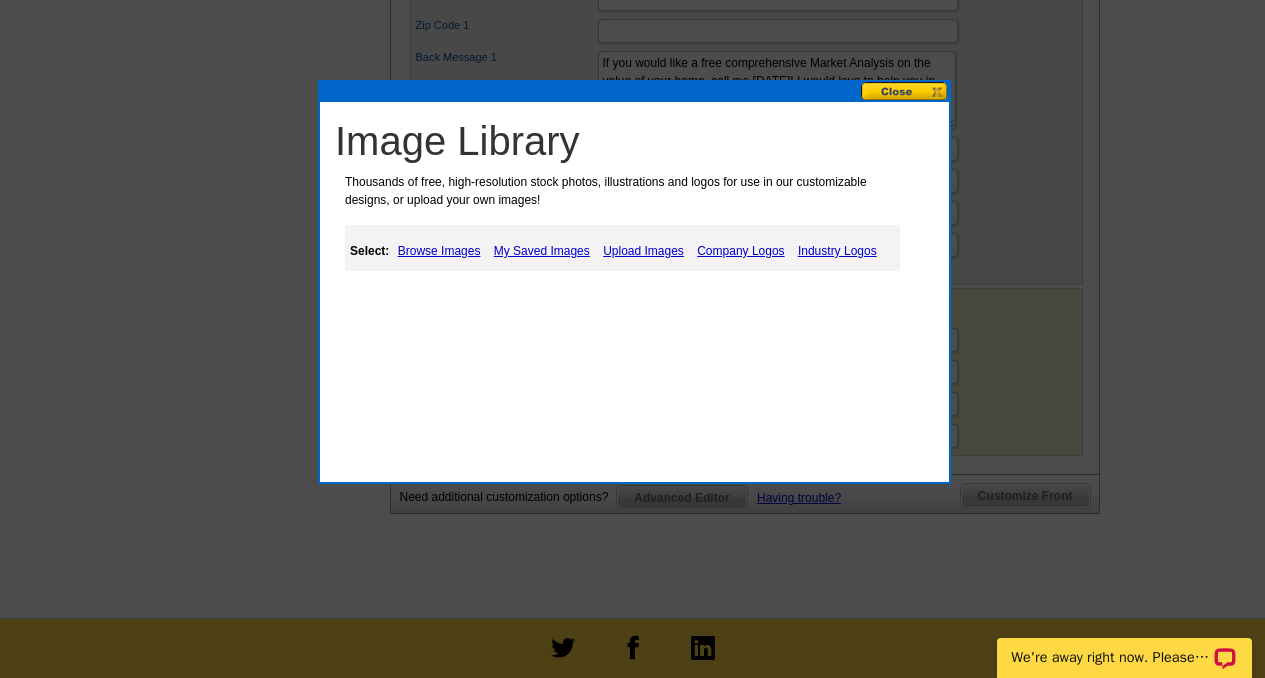 click on "Browse Images" at bounding box center [439, 251] 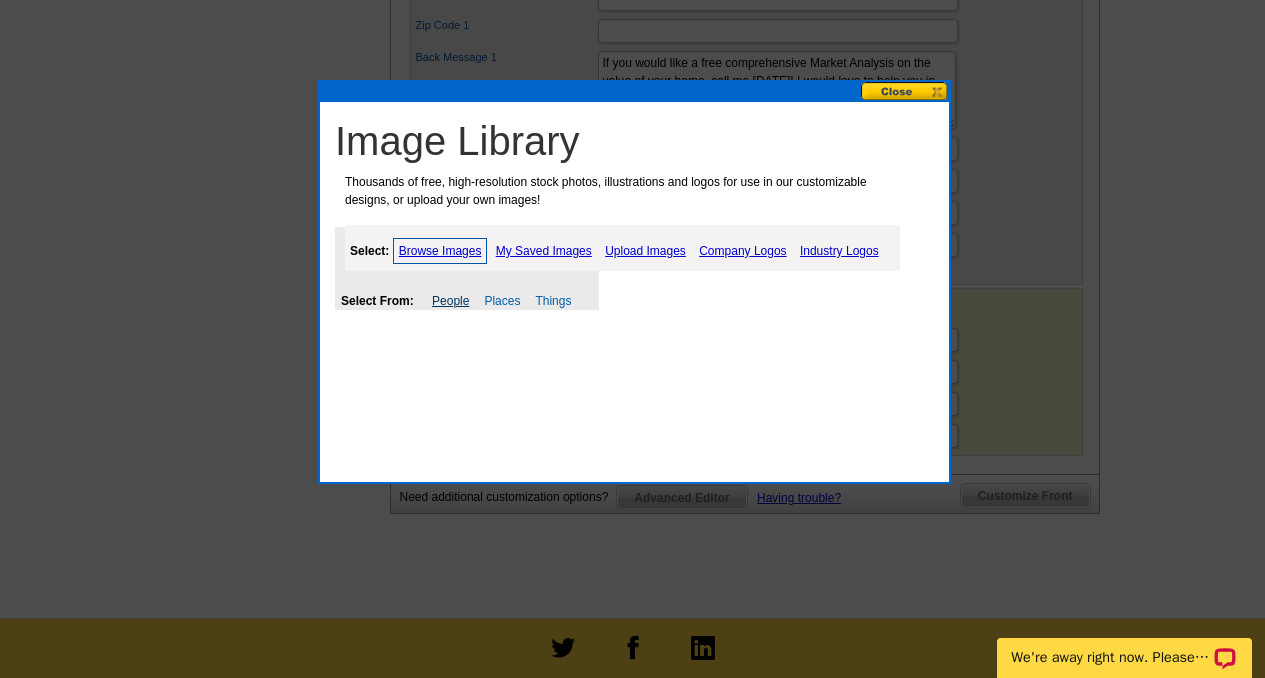 click on "People" at bounding box center (450, 301) 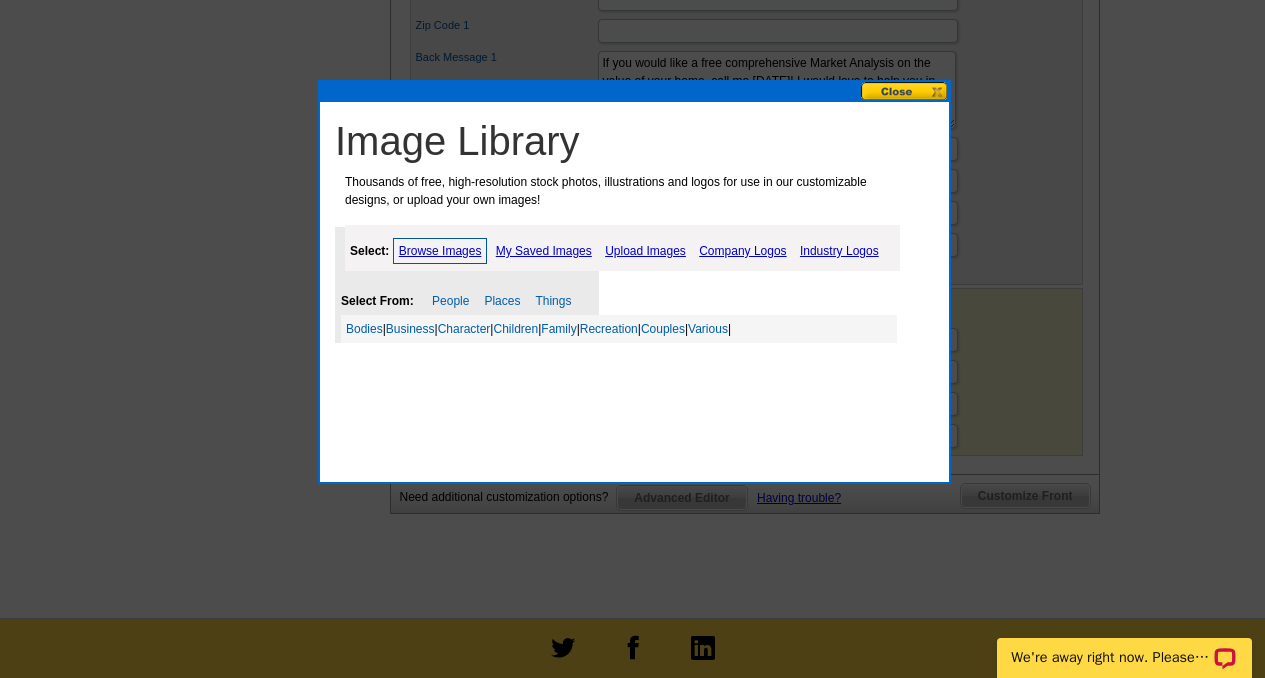 click on "Upload Images" at bounding box center [645, 251] 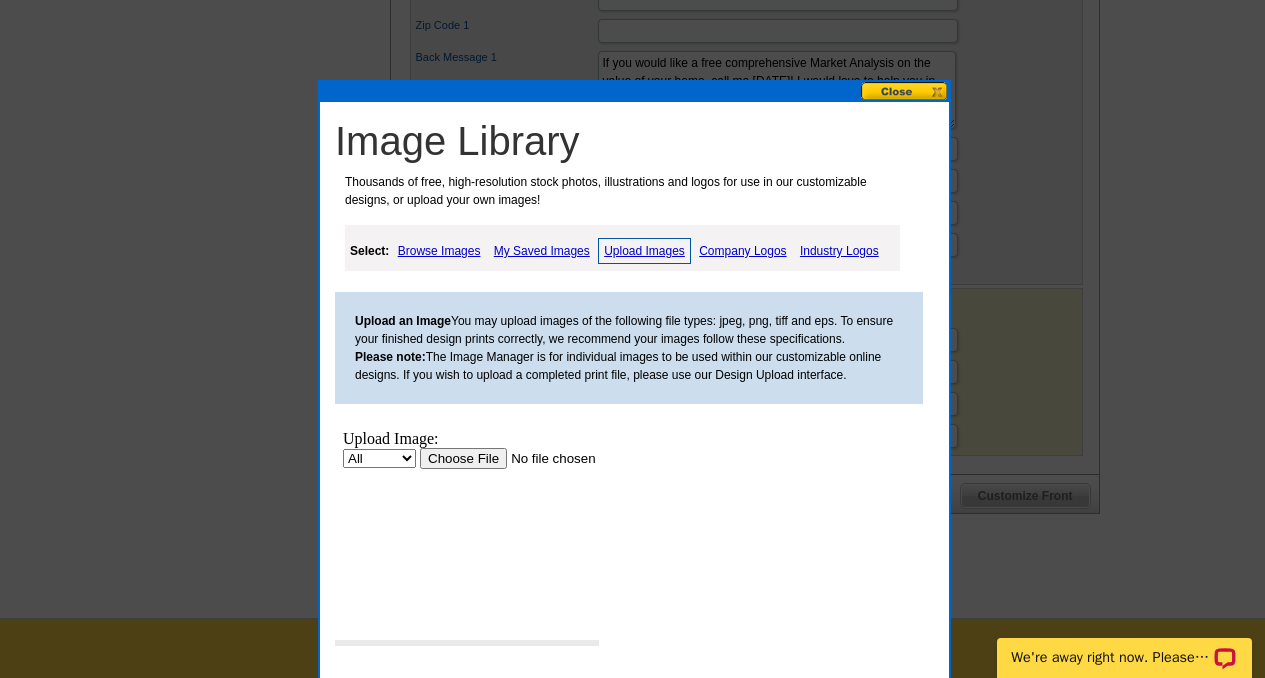 scroll, scrollTop: 0, scrollLeft: 0, axis: both 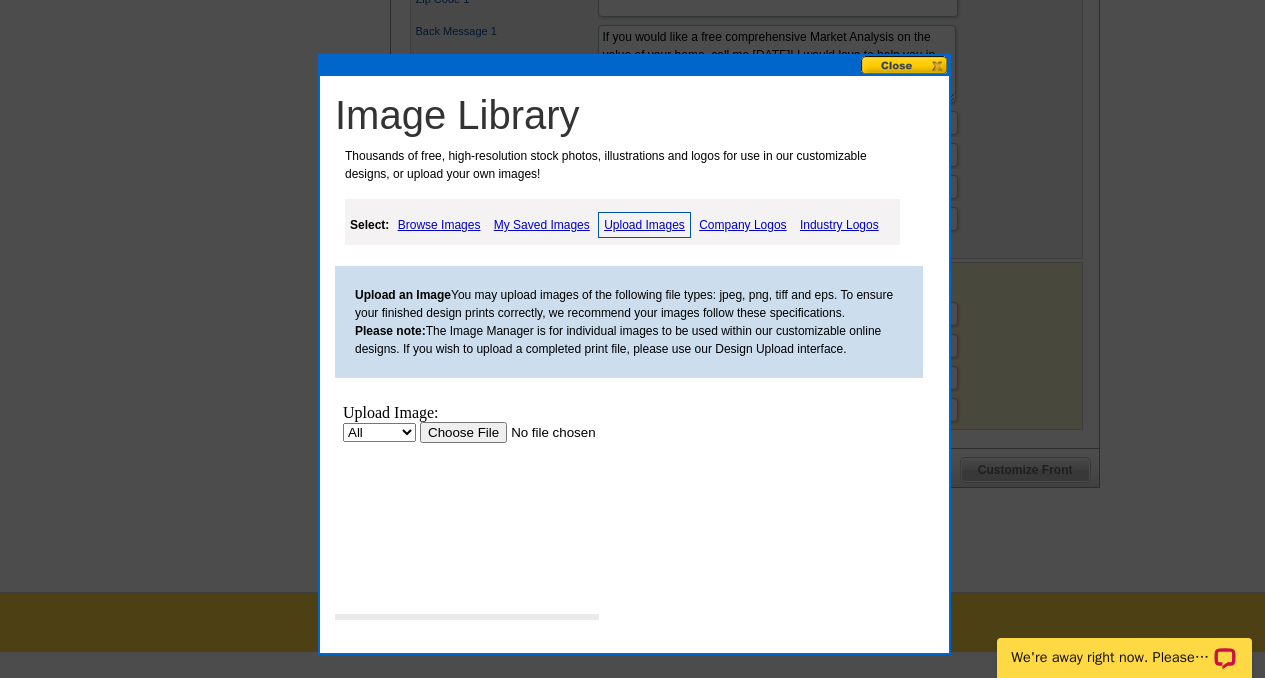 click at bounding box center [546, 432] 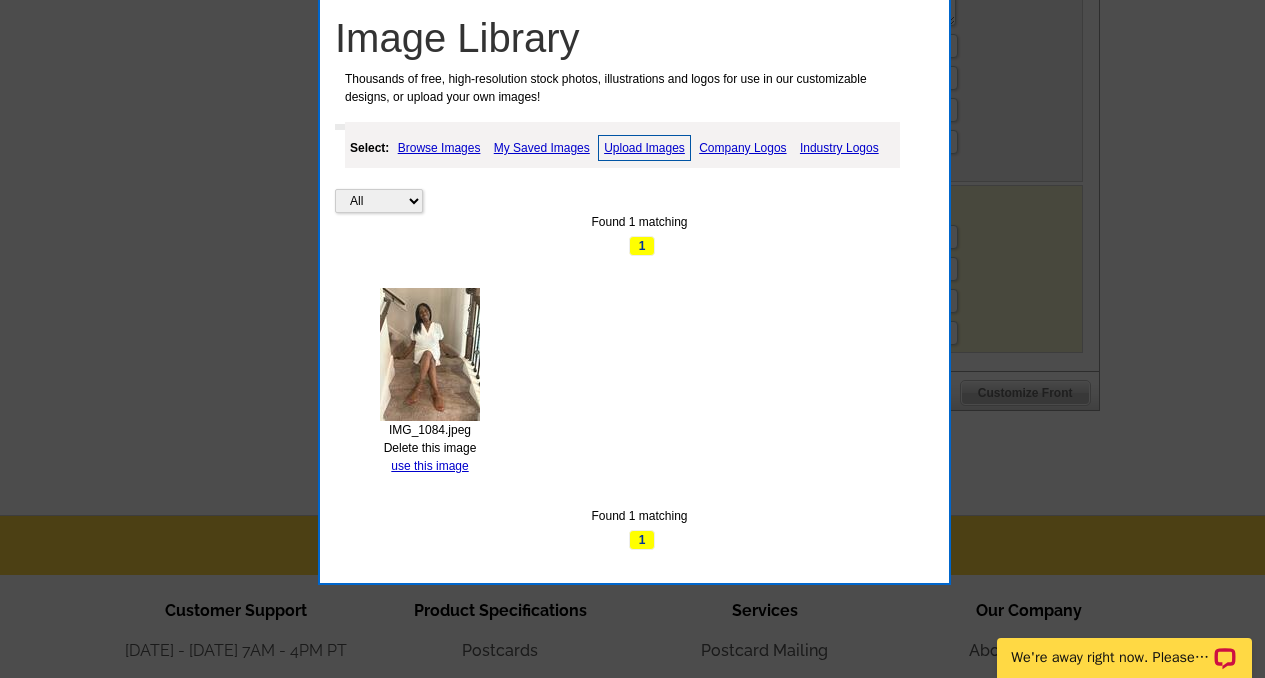 scroll, scrollTop: 1052, scrollLeft: 0, axis: vertical 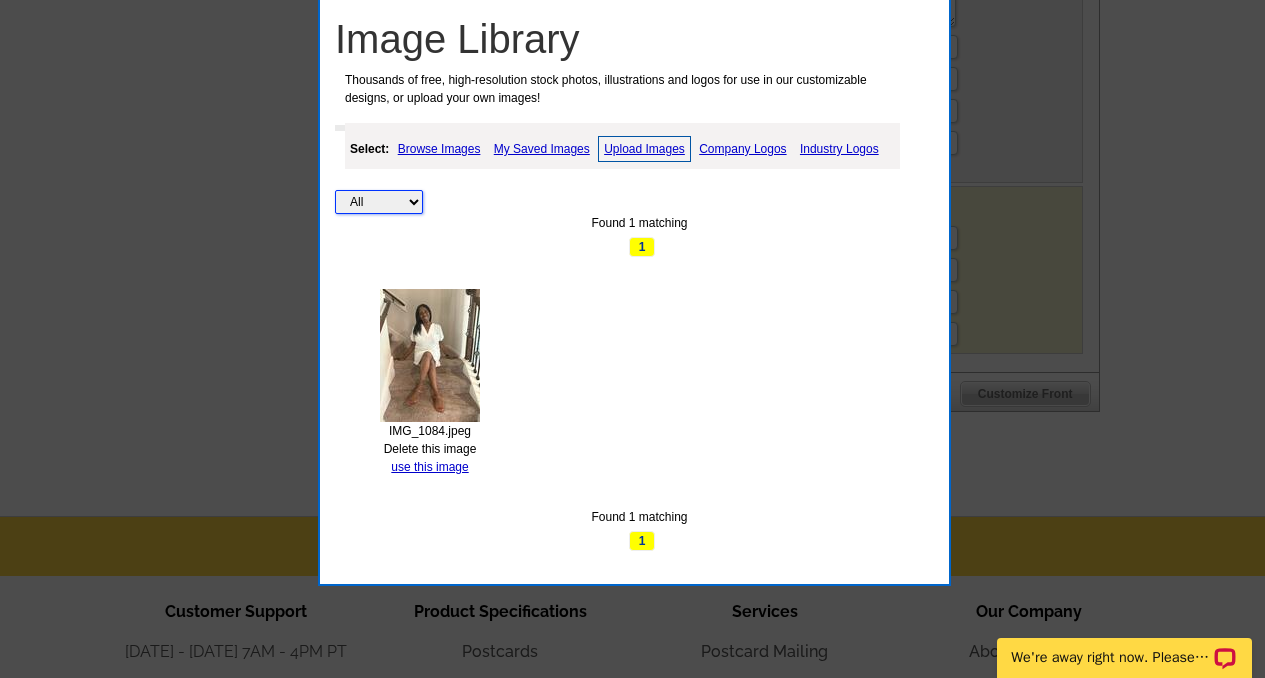 click on "All Property" at bounding box center [379, 202] 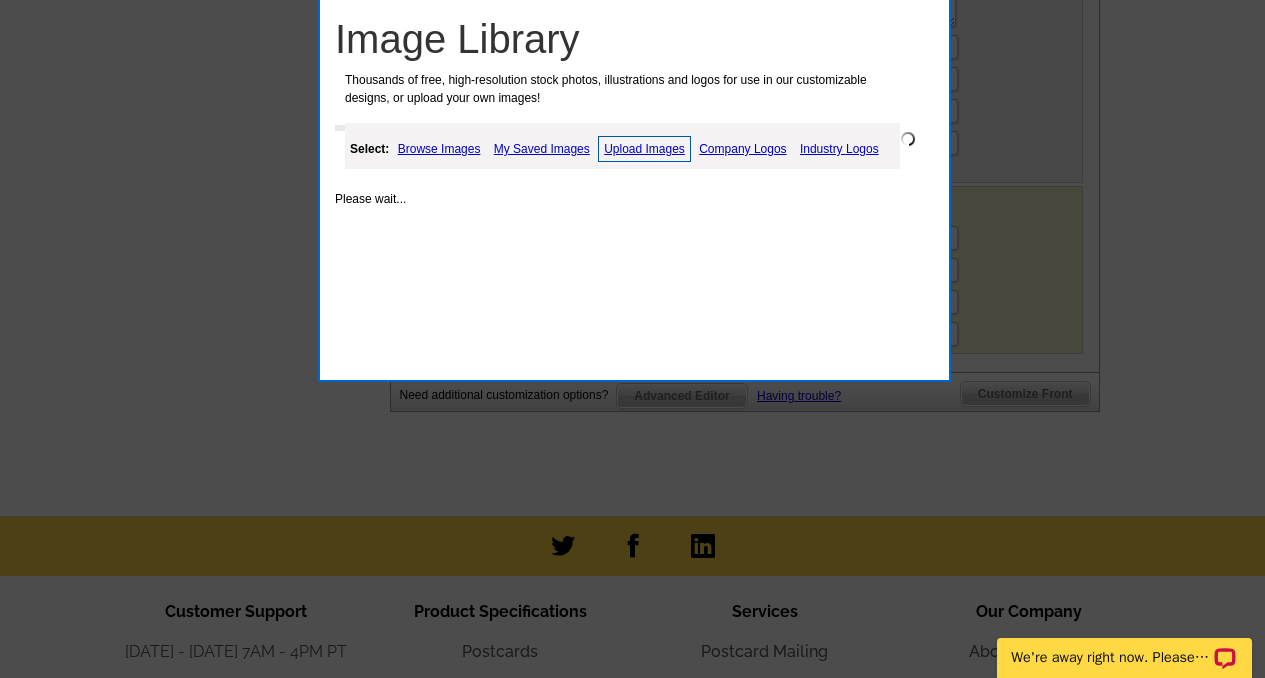 click on "Company Logos" at bounding box center (742, 149) 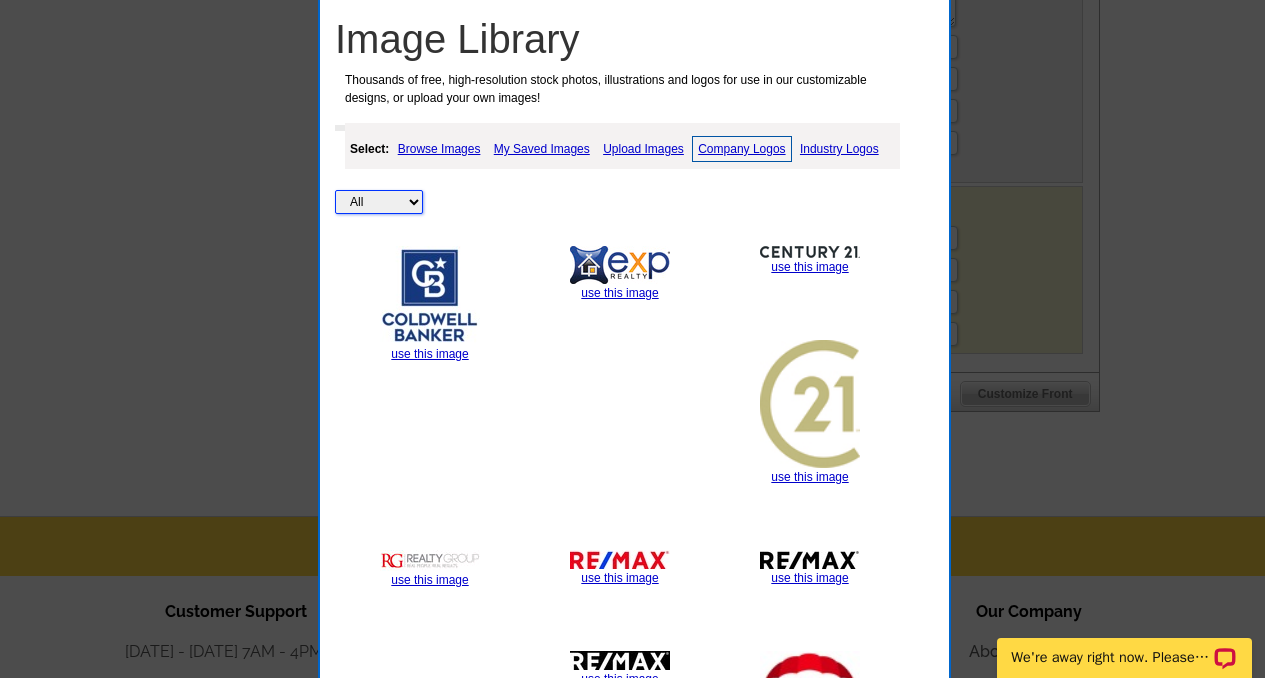 click on "All Property" at bounding box center [379, 202] 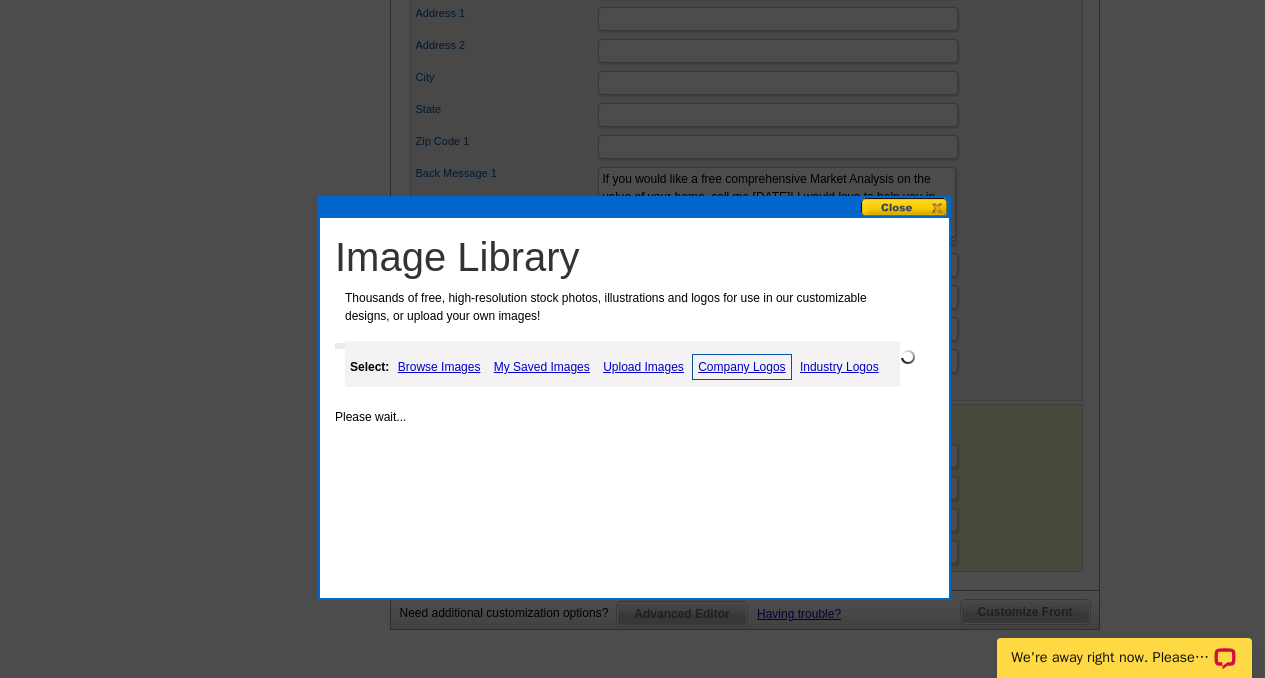 scroll, scrollTop: 958, scrollLeft: 0, axis: vertical 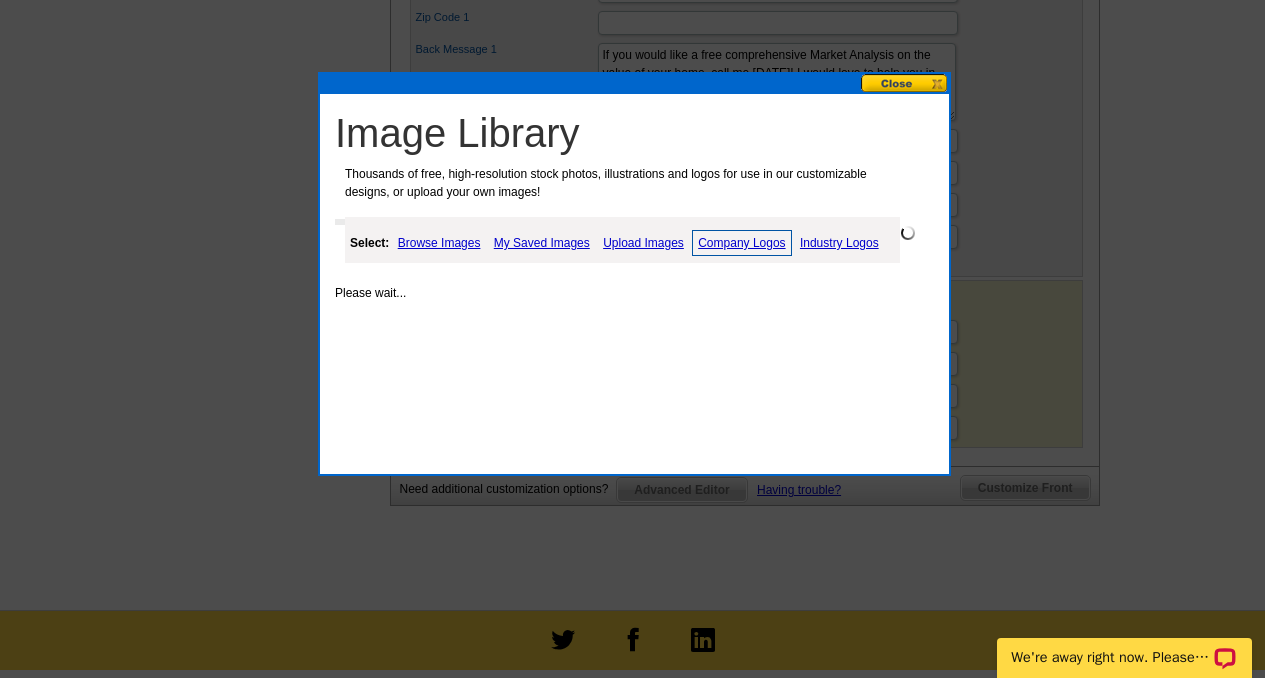 click on "Industry Logos" at bounding box center [839, 243] 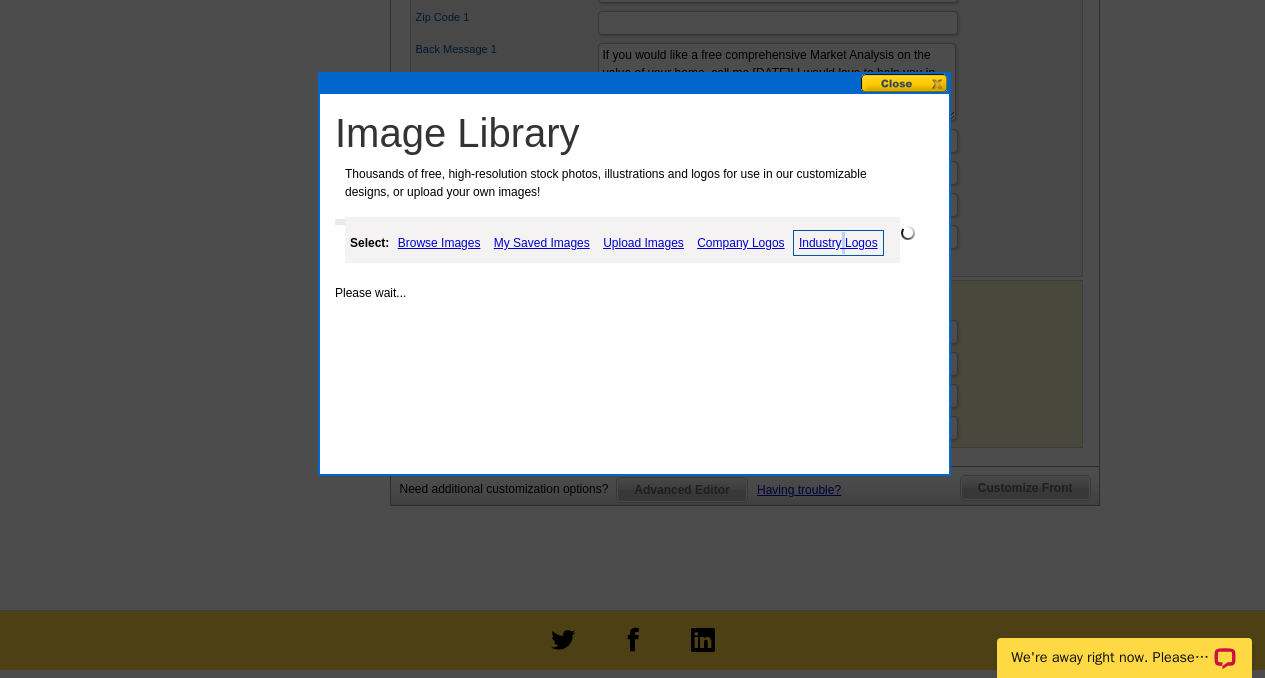 click on "Industry Logos" at bounding box center [838, 243] 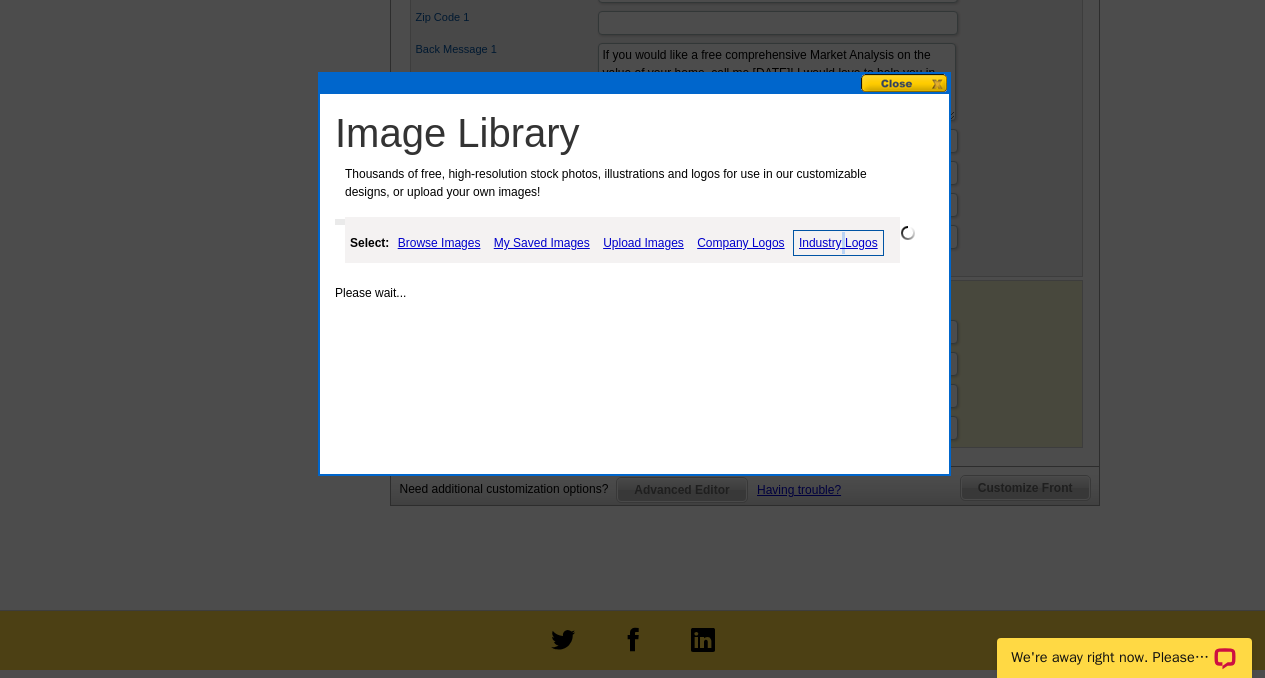 click at bounding box center [905, 83] 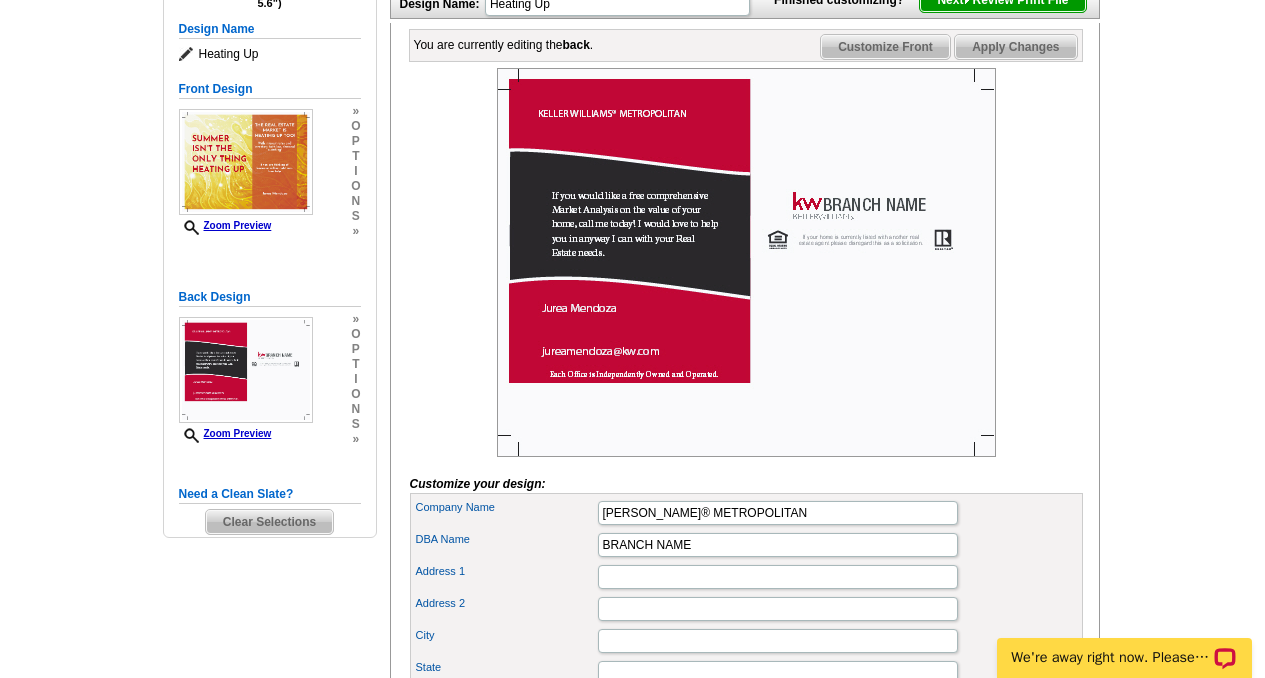 scroll, scrollTop: 277, scrollLeft: 0, axis: vertical 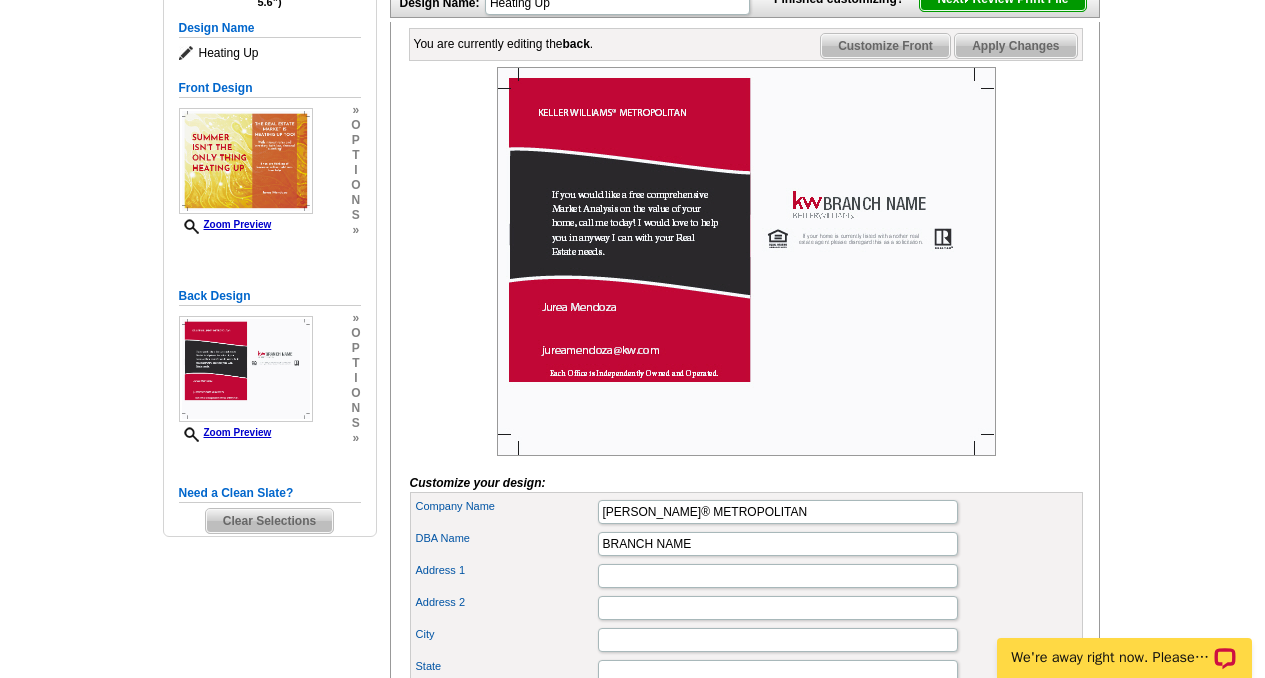 click at bounding box center (746, 261) 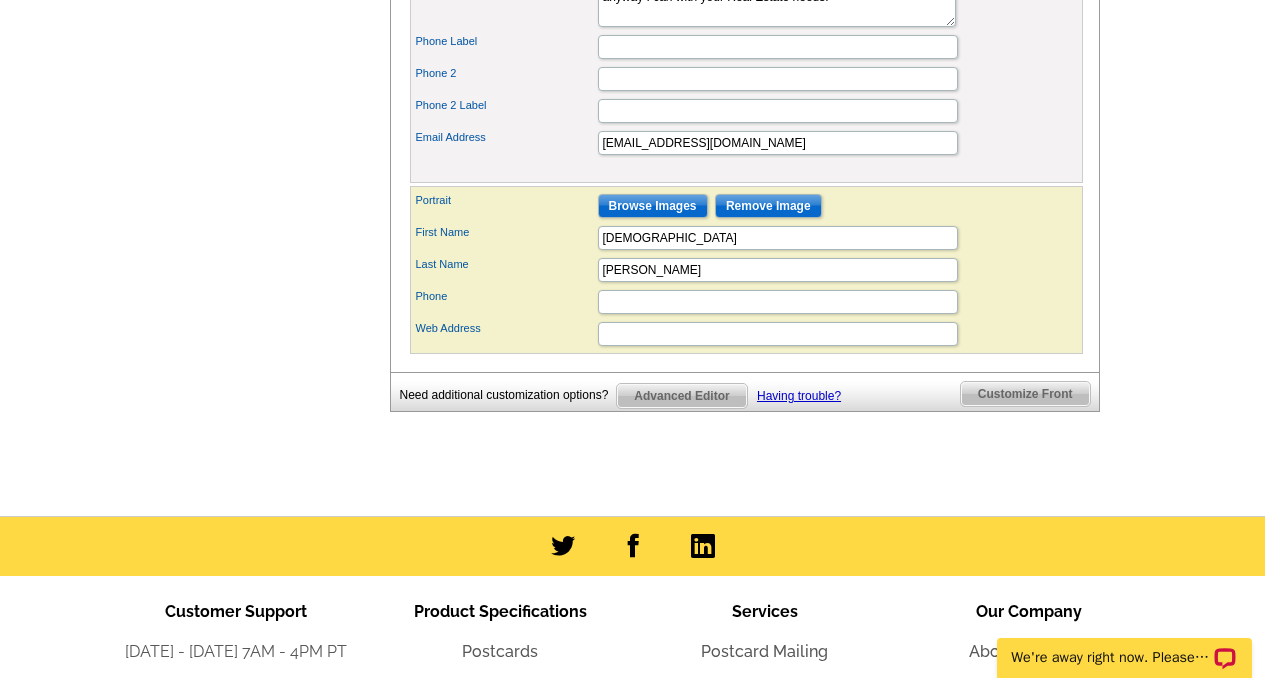 scroll, scrollTop: 1049, scrollLeft: 0, axis: vertical 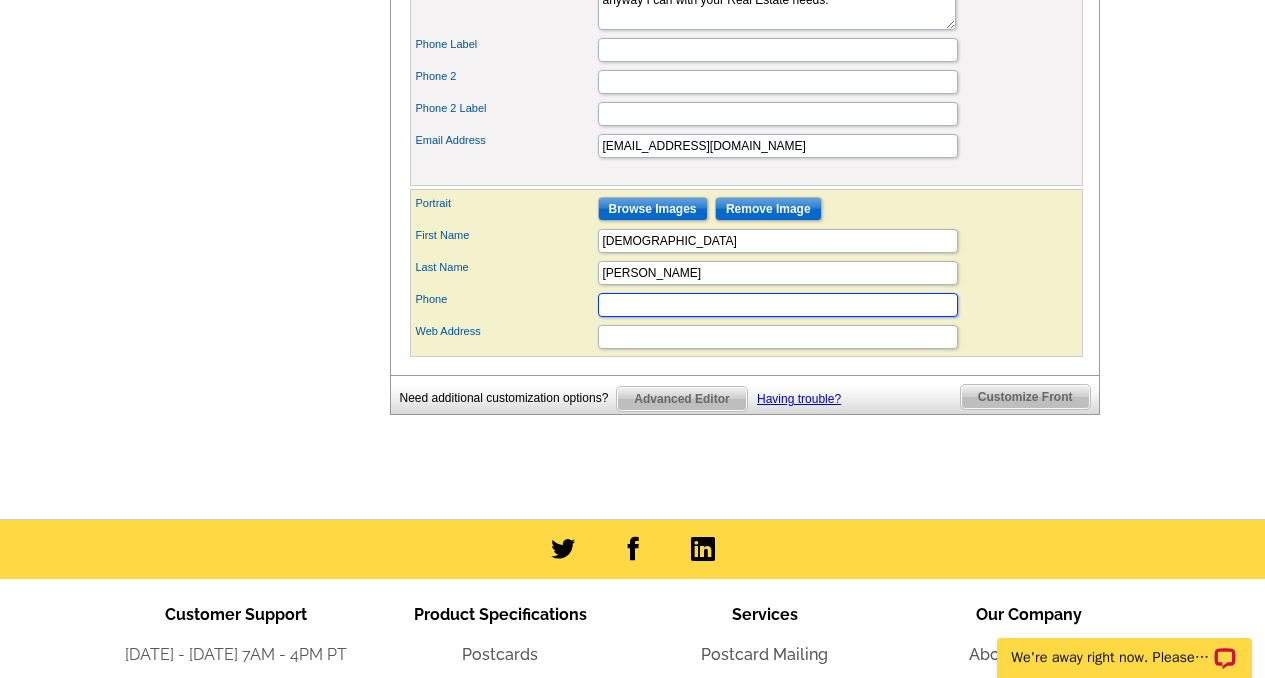 click on "Phone" at bounding box center [778, 305] 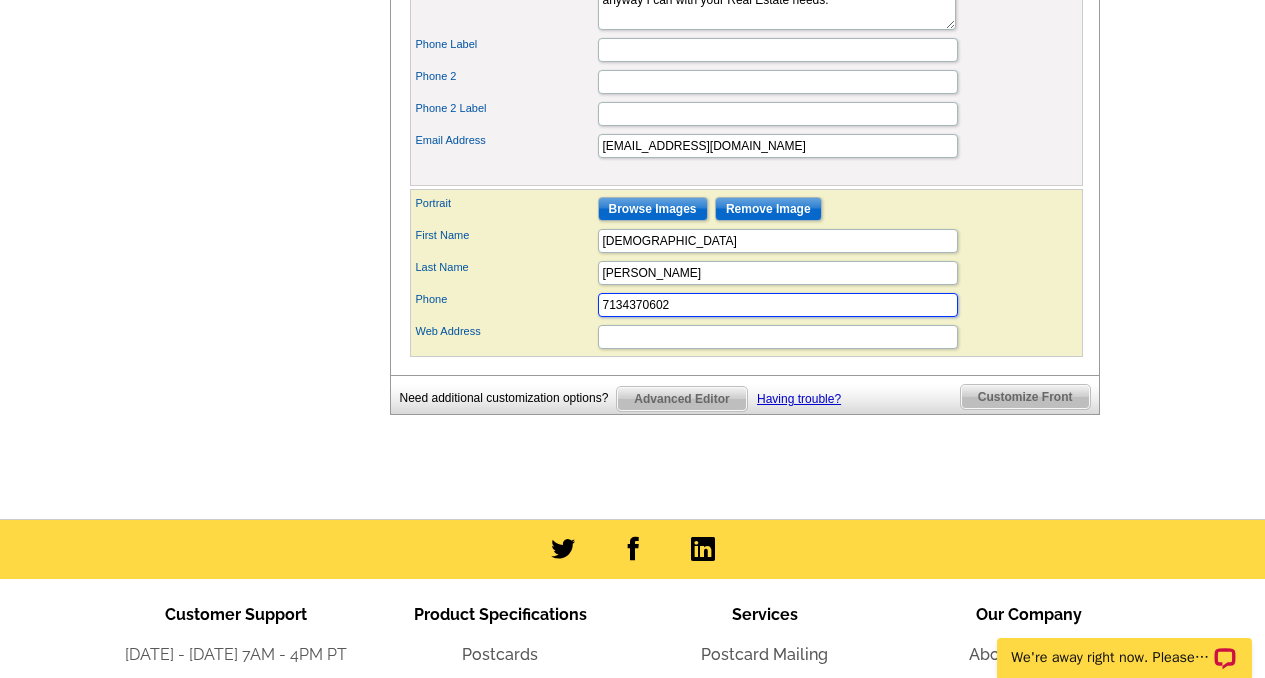type on "18530 Rock Flats Ravine Drive" 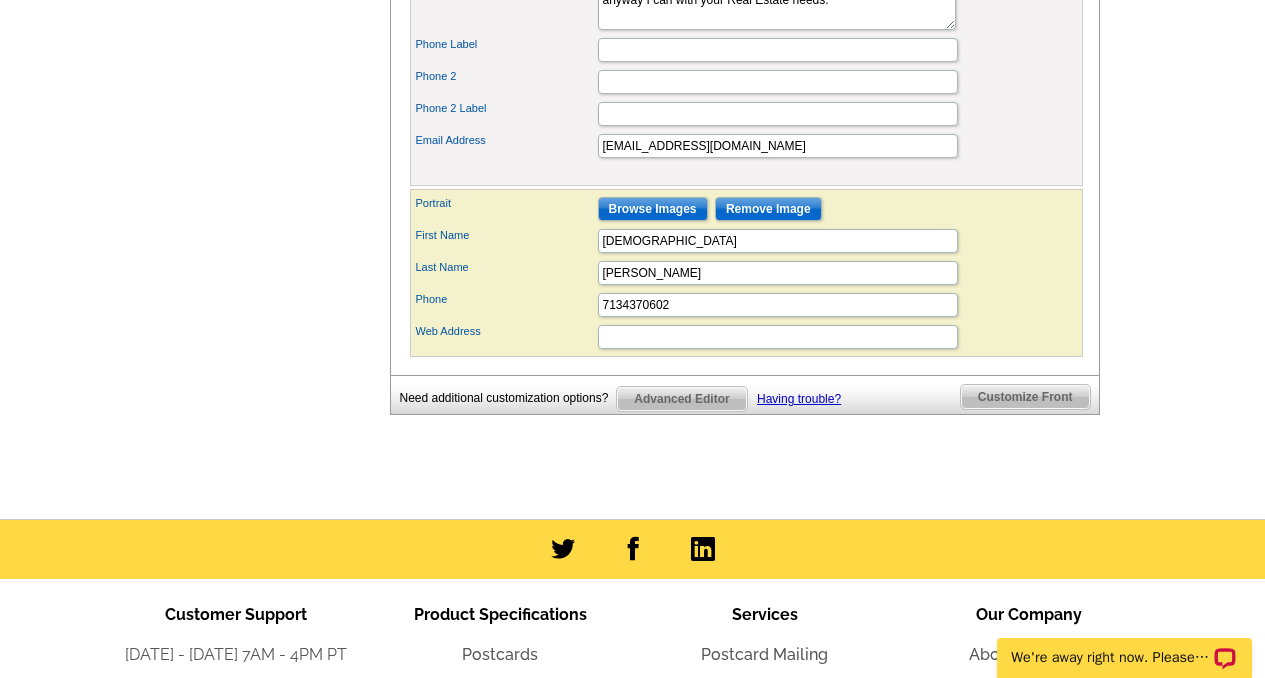 type on "KATY" 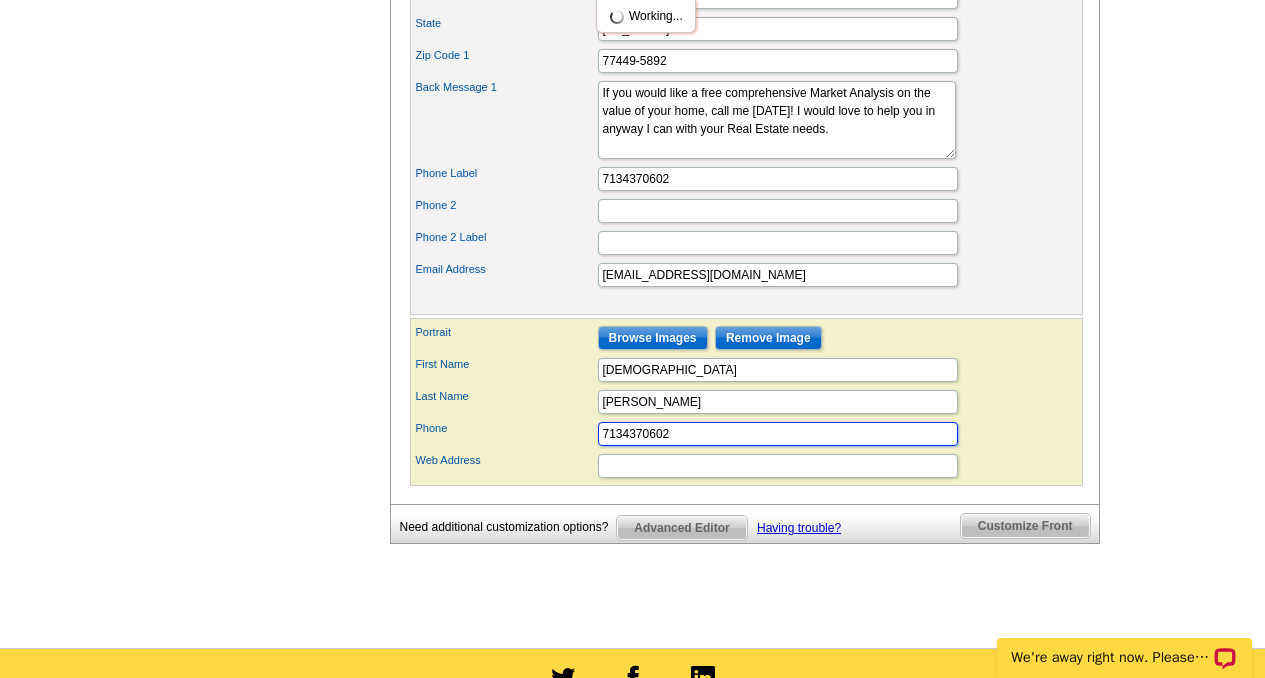 scroll, scrollTop: 435, scrollLeft: 0, axis: vertical 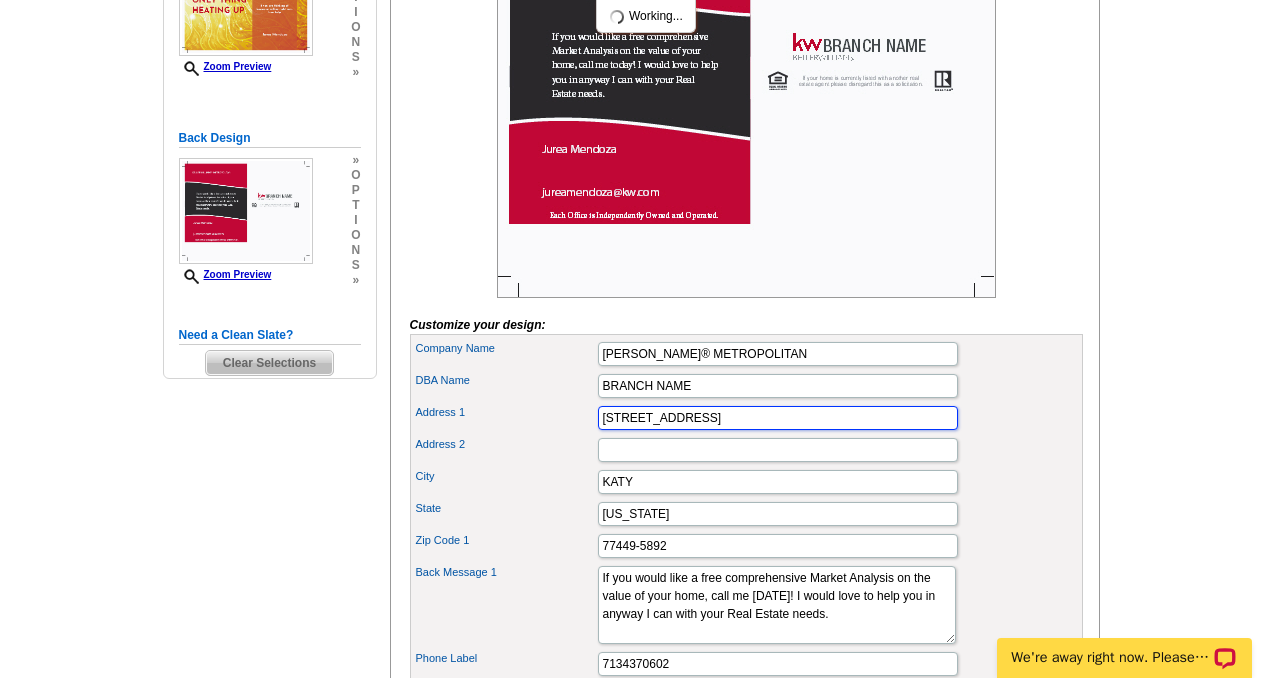drag, startPoint x: 783, startPoint y: 451, endPoint x: 602, endPoint y: 451, distance: 181 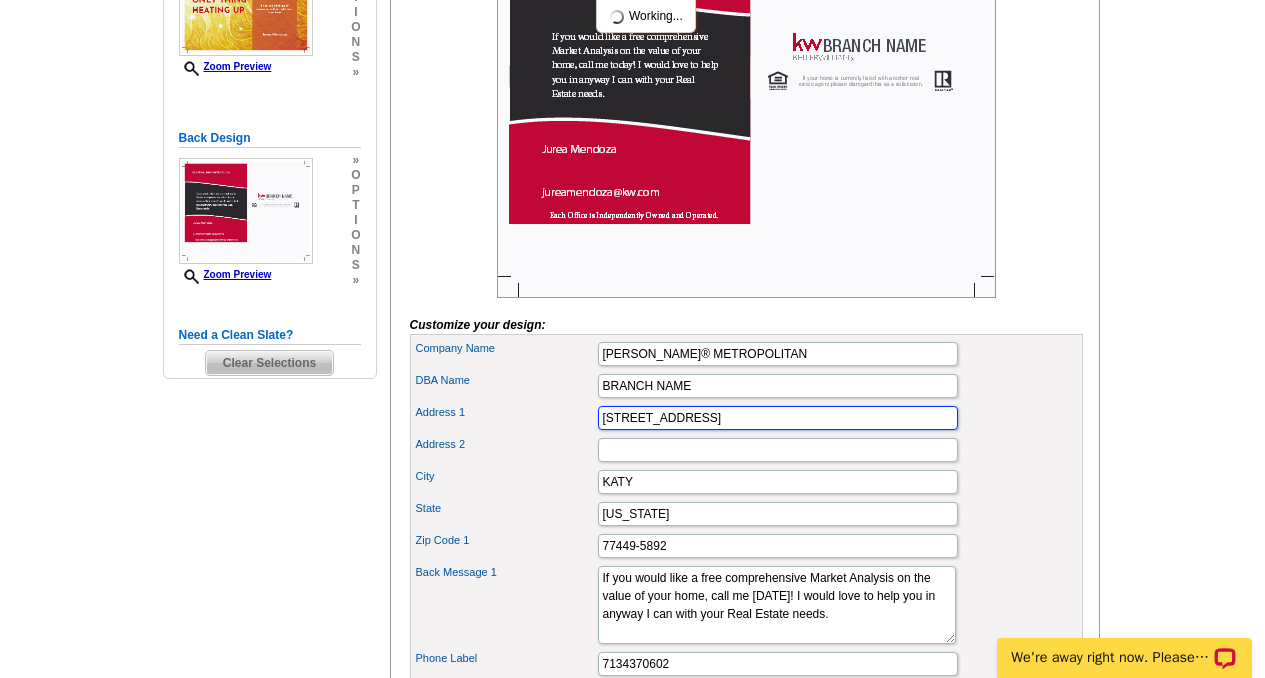click on "18530 Rock Flats Ravine Drive" at bounding box center (778, 418) 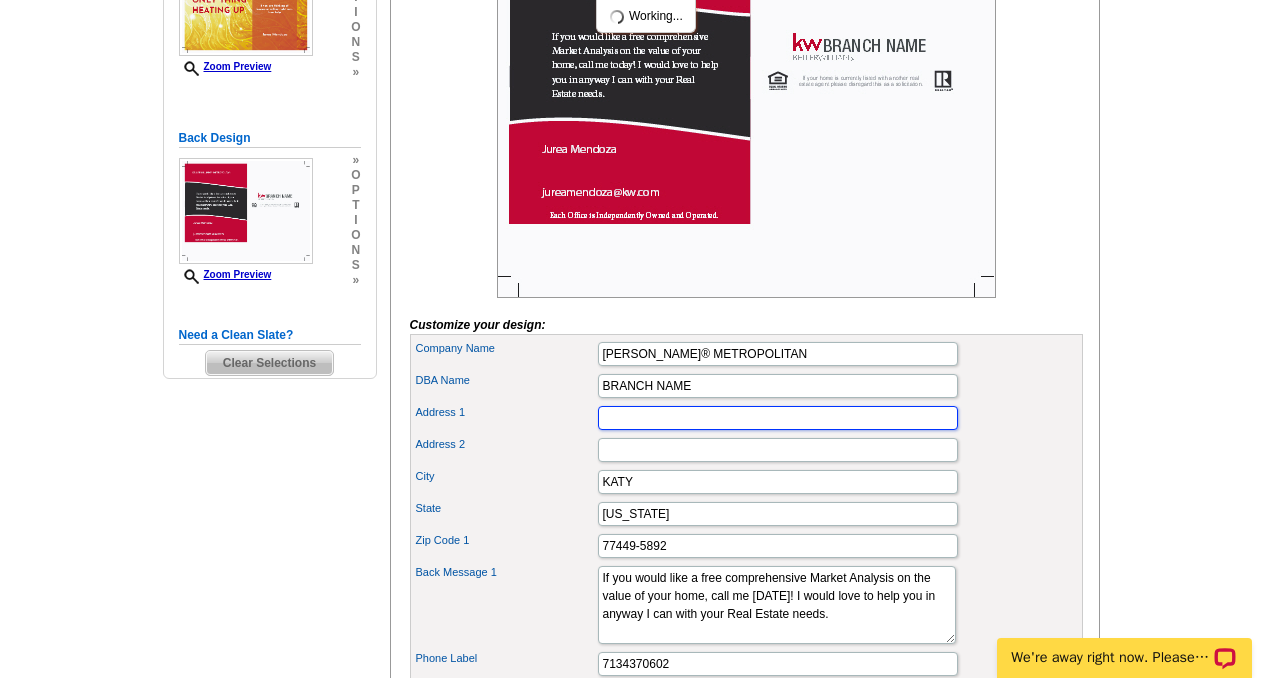 type 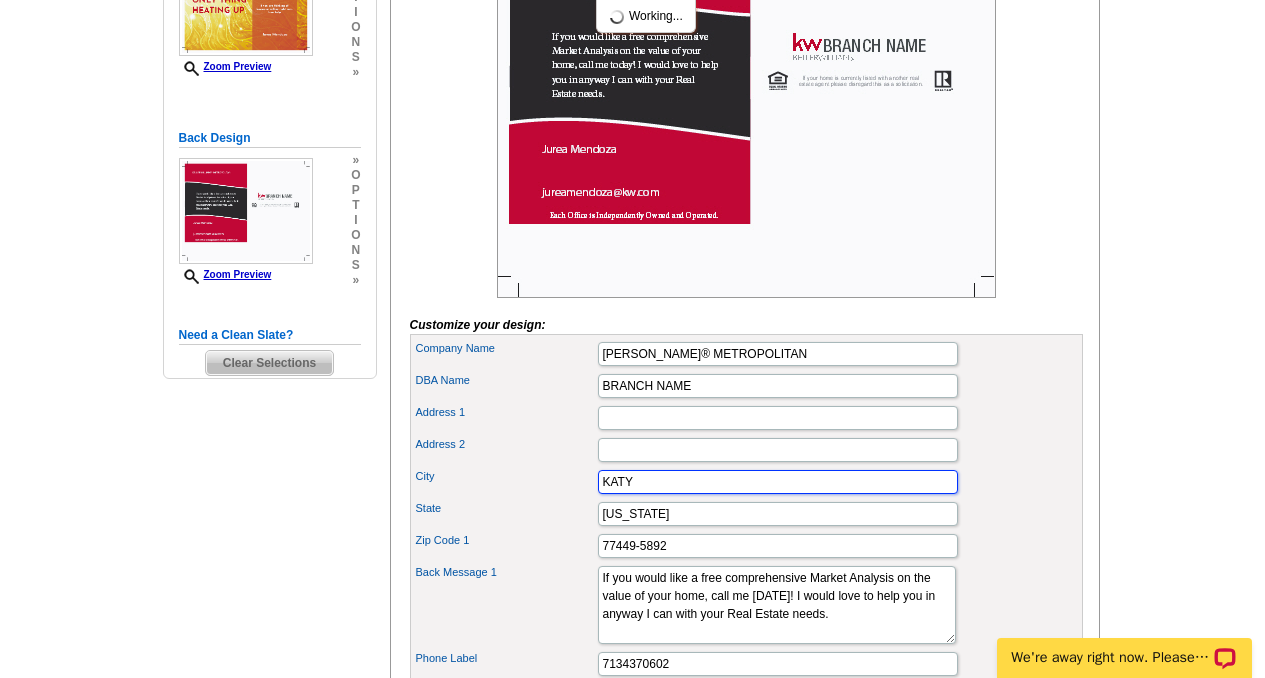 drag, startPoint x: 640, startPoint y: 516, endPoint x: 599, endPoint y: 521, distance: 41.303753 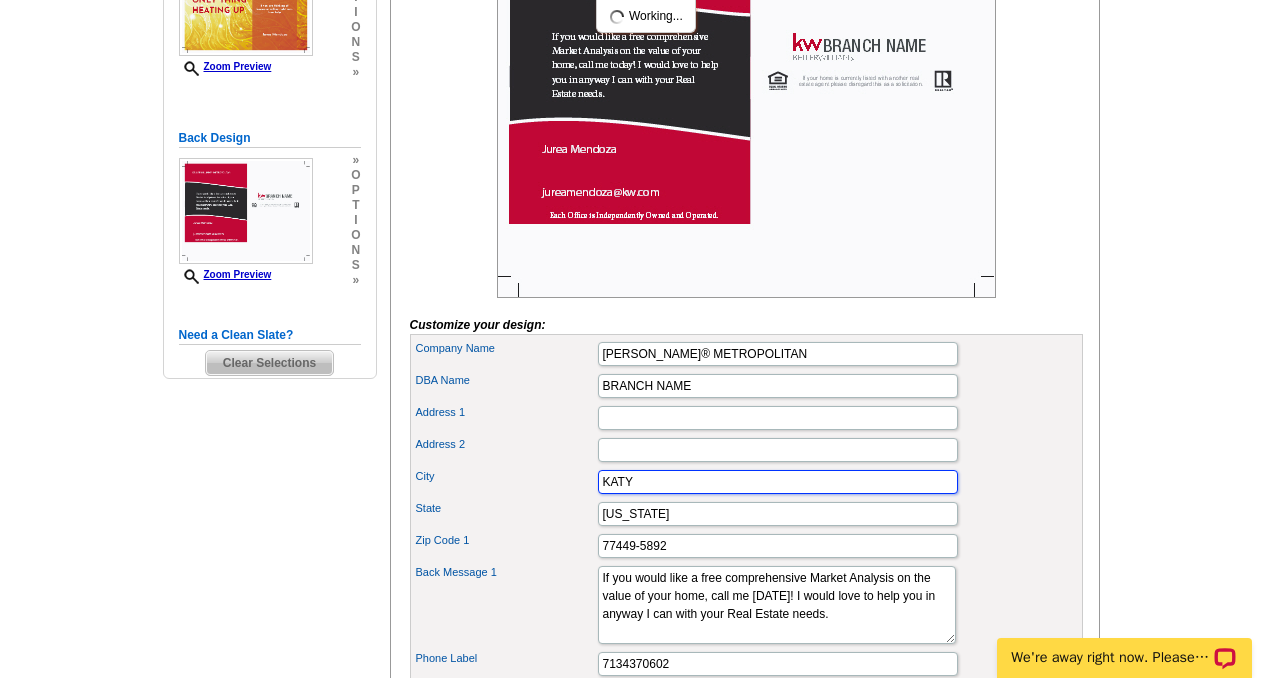 click on "KATY" at bounding box center [778, 482] 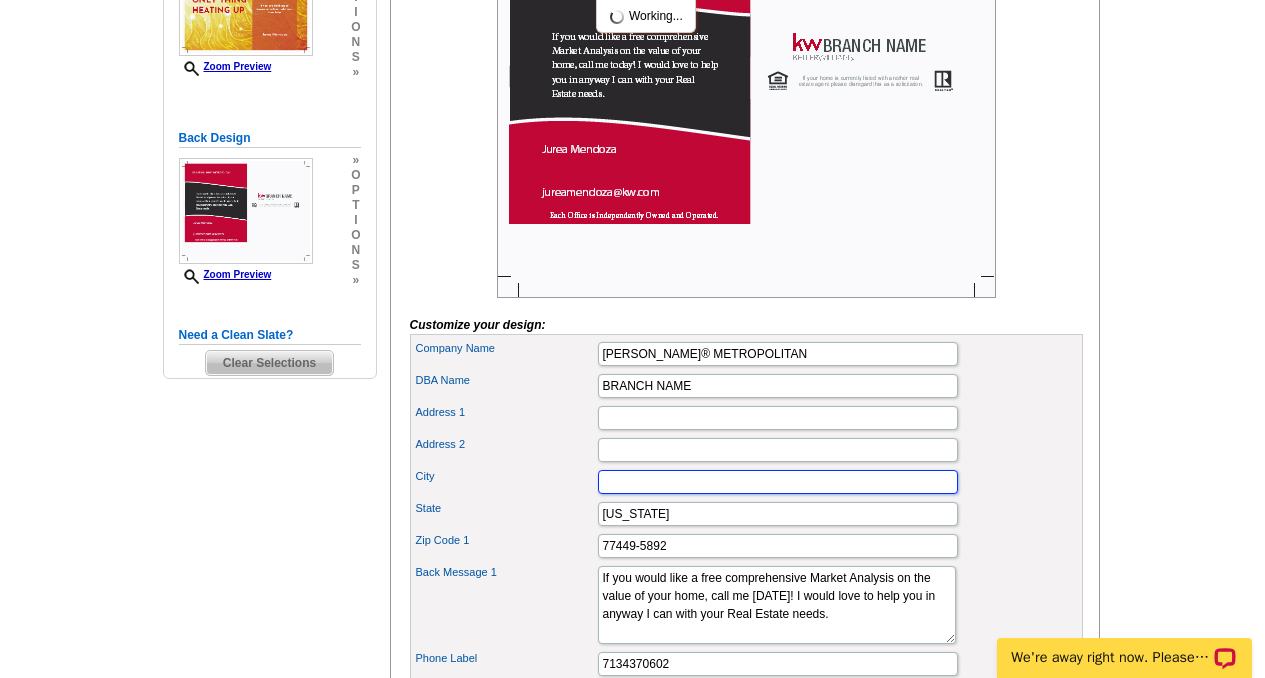type 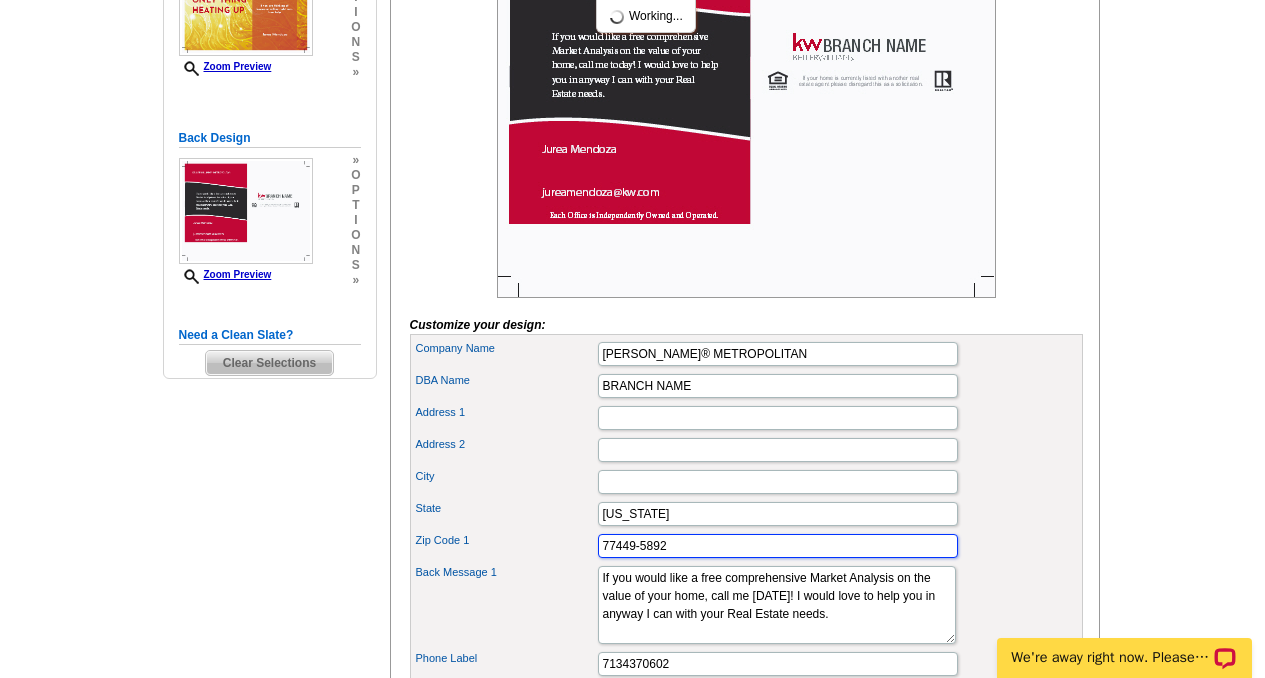 drag, startPoint x: 673, startPoint y: 583, endPoint x: 599, endPoint y: 579, distance: 74.10803 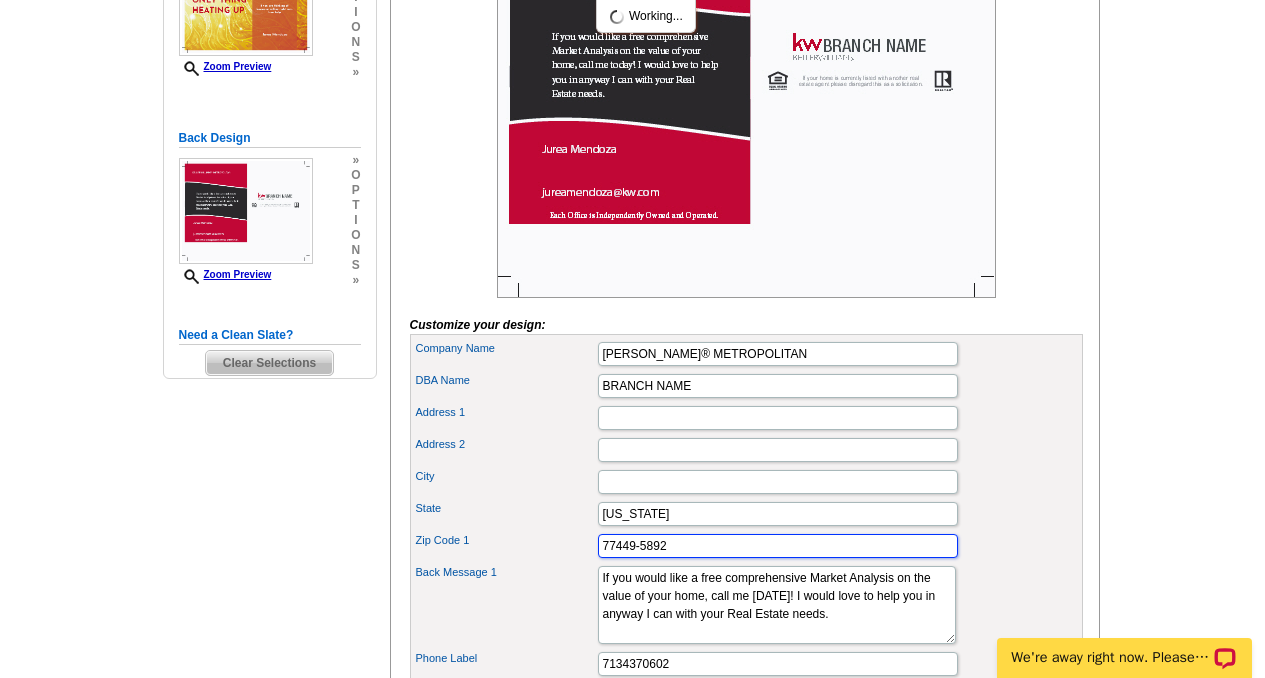 click on "77449-5892" at bounding box center (778, 546) 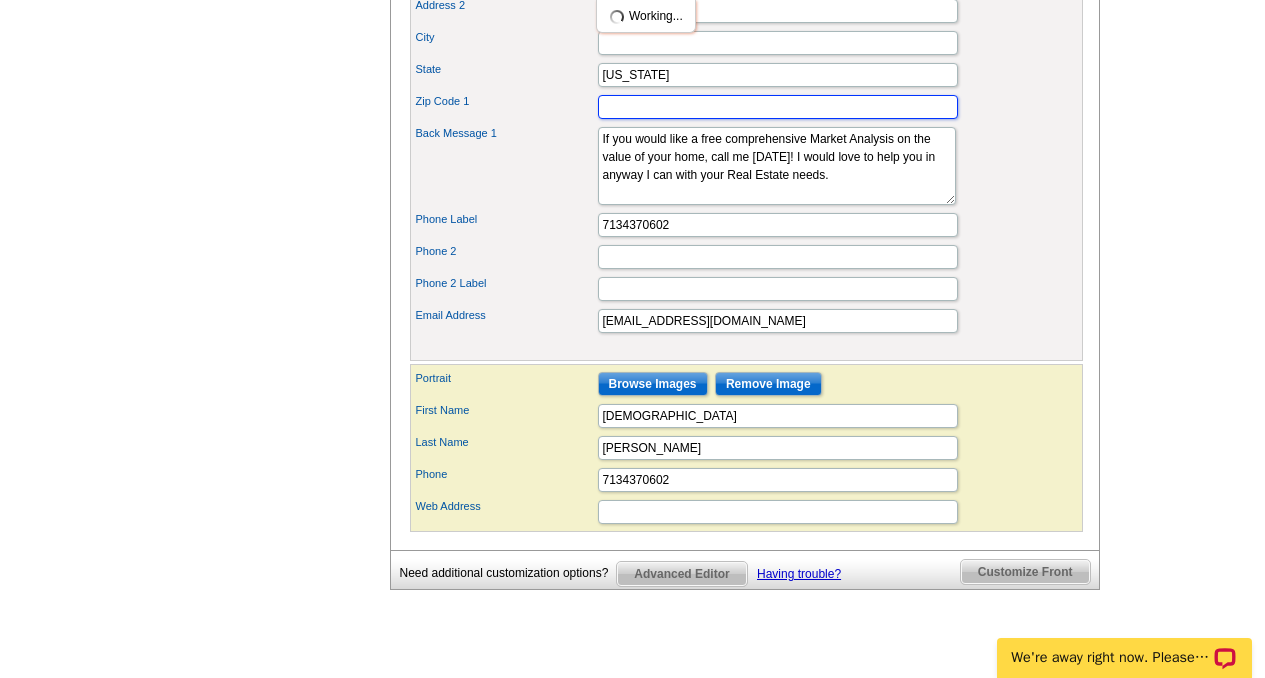 scroll, scrollTop: 877, scrollLeft: 0, axis: vertical 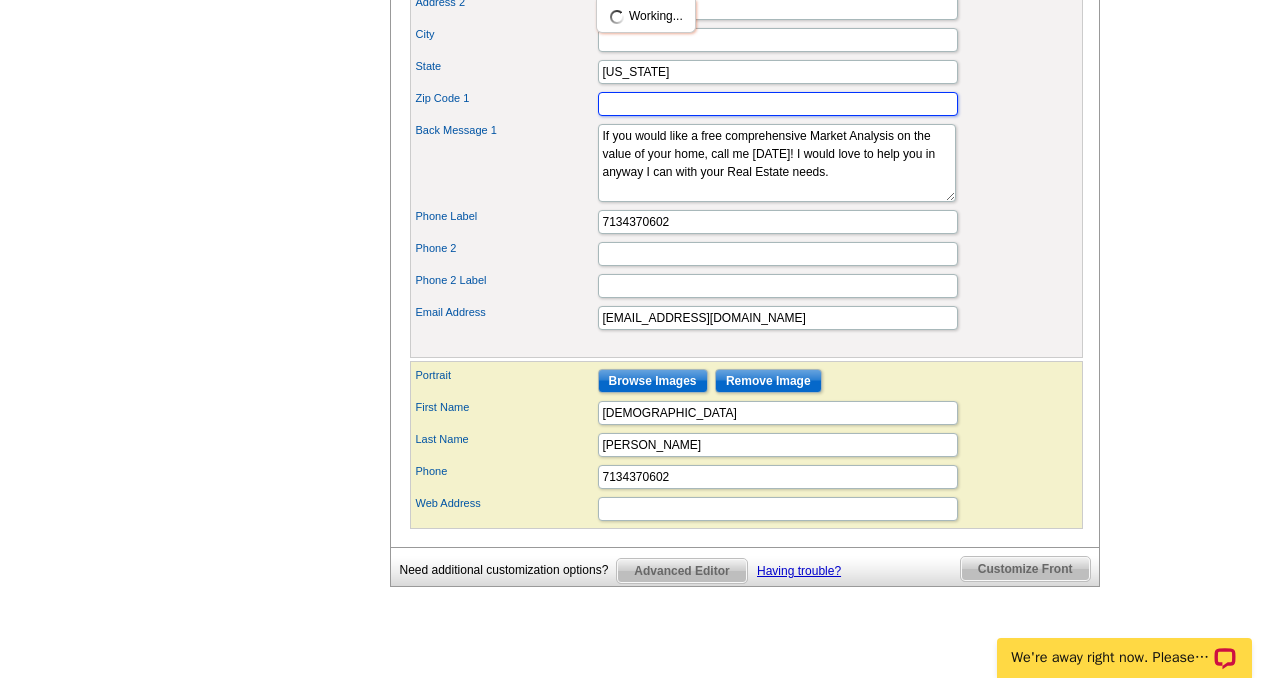 type 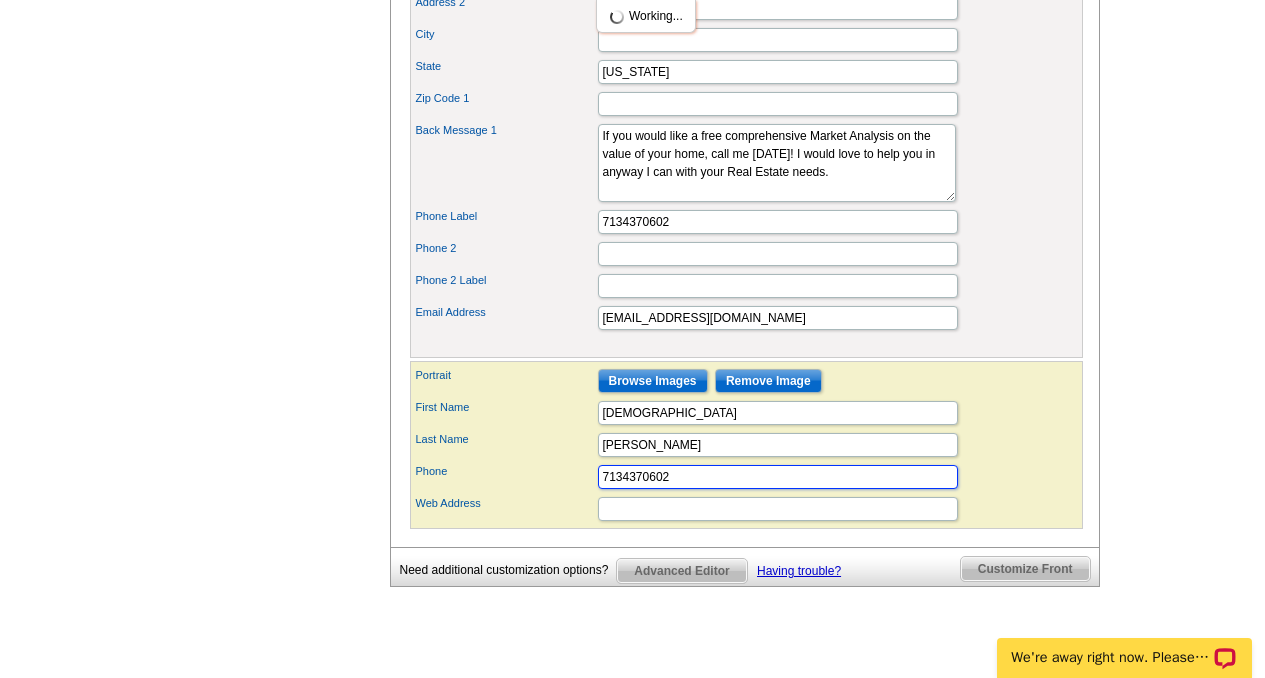 click on "7134370602" at bounding box center (778, 477) 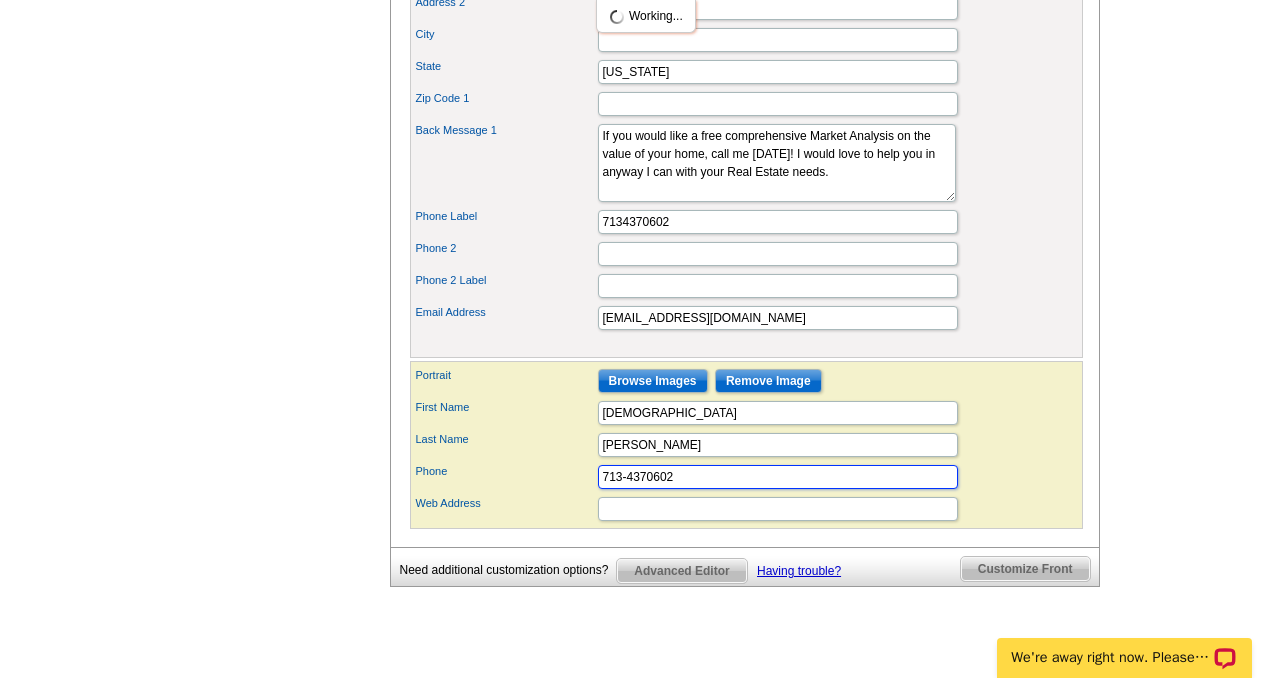 scroll, scrollTop: 0, scrollLeft: 0, axis: both 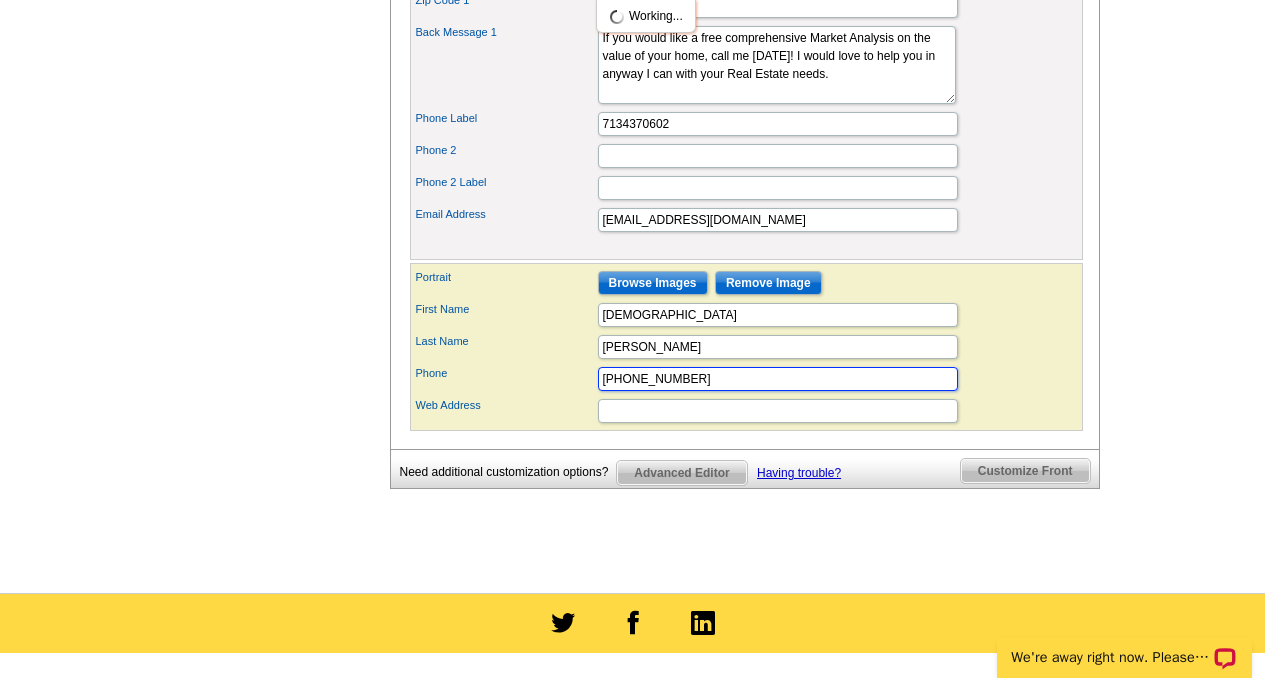 type on "713-437-0602" 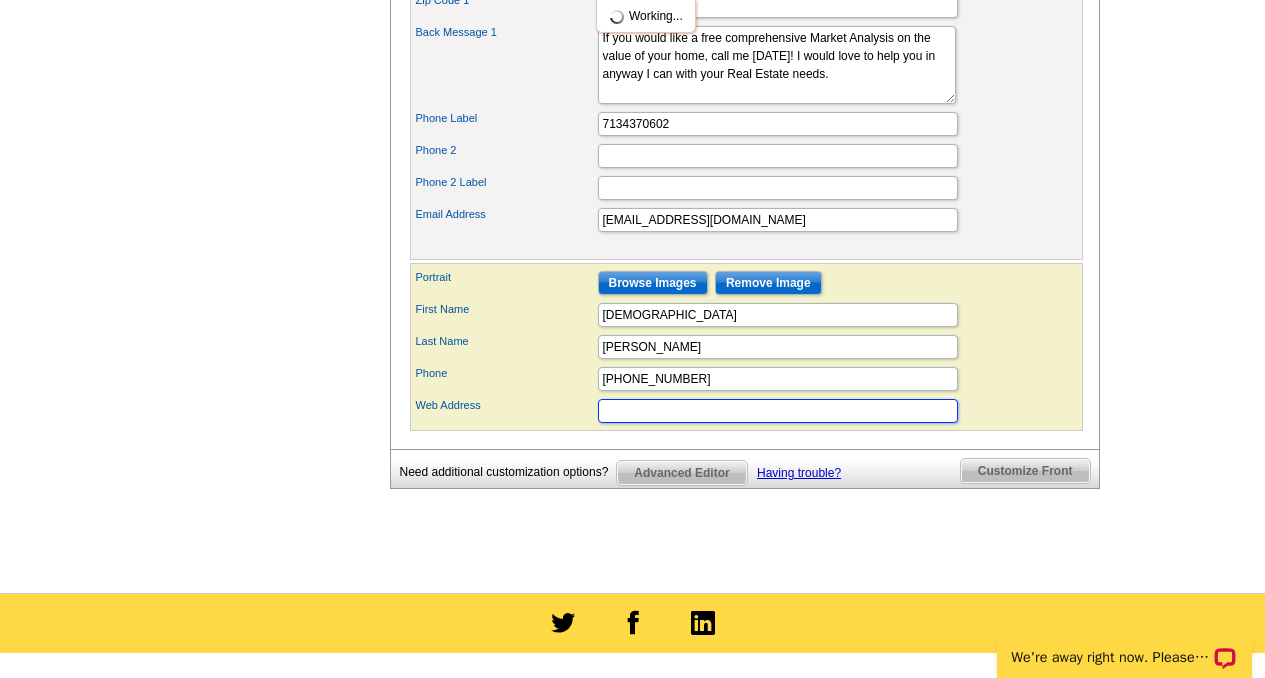 click on "Web Address" at bounding box center [778, 411] 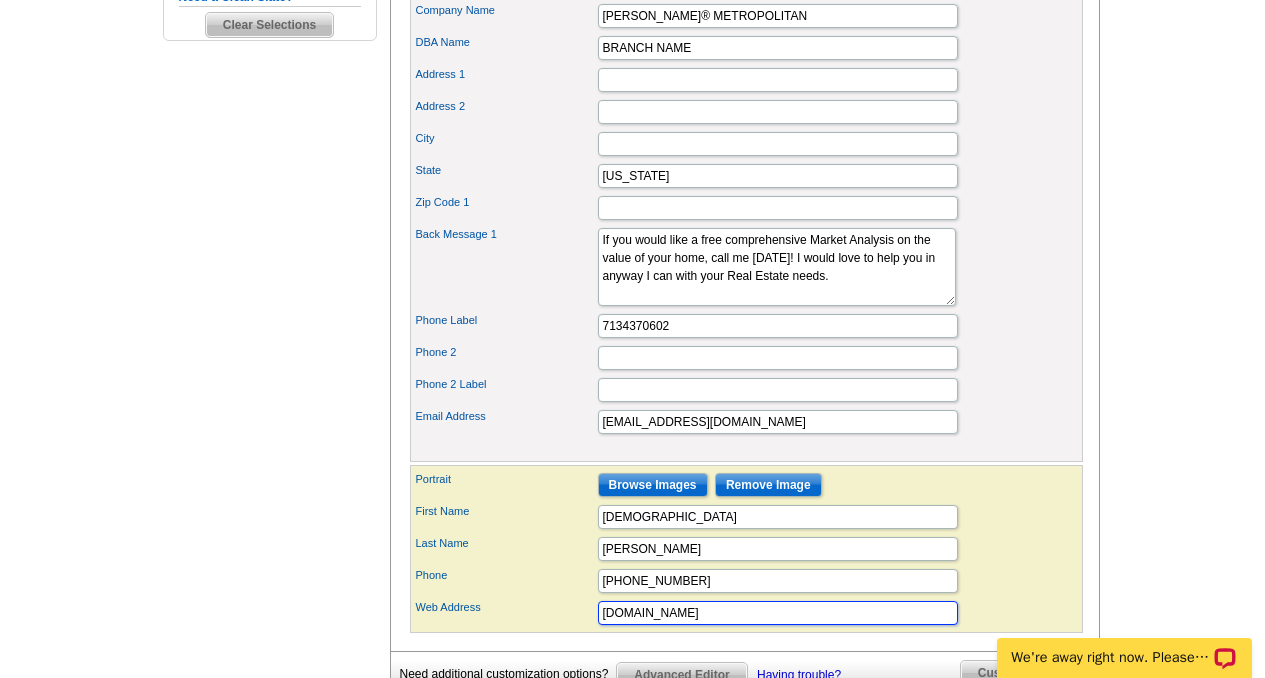scroll, scrollTop: 771, scrollLeft: 0, axis: vertical 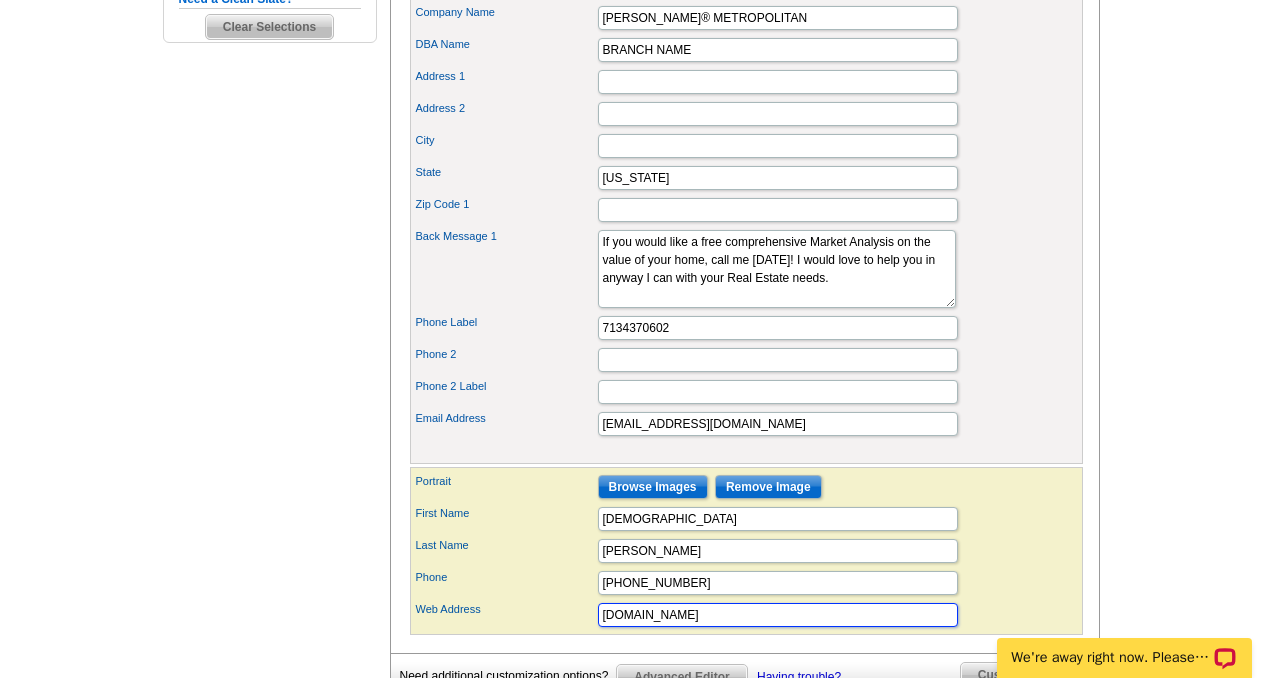 type on "jureamendoza.kw.com" 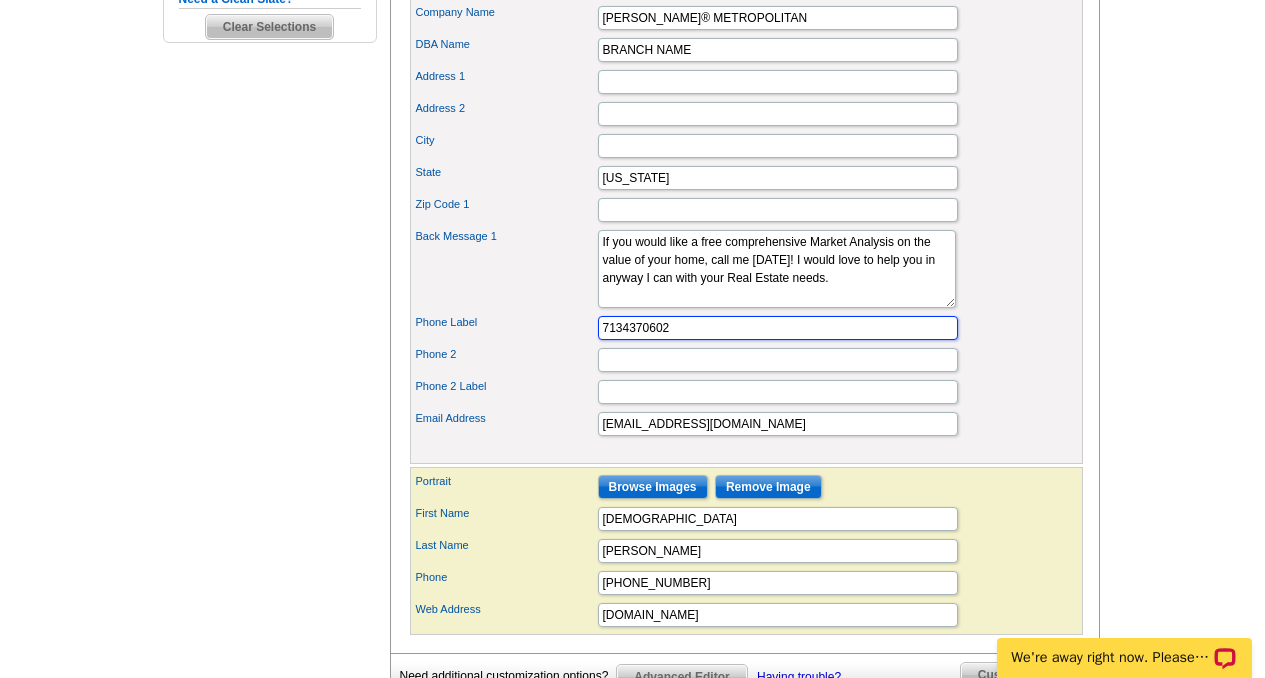 click on "7134370602" at bounding box center [778, 328] 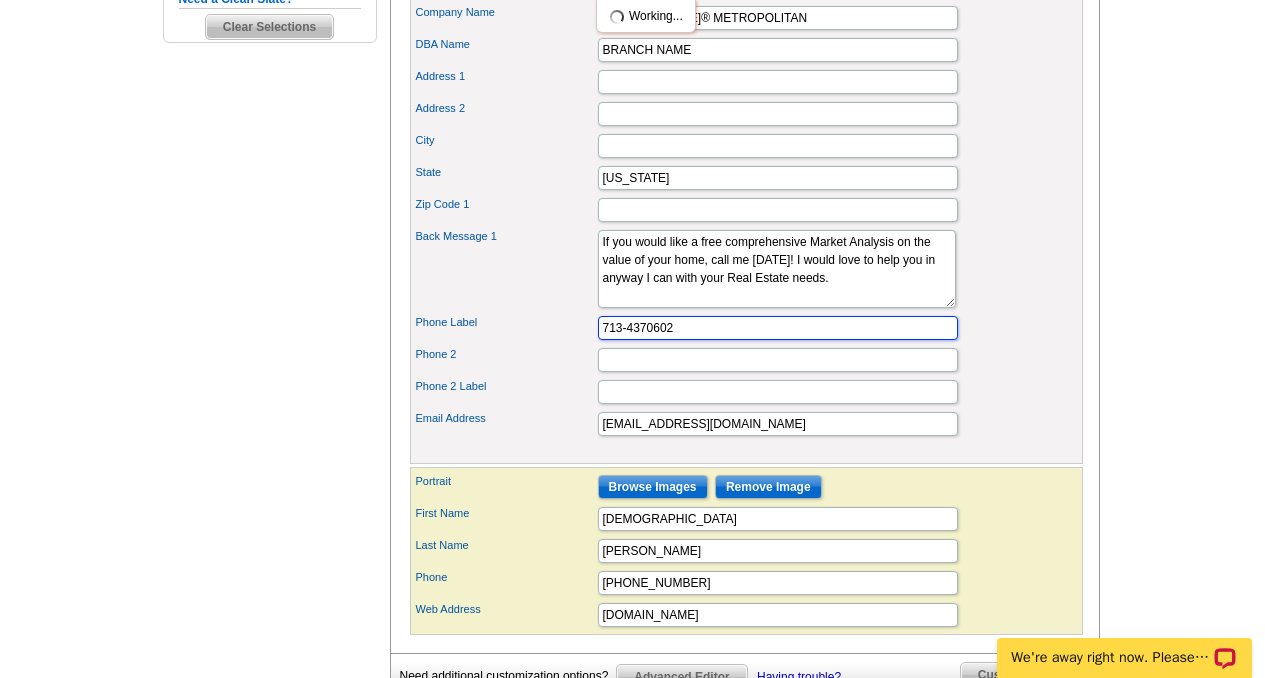 click on "713-4370602" at bounding box center [778, 328] 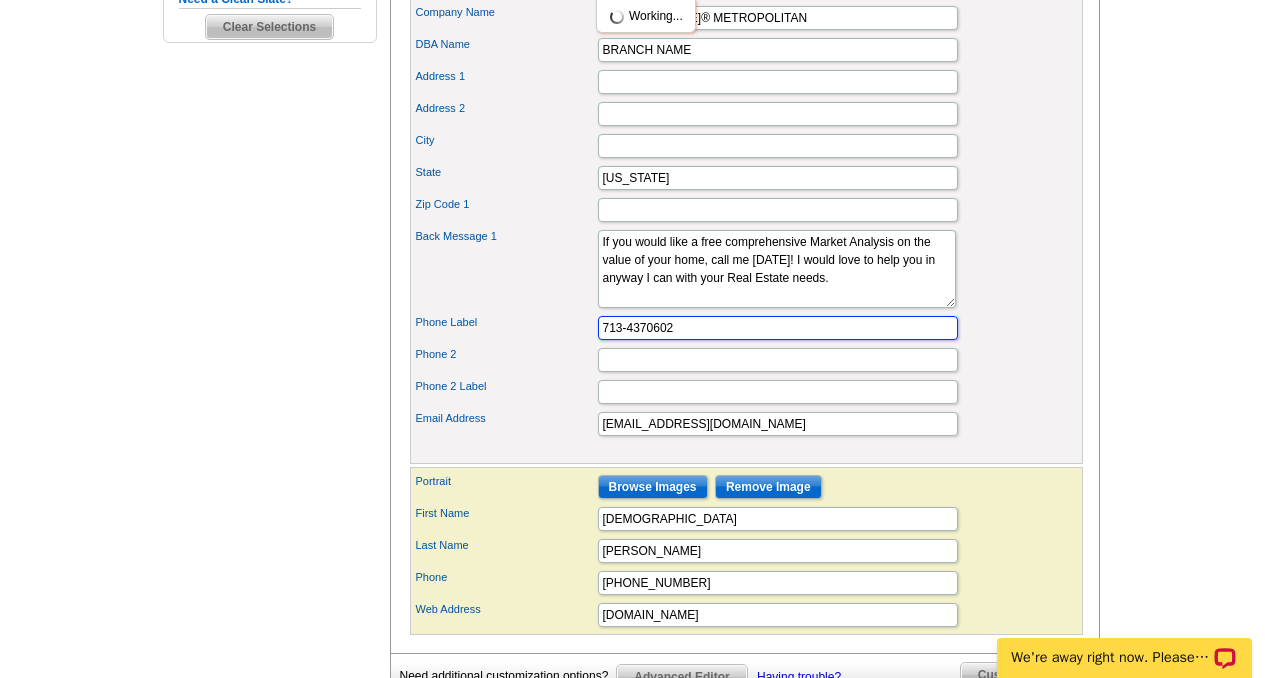 type on "713-437-0602" 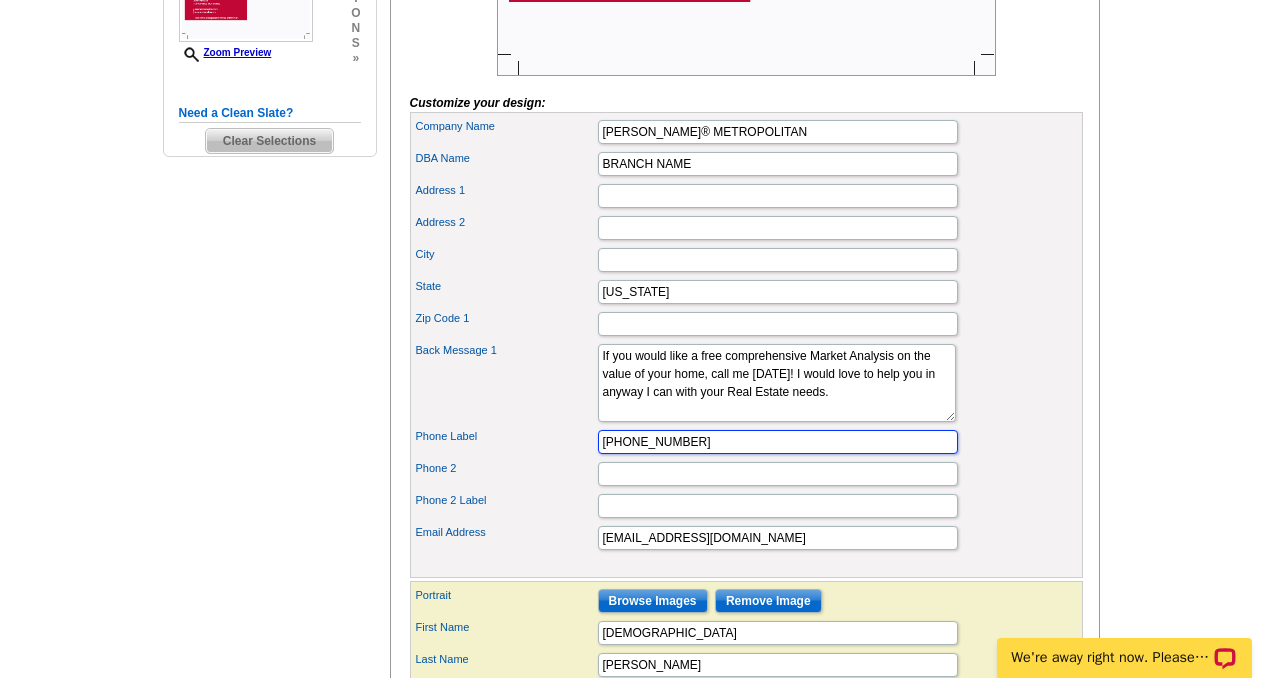 scroll, scrollTop: 678, scrollLeft: 0, axis: vertical 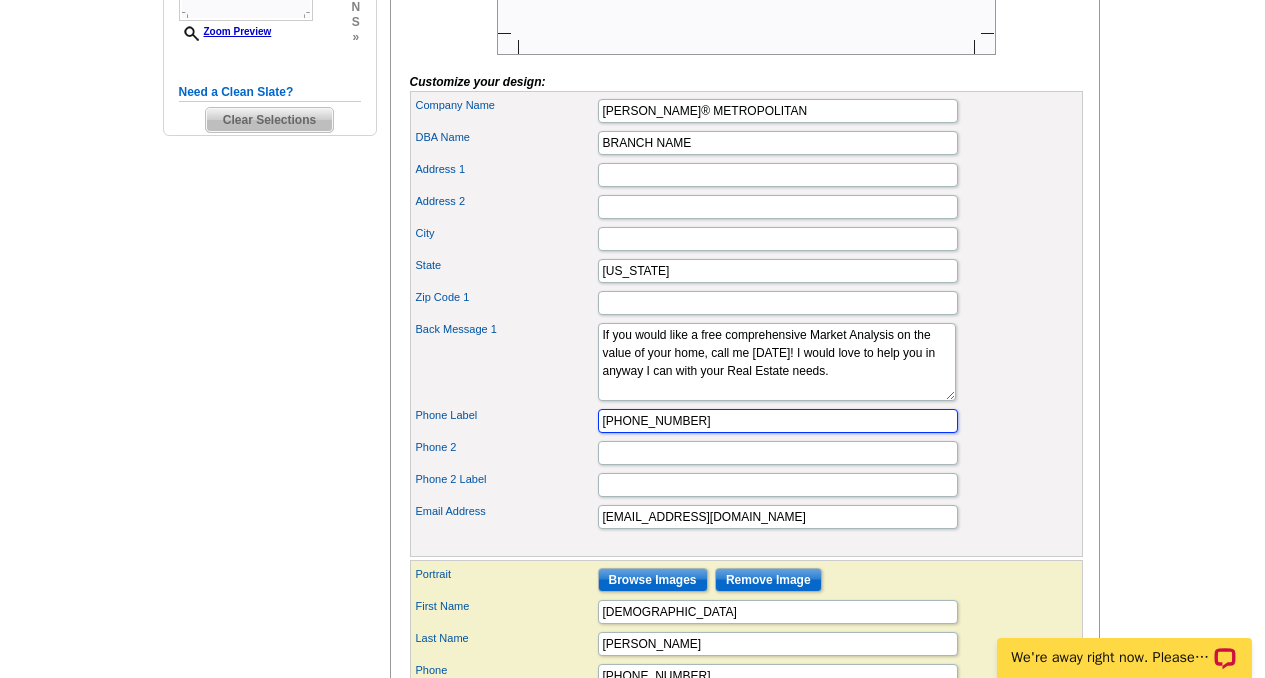 drag, startPoint x: 677, startPoint y: 454, endPoint x: 601, endPoint y: 454, distance: 76 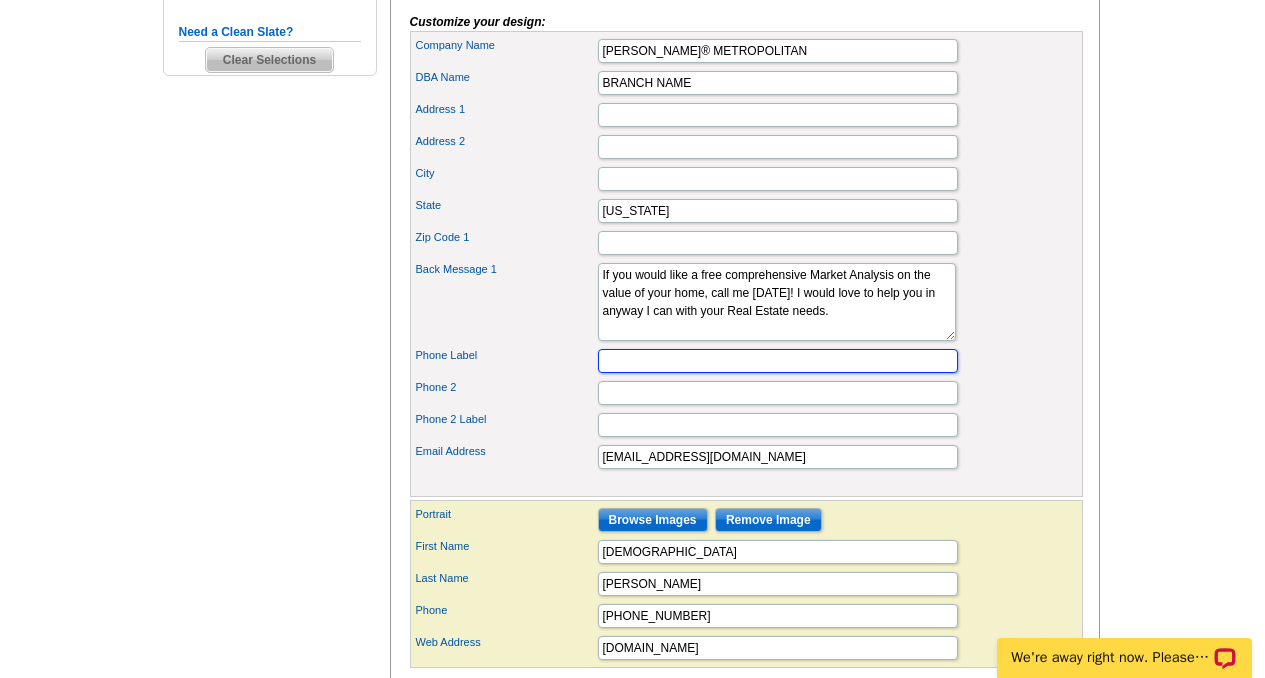 scroll, scrollTop: 727, scrollLeft: 0, axis: vertical 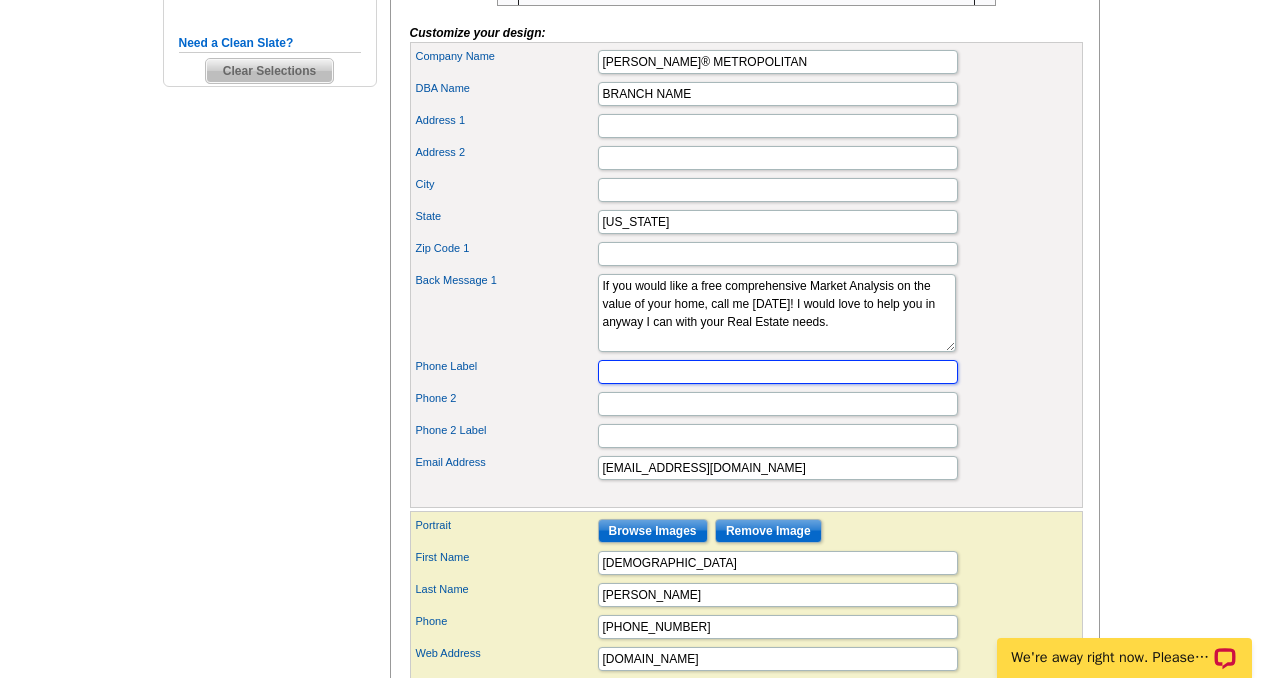 type 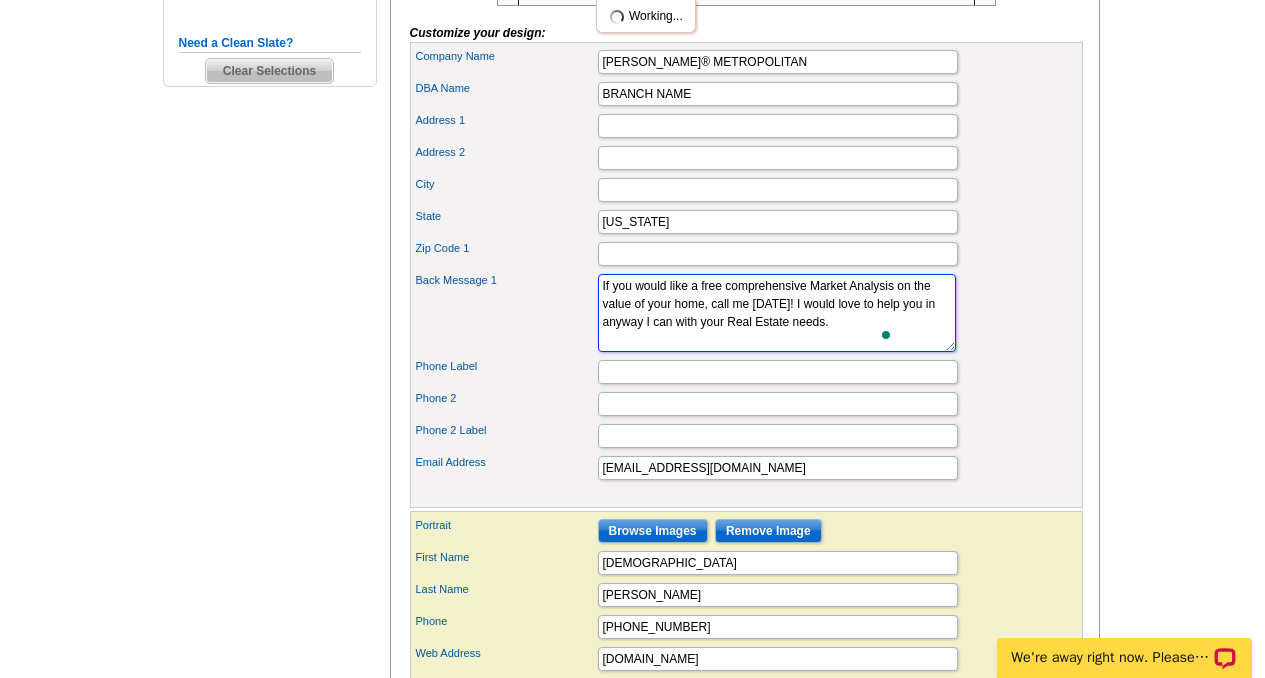 drag, startPoint x: 823, startPoint y: 339, endPoint x: 599, endPoint y: 321, distance: 224.72205 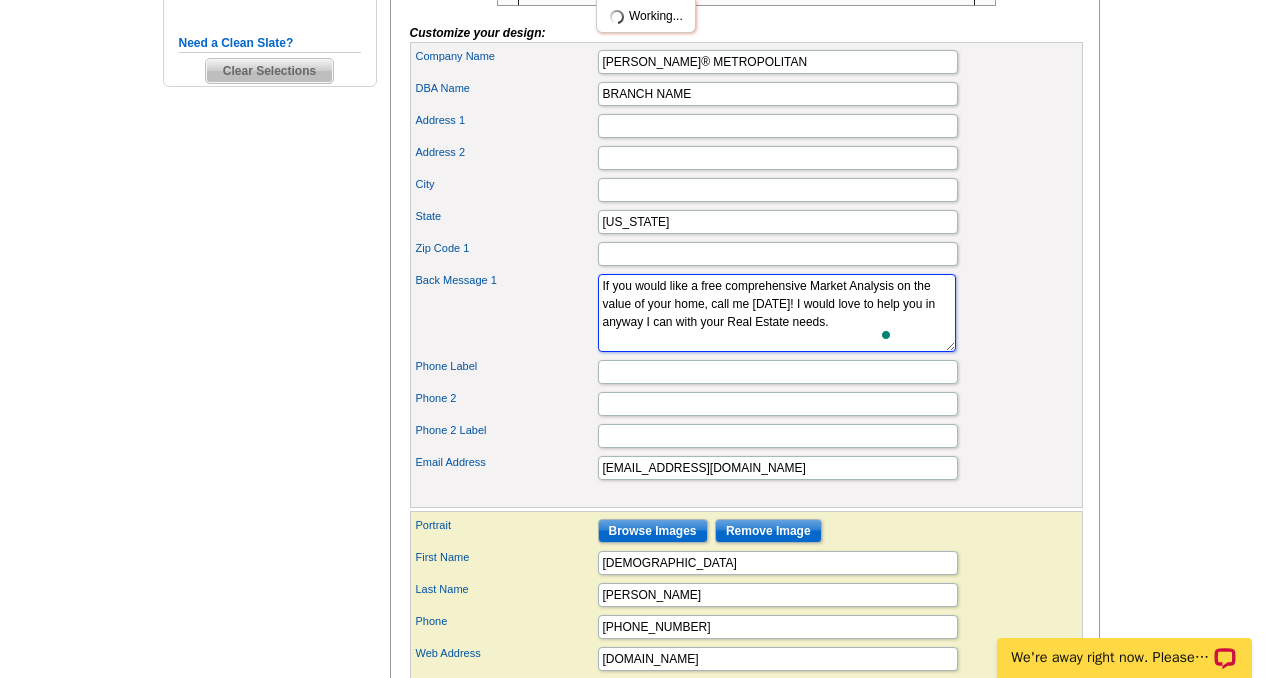 click on "If you would like a free comprehensive Market Analysis on the value of your home, call me today! I would love to help you in anyway I can with your Real Estate needs." at bounding box center (777, 313) 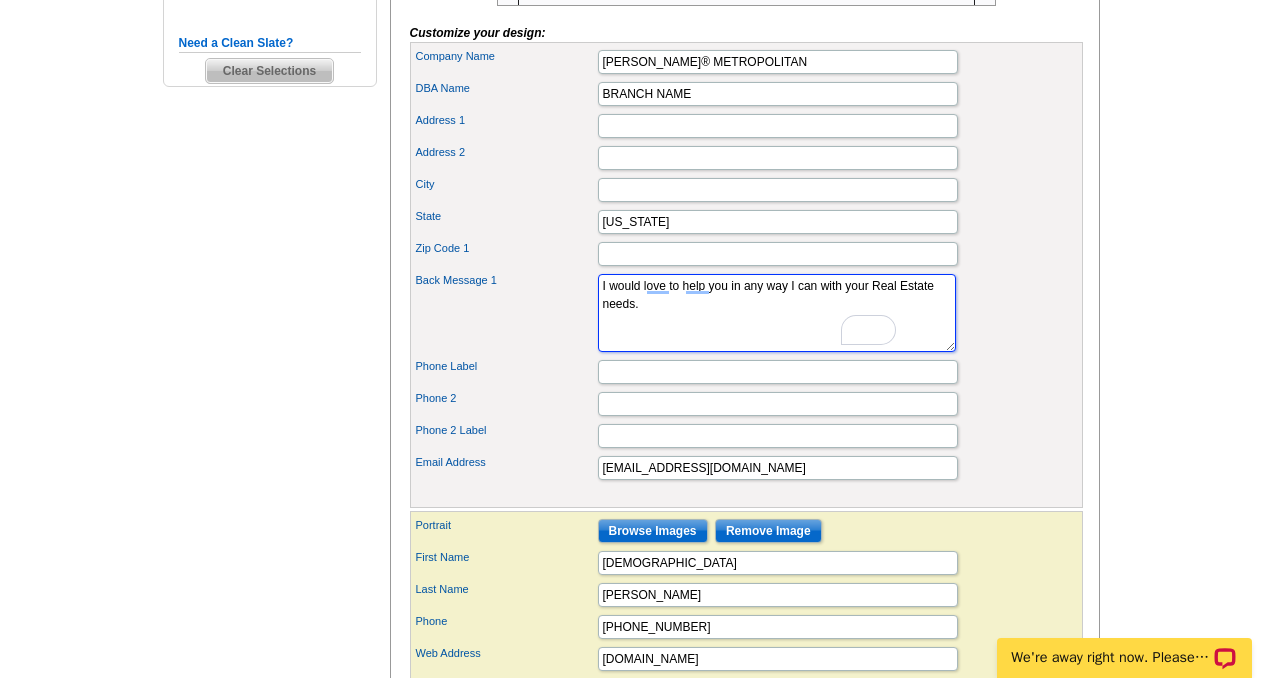 type on "I would love to help you in any way I can with your Real Estate needs." 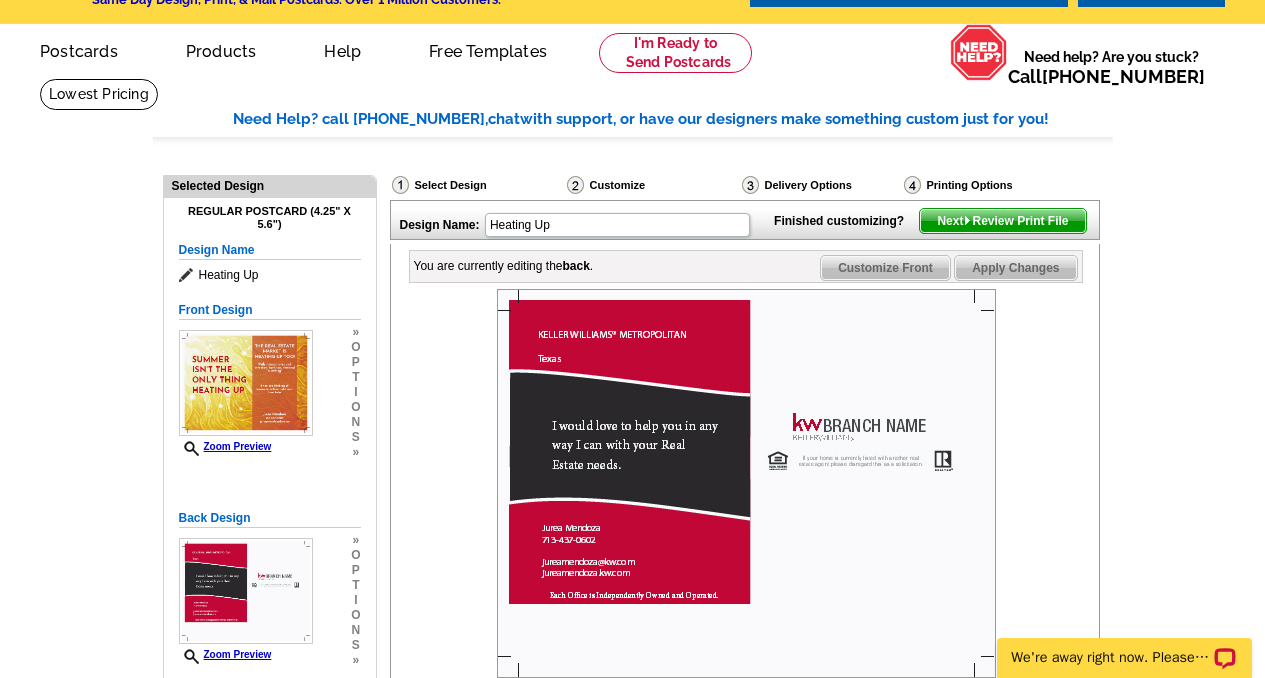 scroll, scrollTop: 58, scrollLeft: 0, axis: vertical 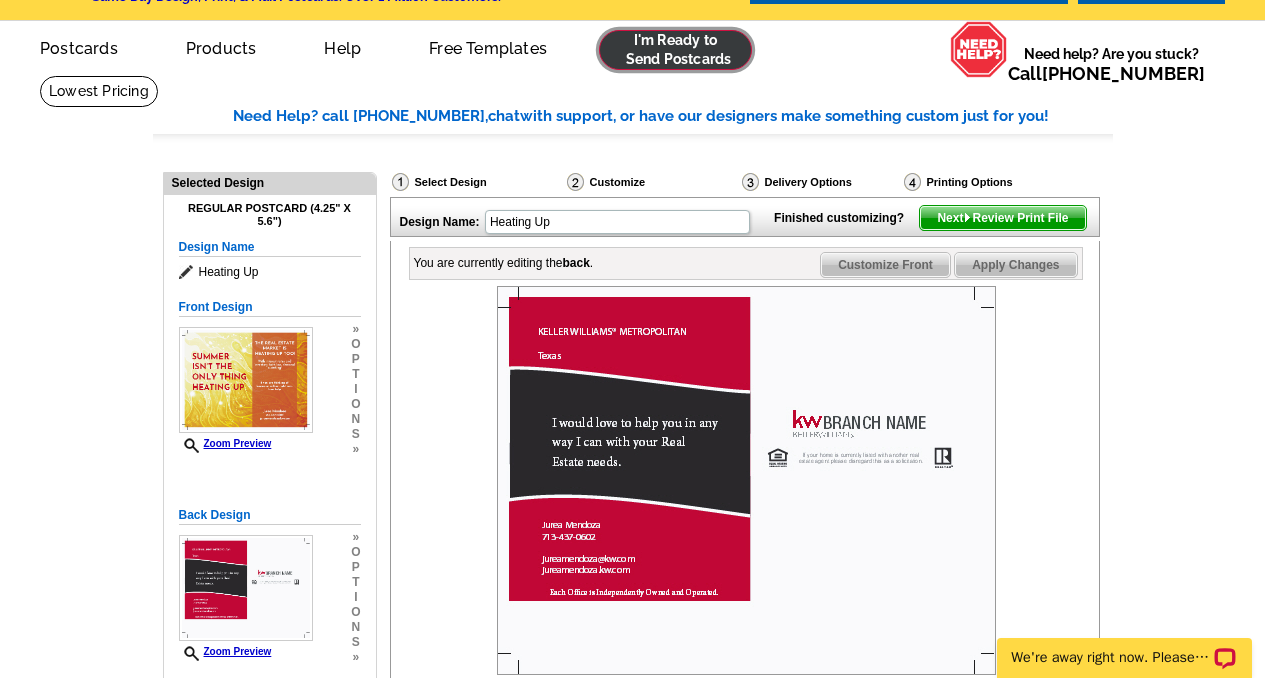 click at bounding box center (675, 50) 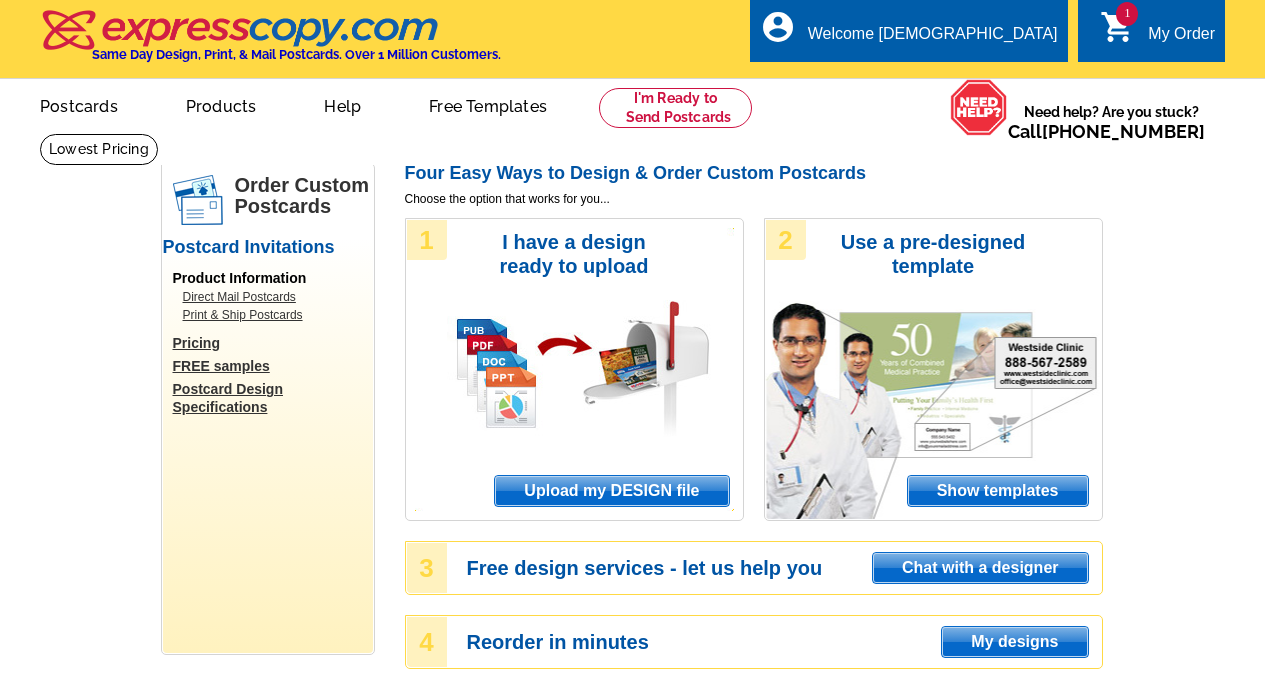 scroll, scrollTop: 0, scrollLeft: 0, axis: both 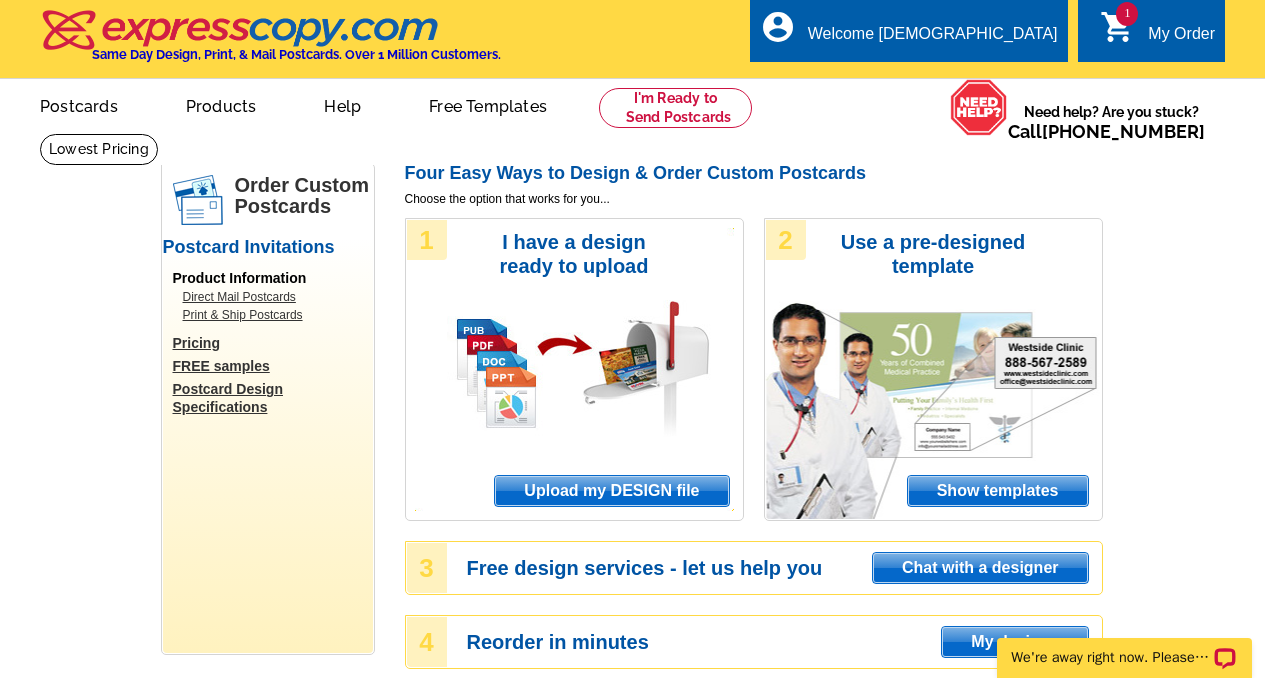 click on "Pricing" at bounding box center (273, 343) 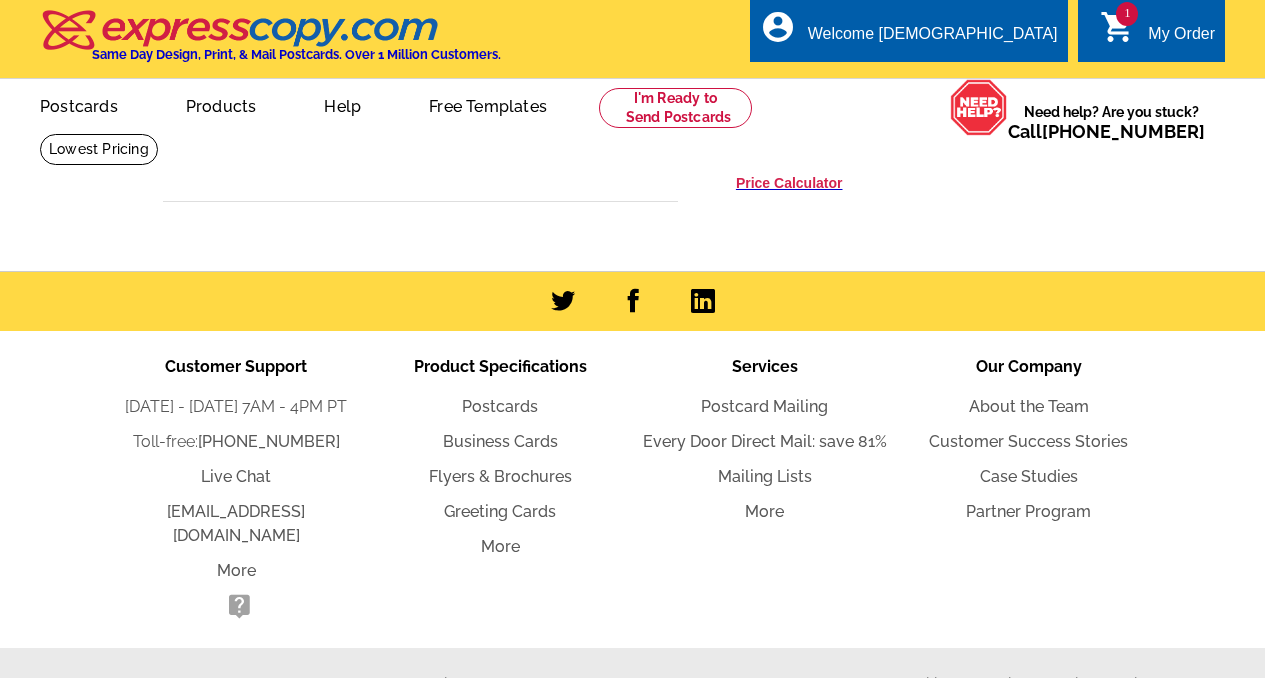 scroll, scrollTop: 0, scrollLeft: 0, axis: both 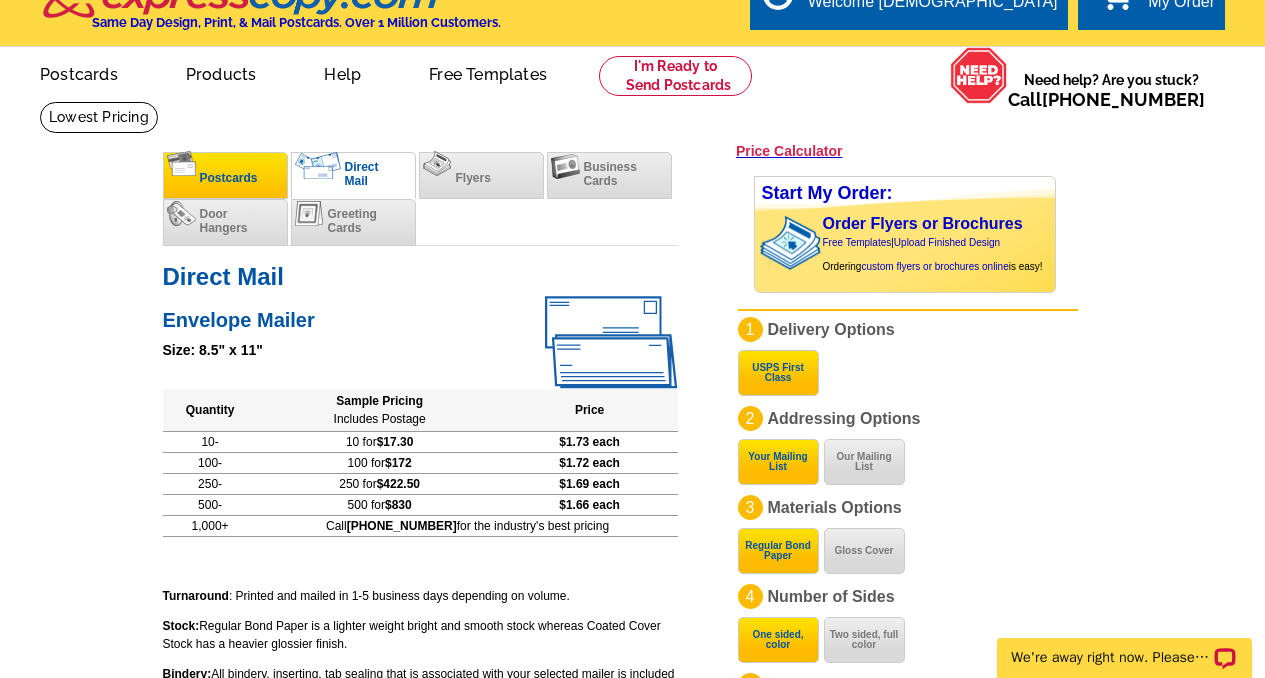 click on "Postcards" at bounding box center [229, 178] 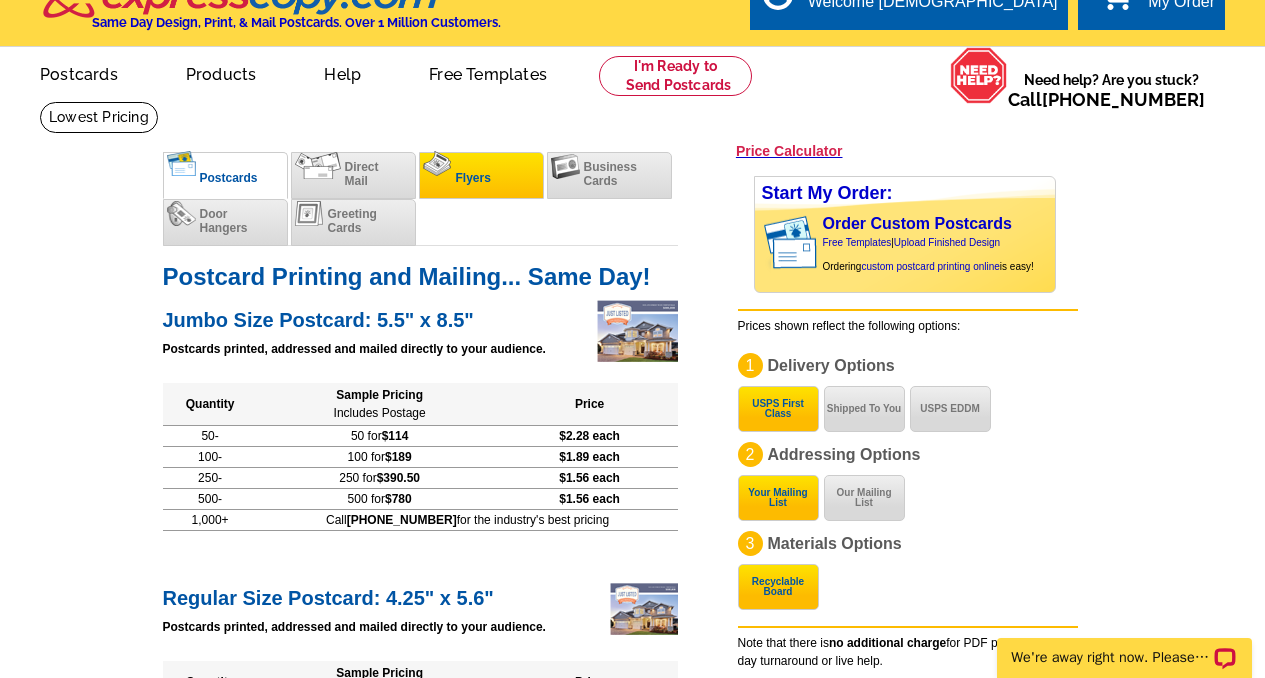 click on "Flyers" at bounding box center (481, 175) 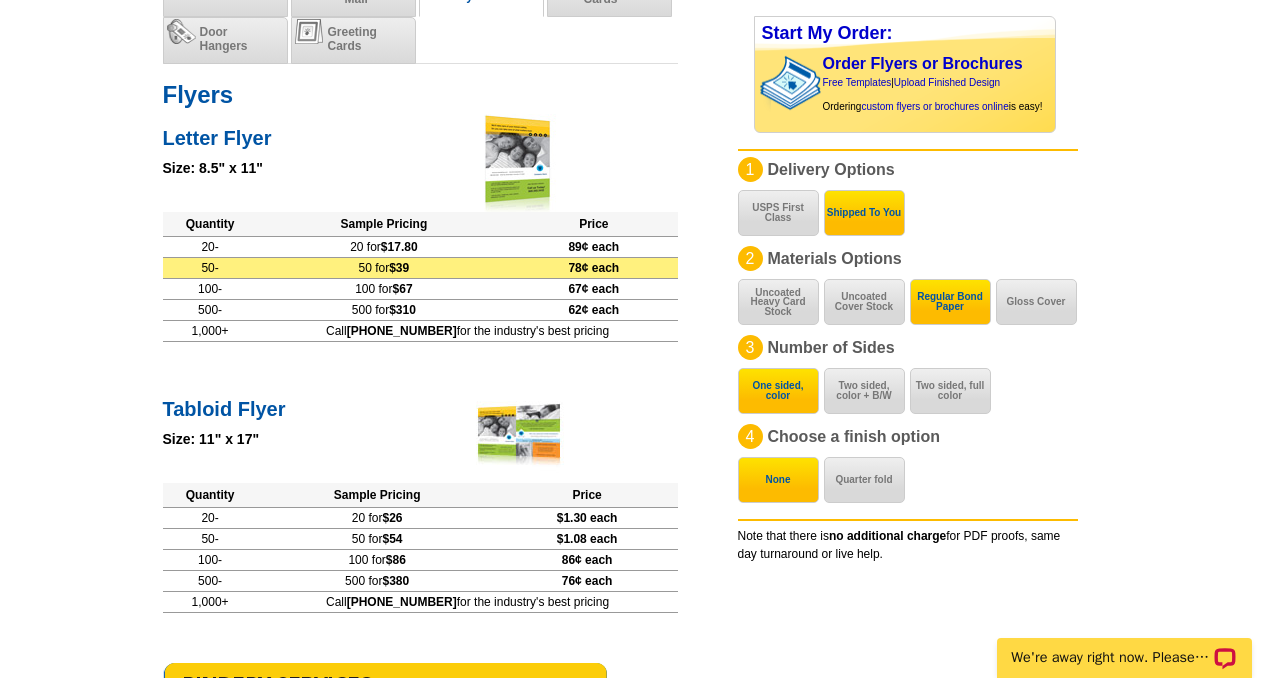 scroll, scrollTop: 245, scrollLeft: 0, axis: vertical 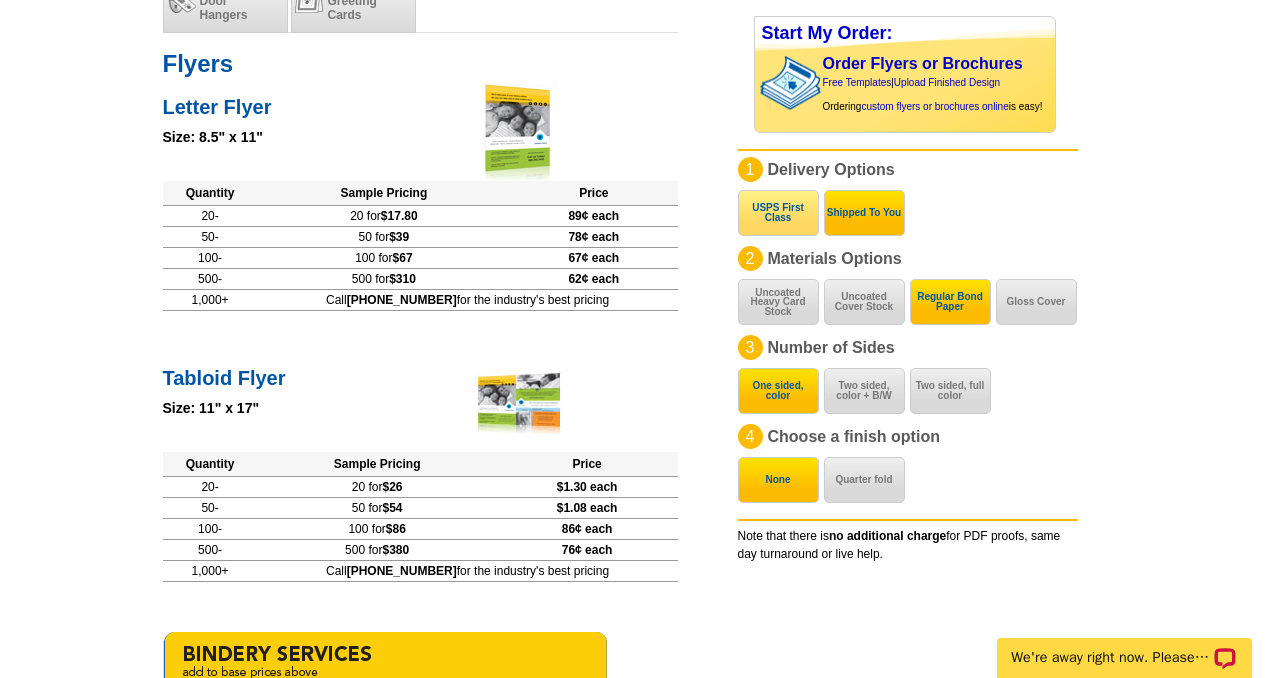 click on "USPS First Class" at bounding box center (778, 213) 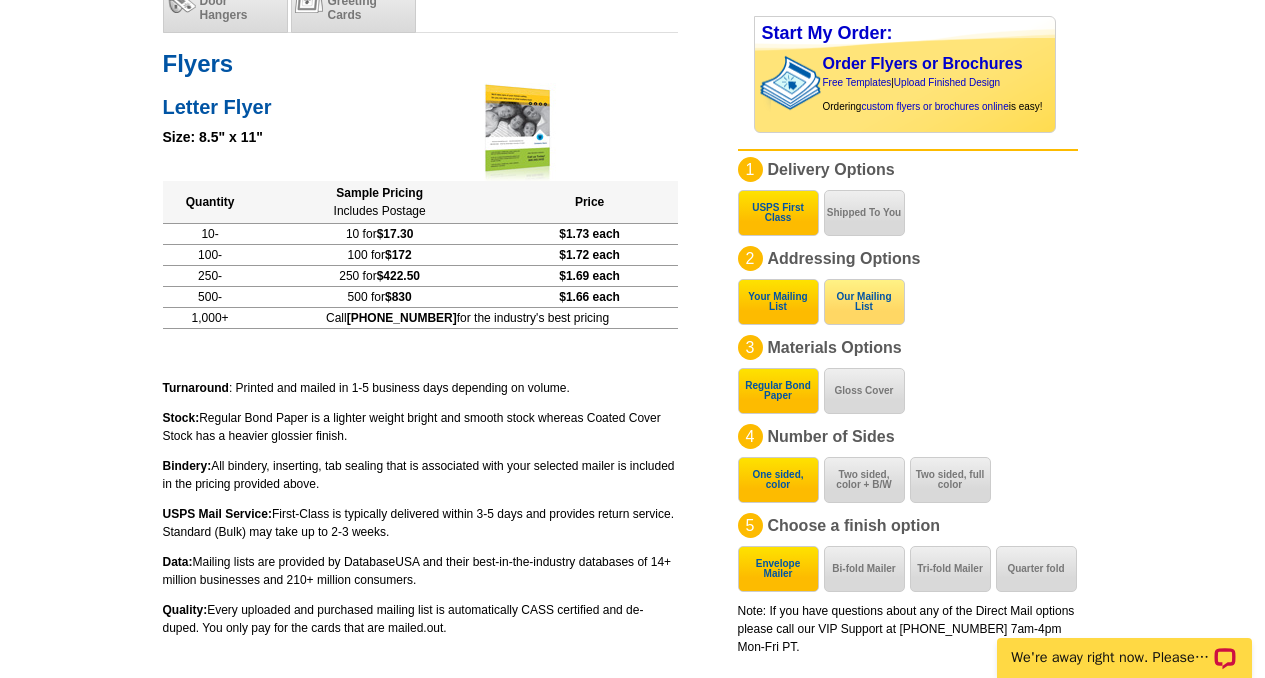 click on "Our Mailing List" at bounding box center (864, 302) 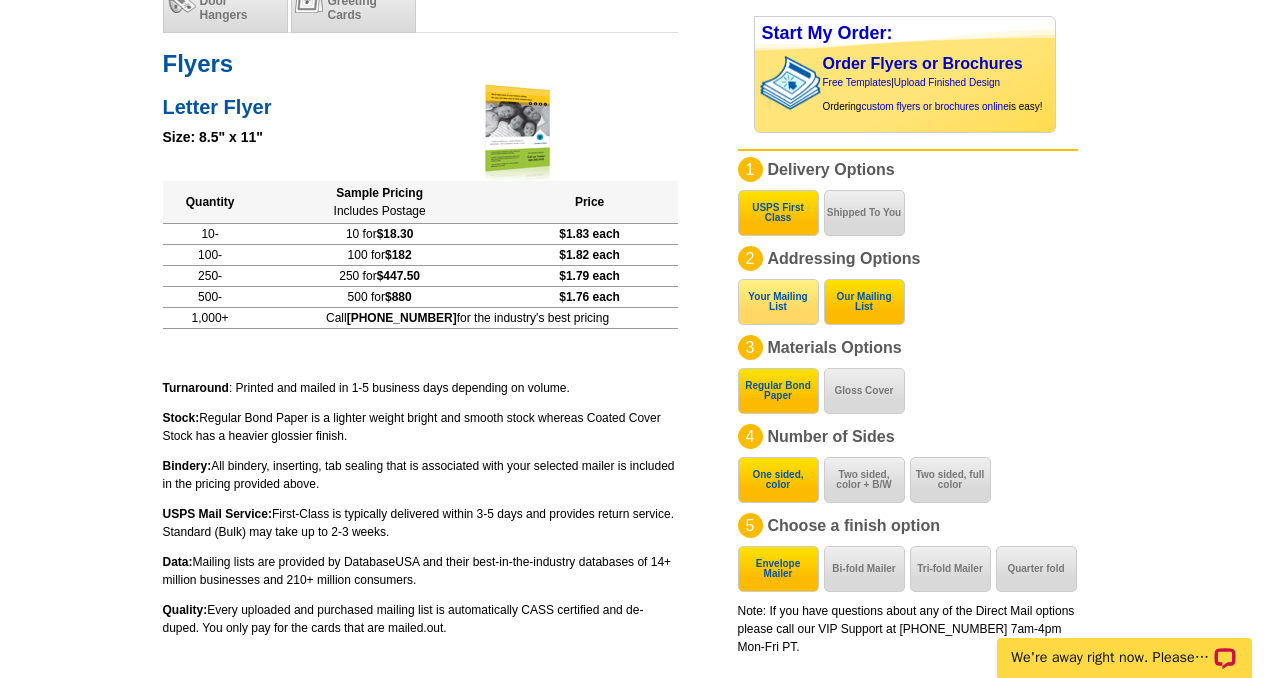 click on "Your Mailing List" at bounding box center (778, 302) 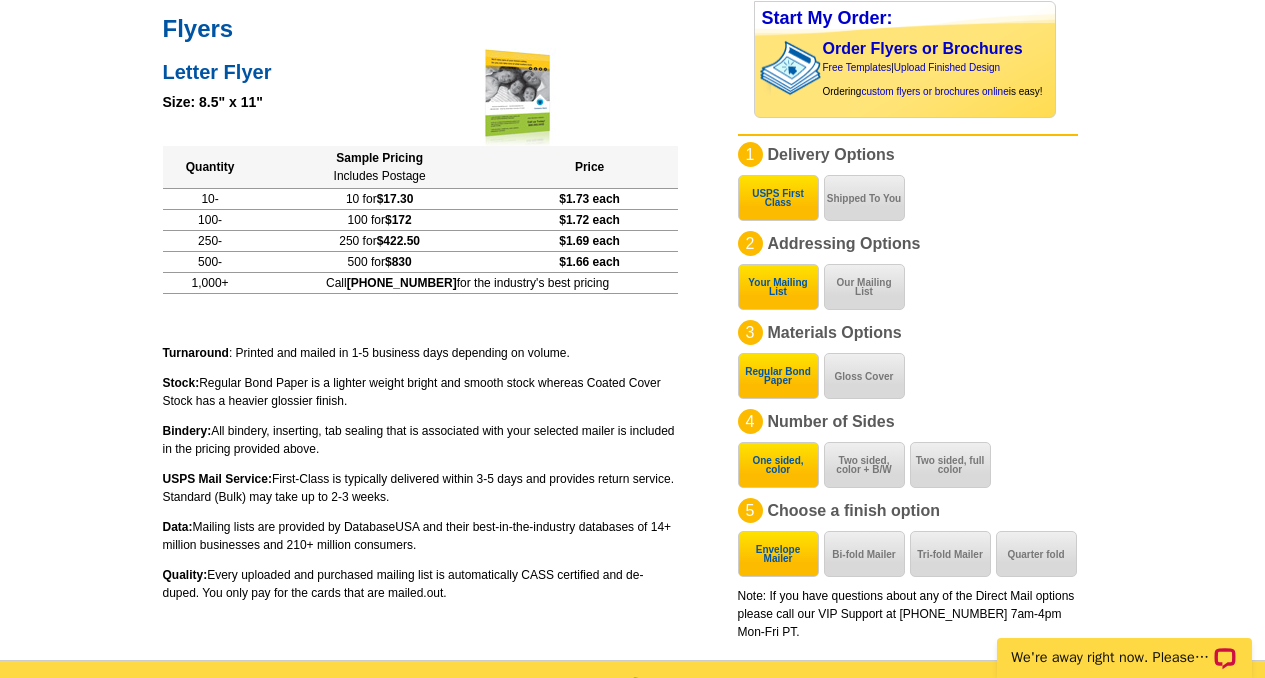scroll, scrollTop: 280, scrollLeft: 0, axis: vertical 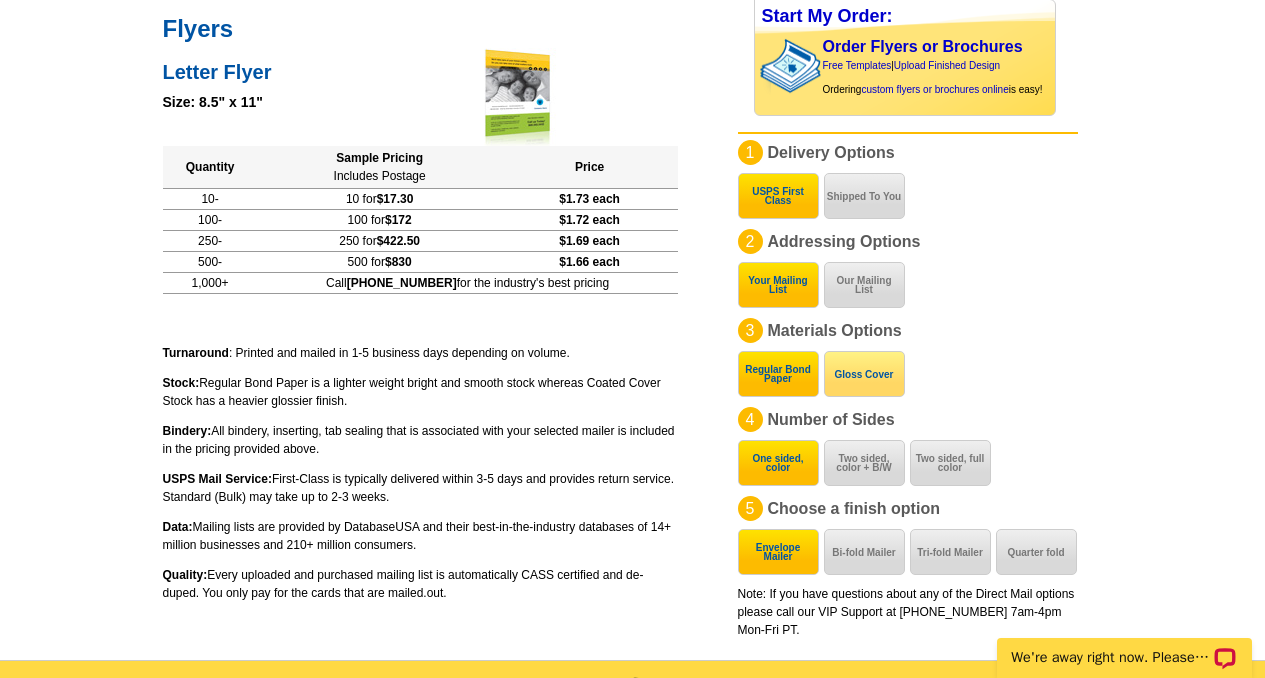 click on "Gloss Cover" at bounding box center (864, 374) 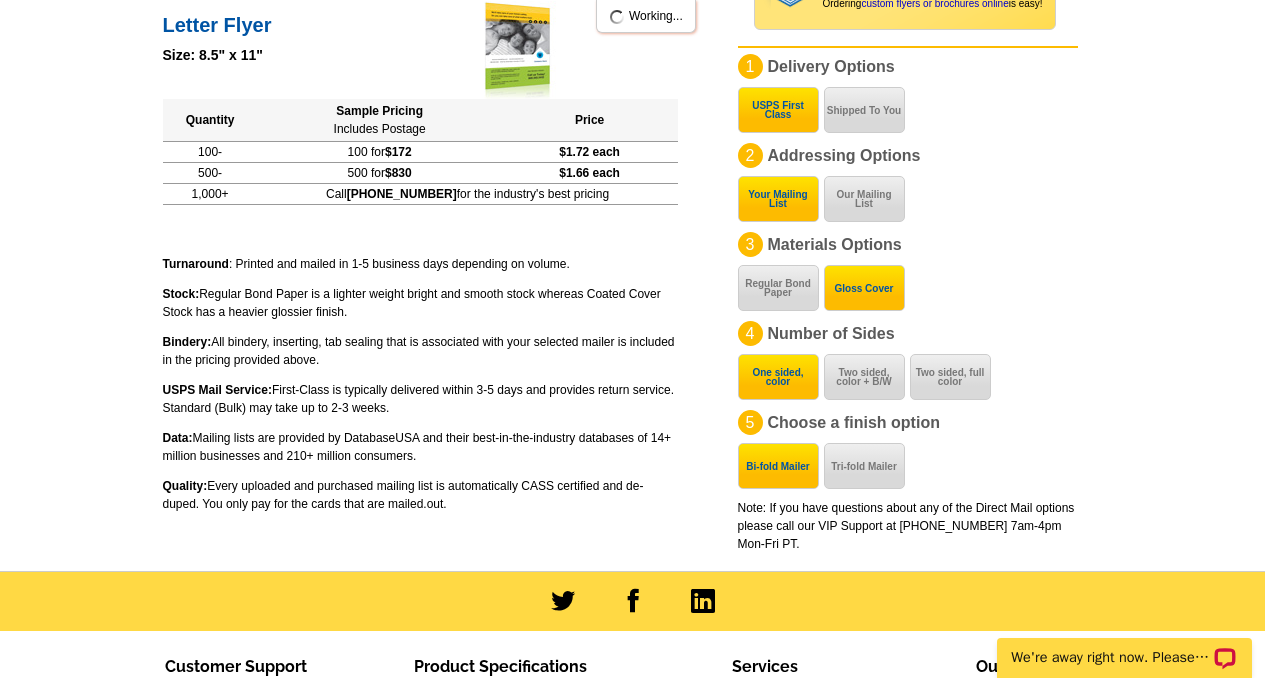 scroll, scrollTop: 328, scrollLeft: 0, axis: vertical 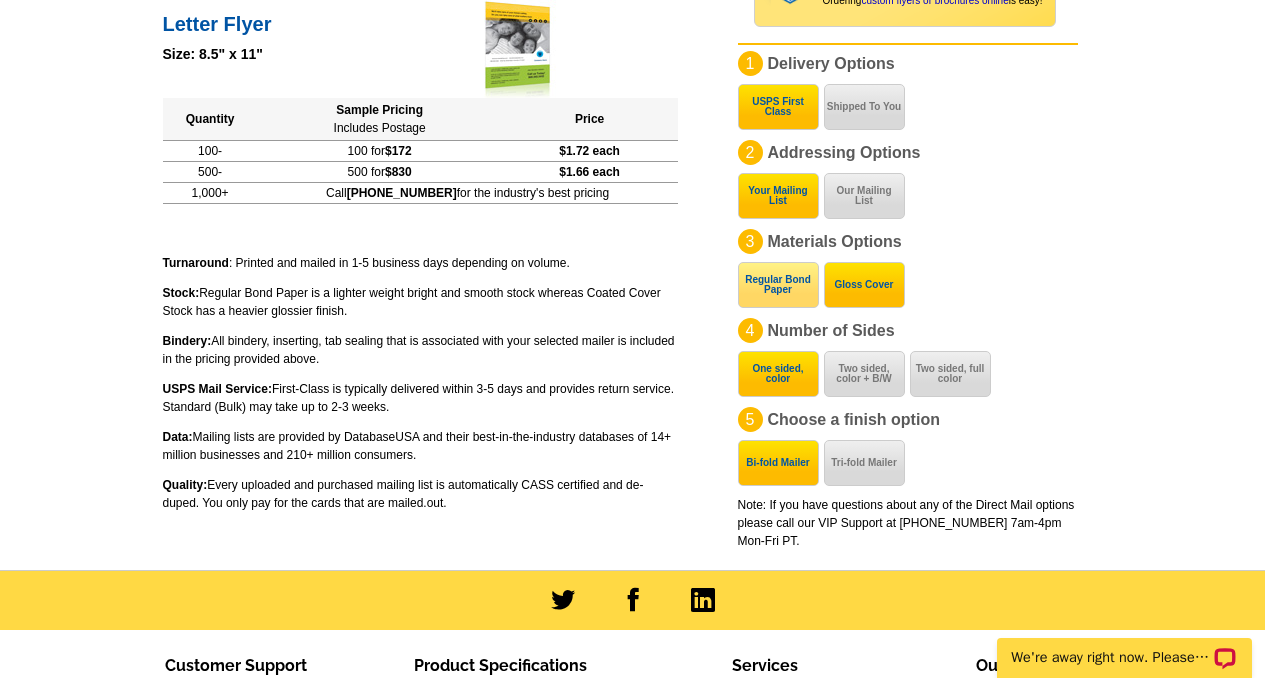 click on "Regular Bond Paper" at bounding box center (778, 285) 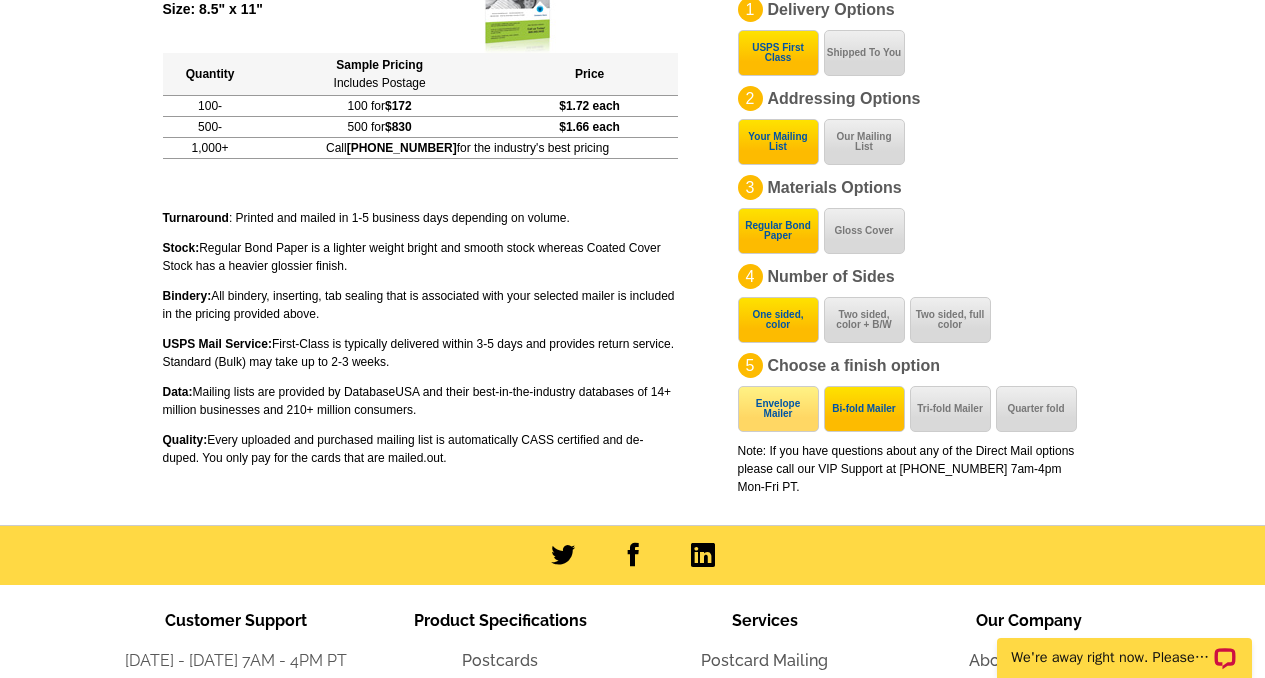scroll, scrollTop: 382, scrollLeft: 0, axis: vertical 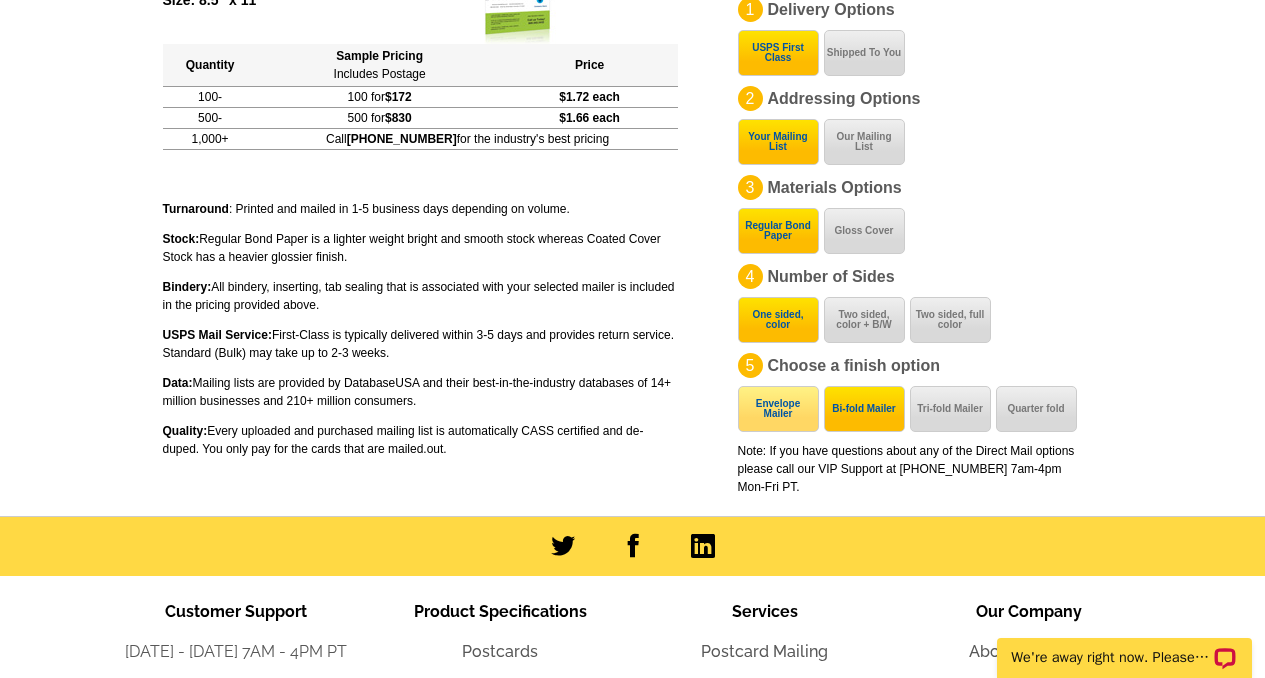 click on "Envelope Mailer" at bounding box center (778, 409) 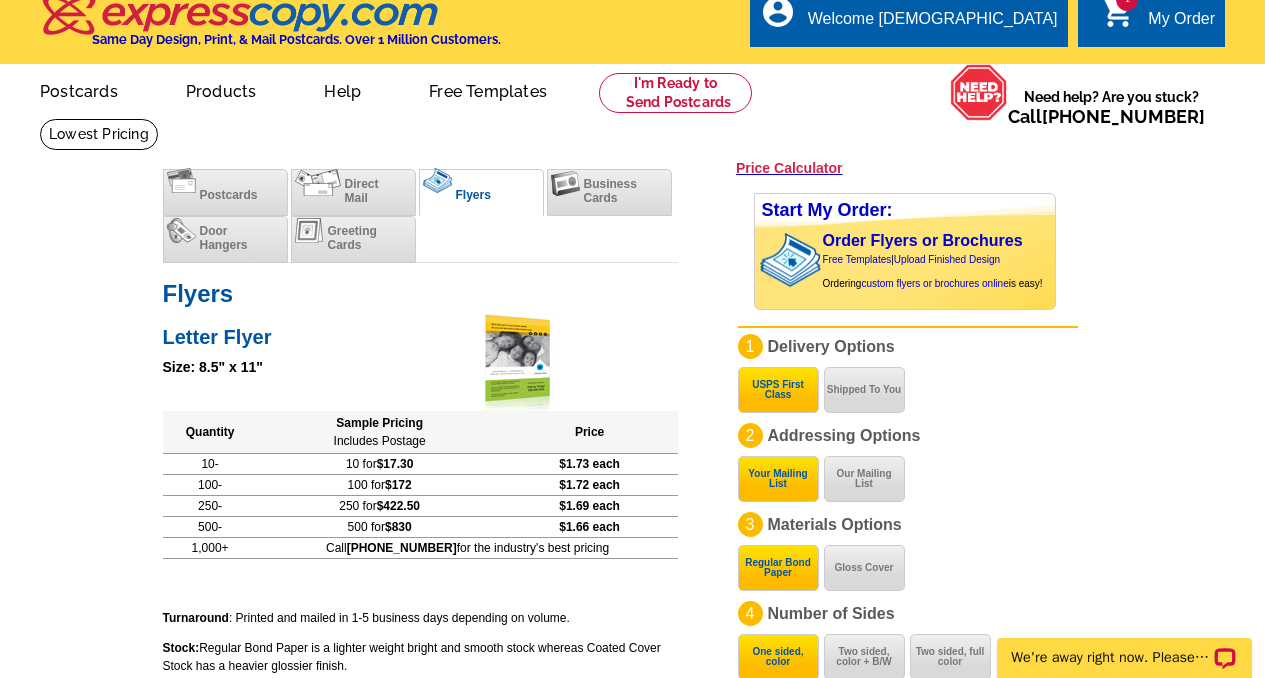 scroll, scrollTop: 14, scrollLeft: 0, axis: vertical 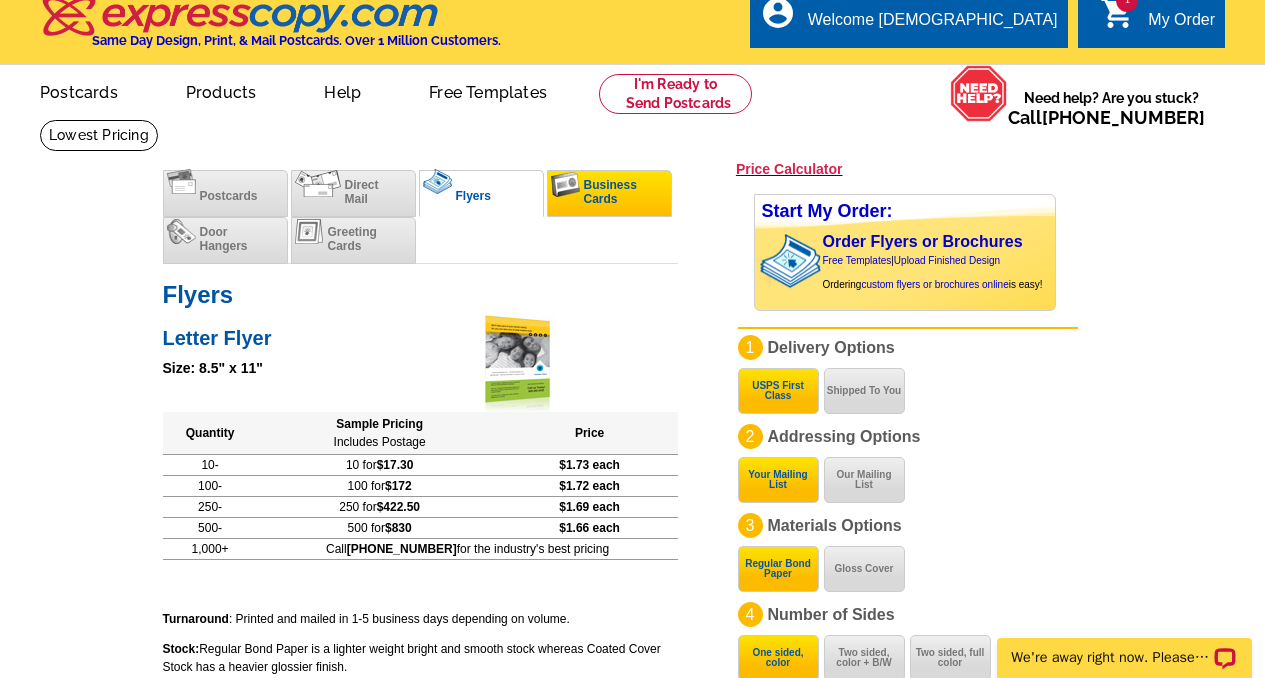 click on "Business Cards" at bounding box center (610, 192) 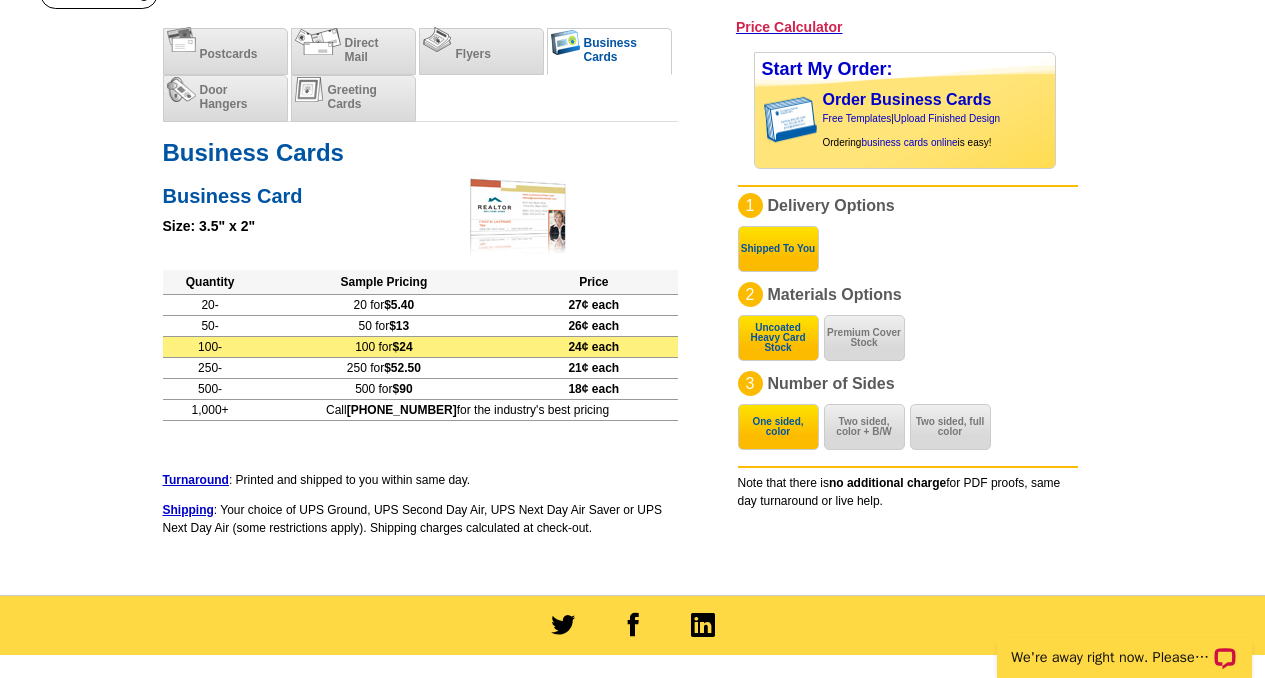 scroll, scrollTop: 157, scrollLeft: 0, axis: vertical 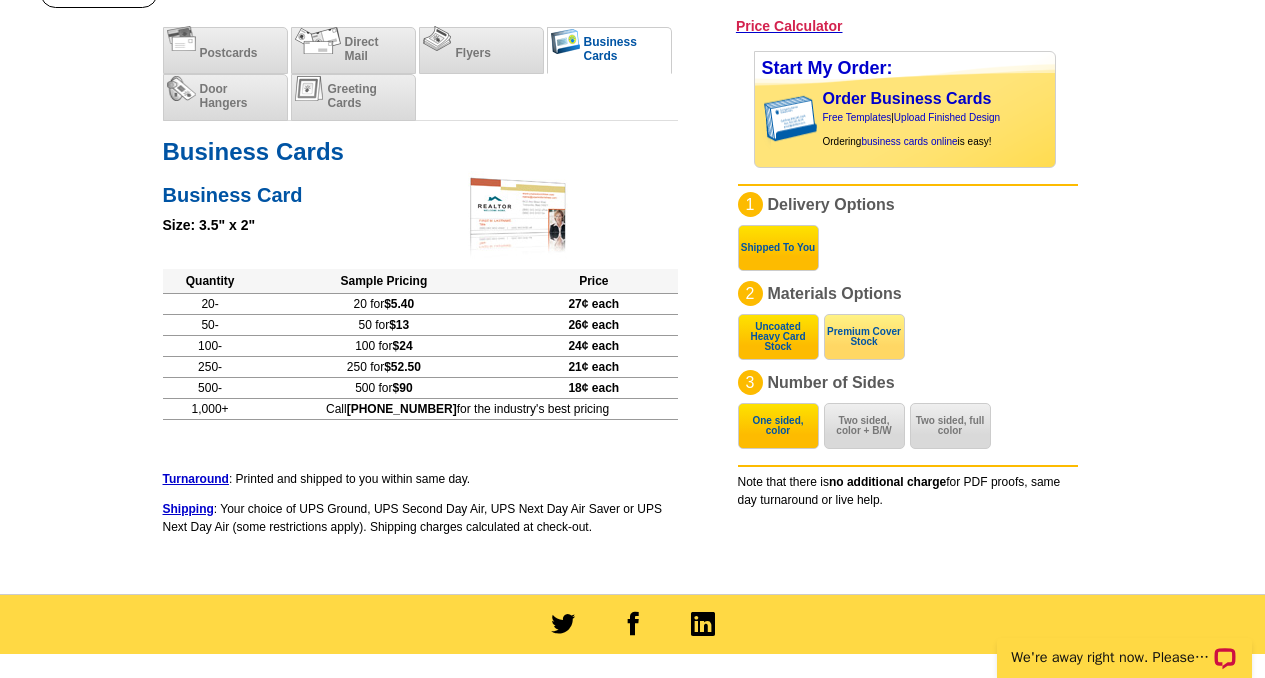 click on "Premium Cover Stock" at bounding box center [864, 337] 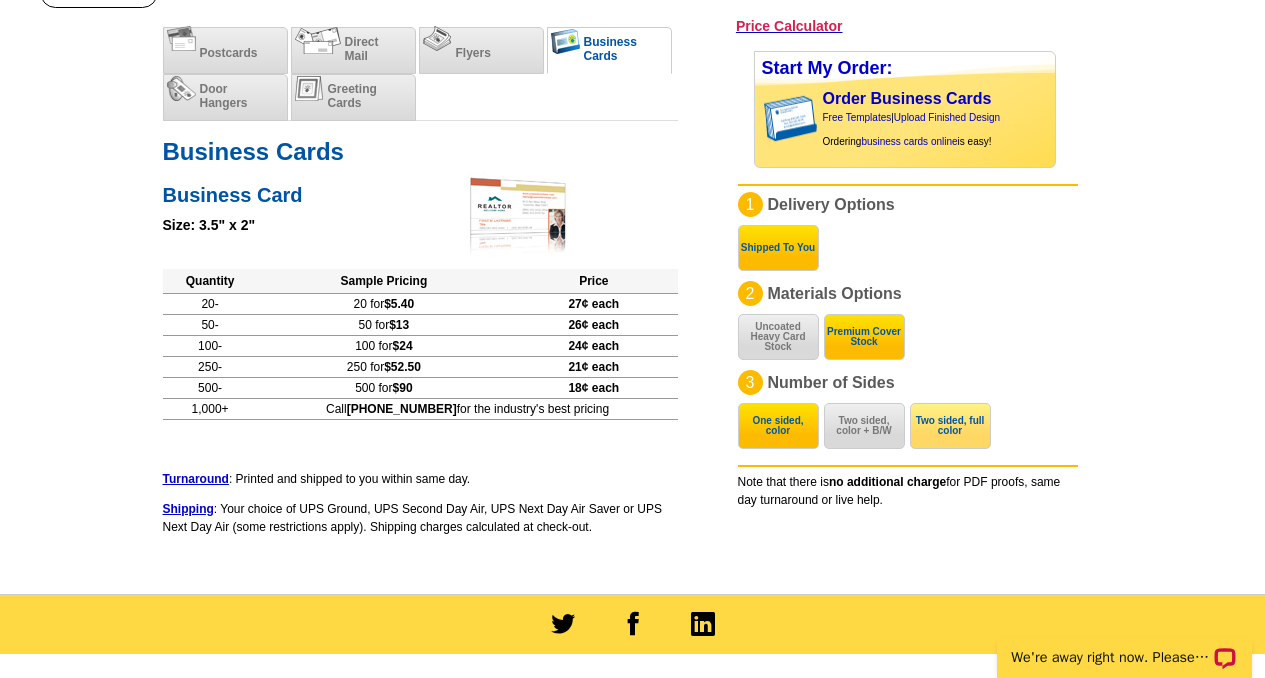click on "Two sided, full color" at bounding box center (950, 426) 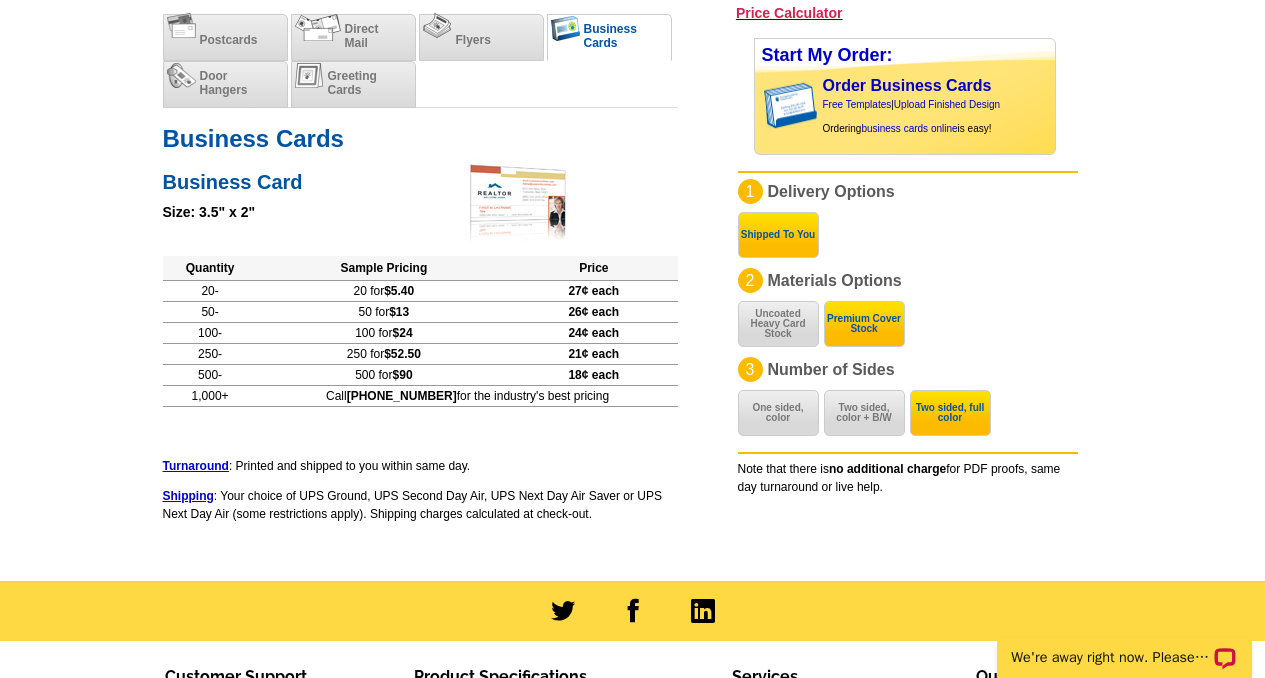 scroll, scrollTop: 0, scrollLeft: 0, axis: both 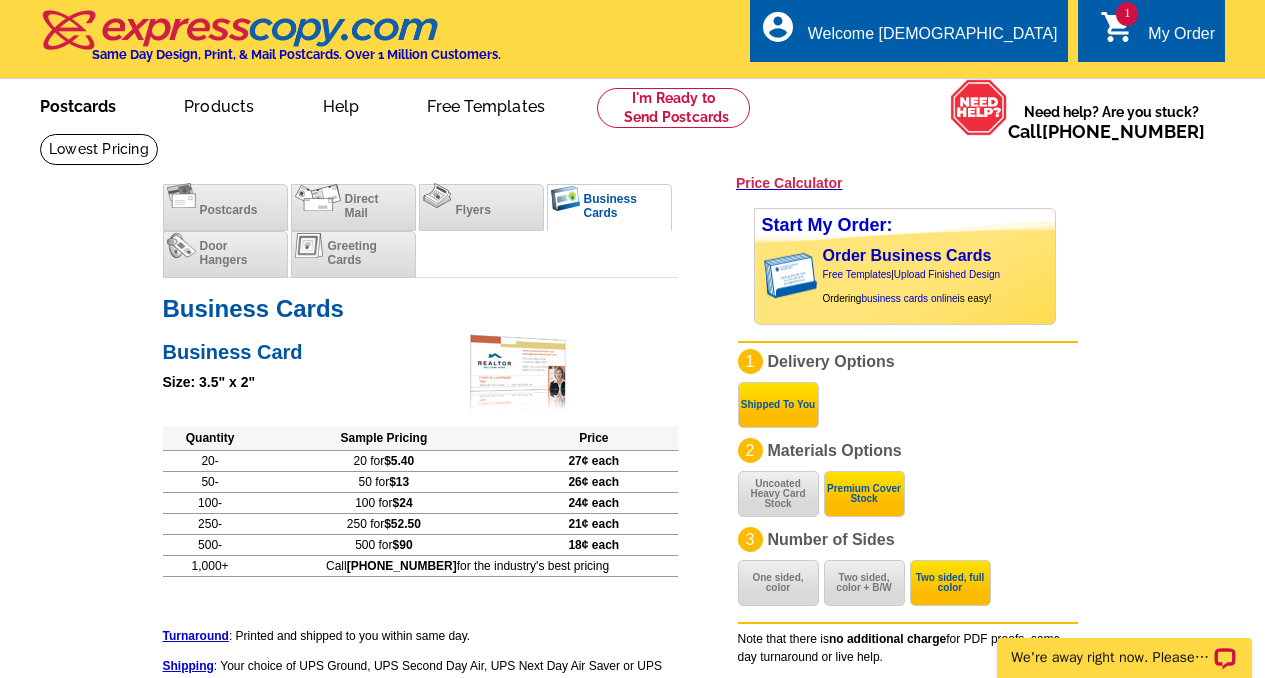click on "Postcards" at bounding box center [78, 104] 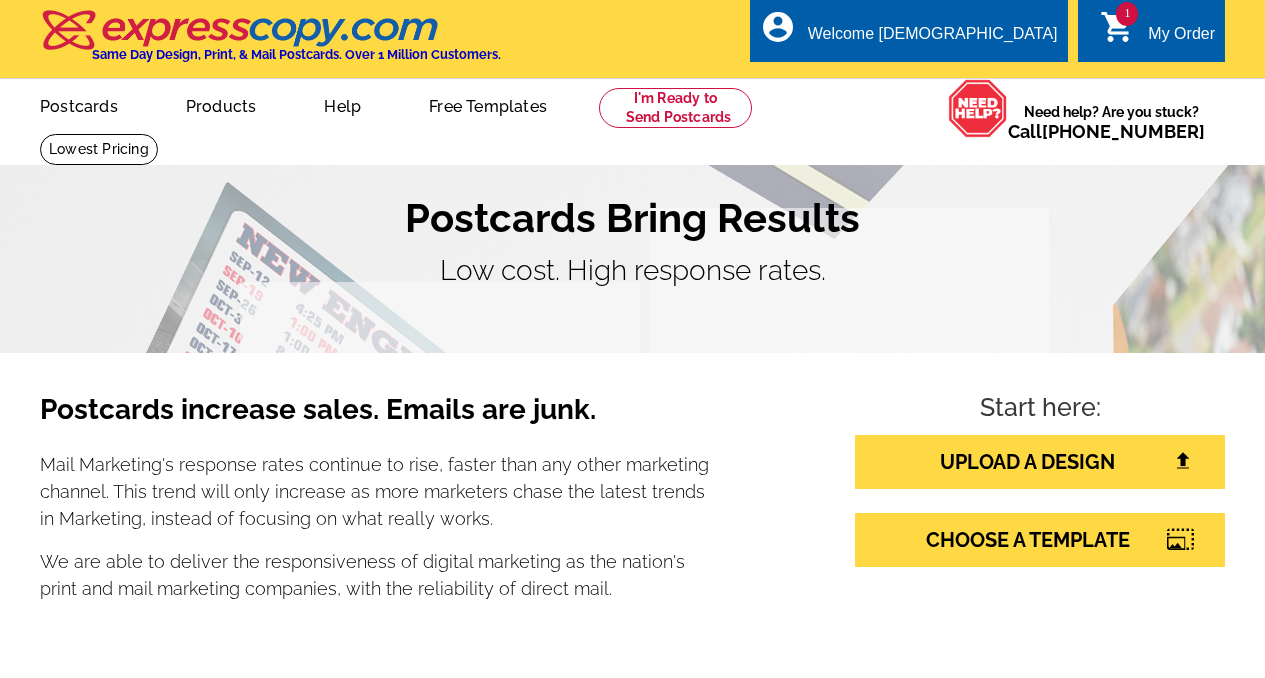 scroll, scrollTop: 0, scrollLeft: 0, axis: both 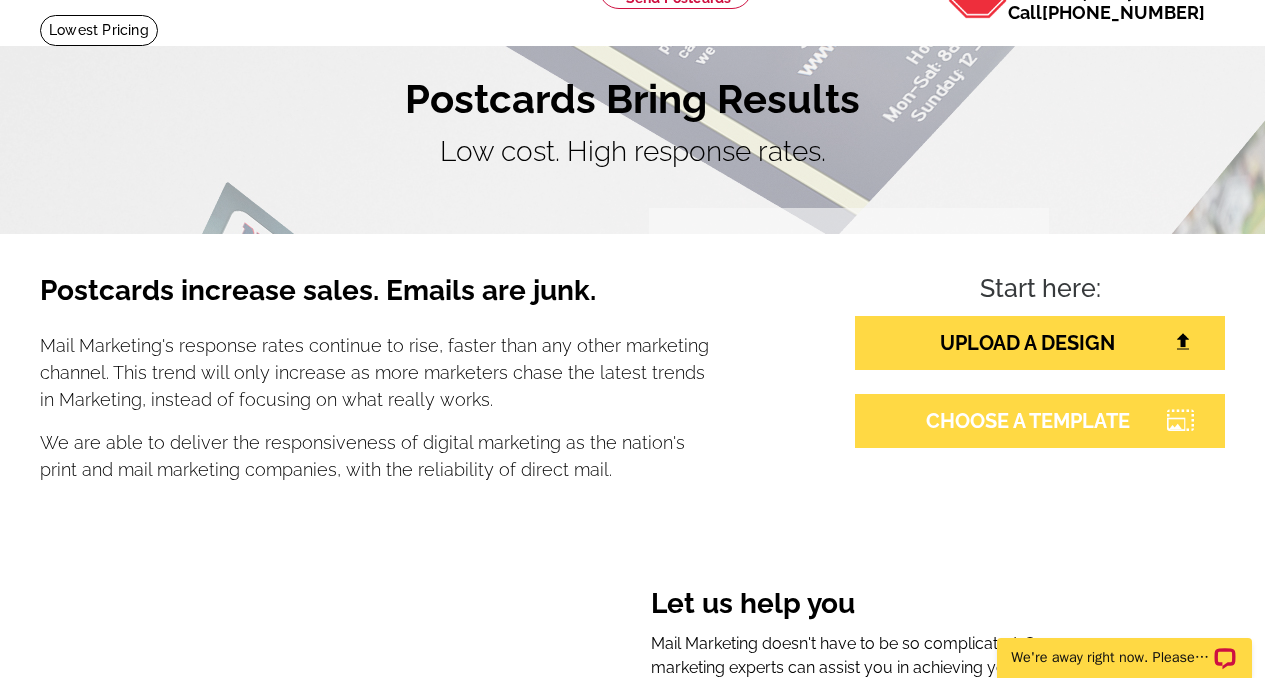 click on "CHOOSE
A TEMPLATE" at bounding box center [1040, 421] 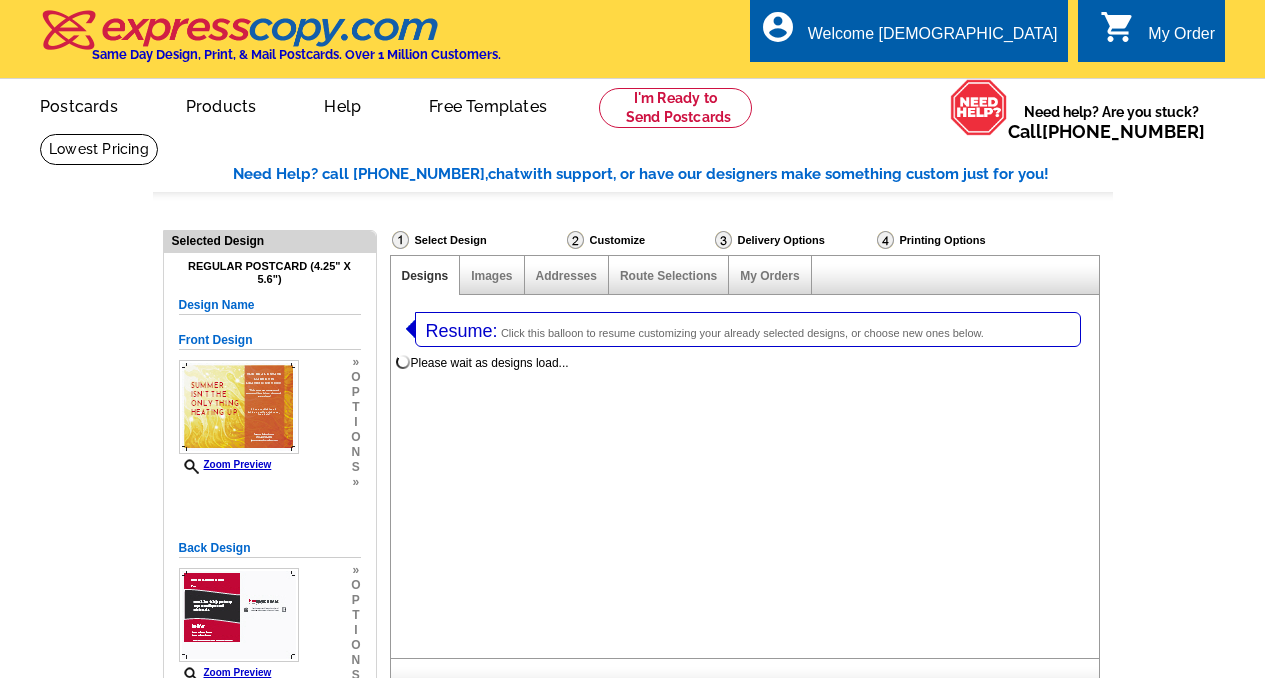 select on "1" 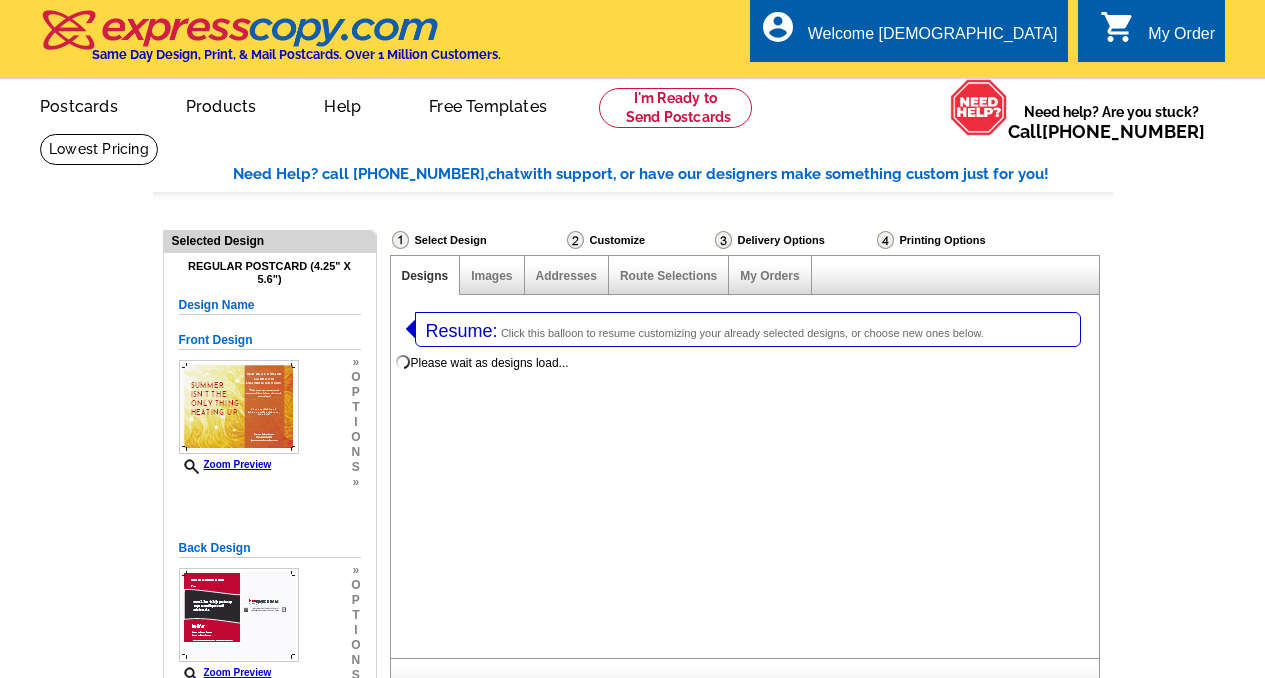 select on "1" 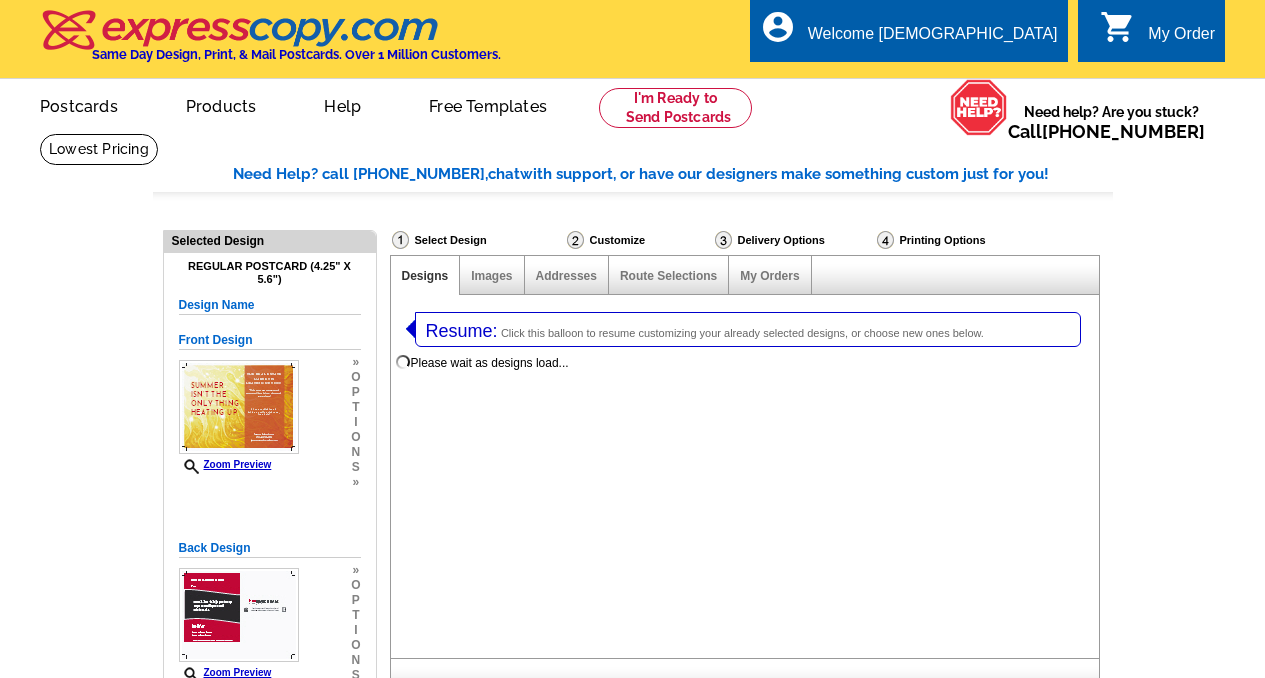 scroll, scrollTop: 0, scrollLeft: 0, axis: both 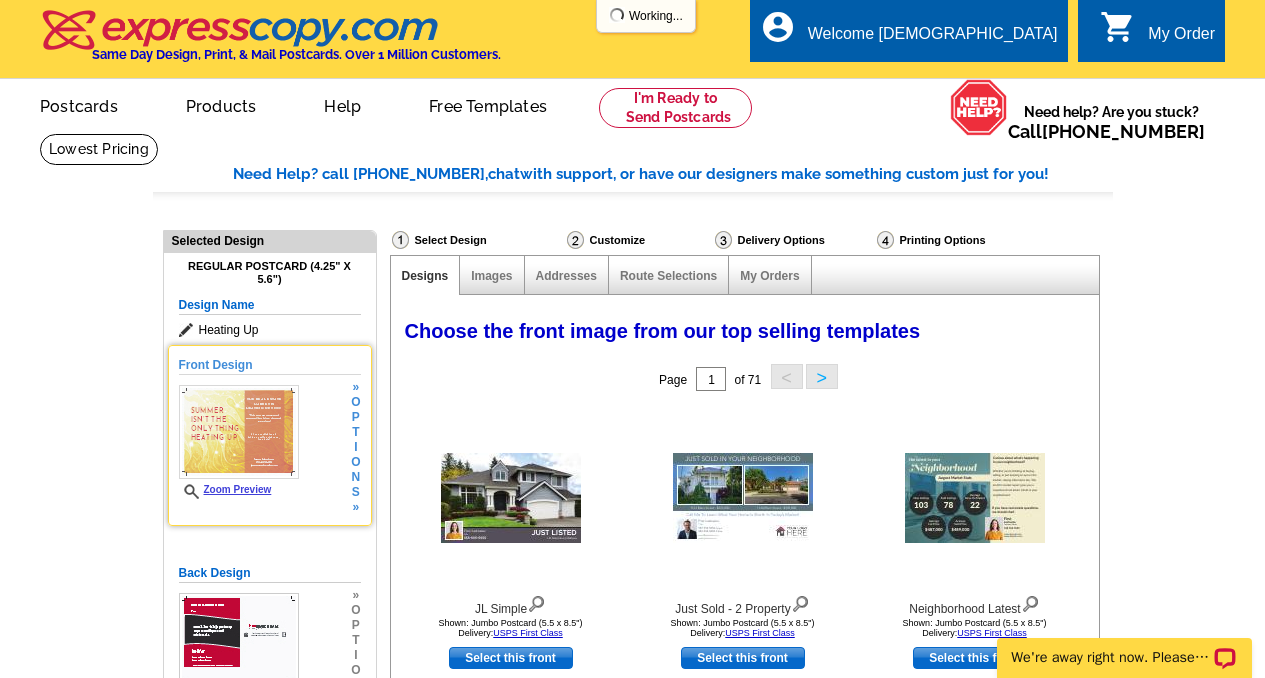 select on "785" 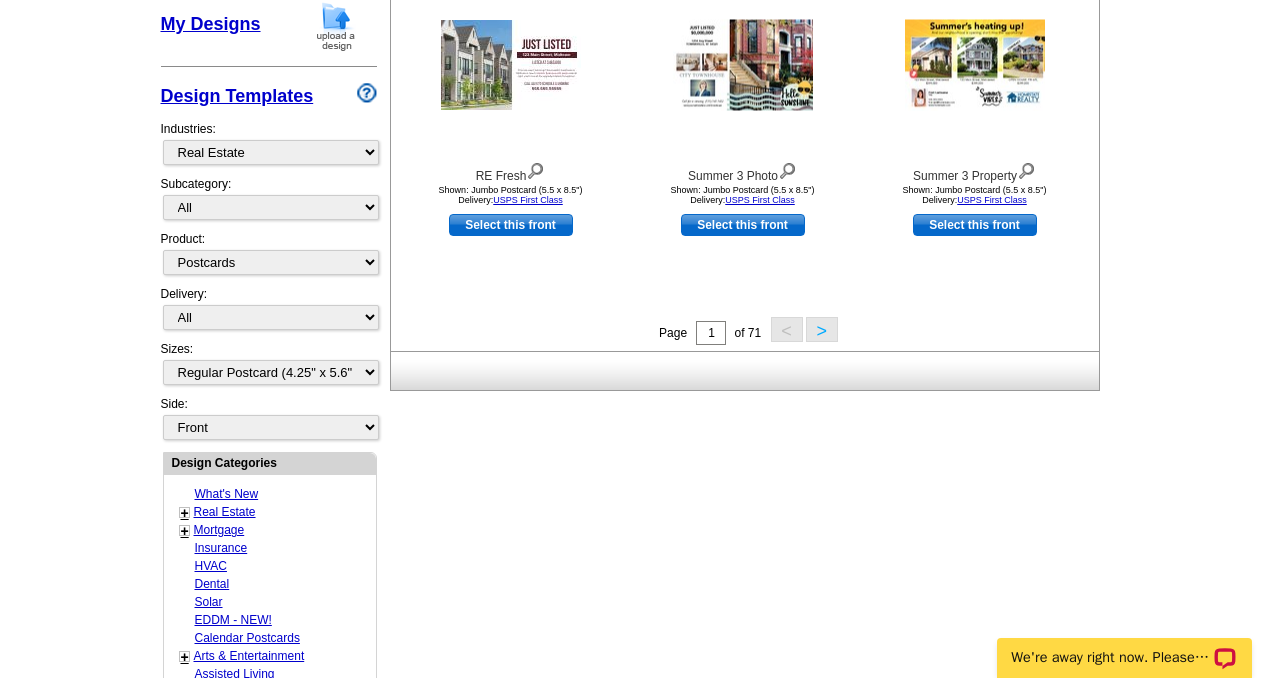scroll, scrollTop: 778, scrollLeft: 0, axis: vertical 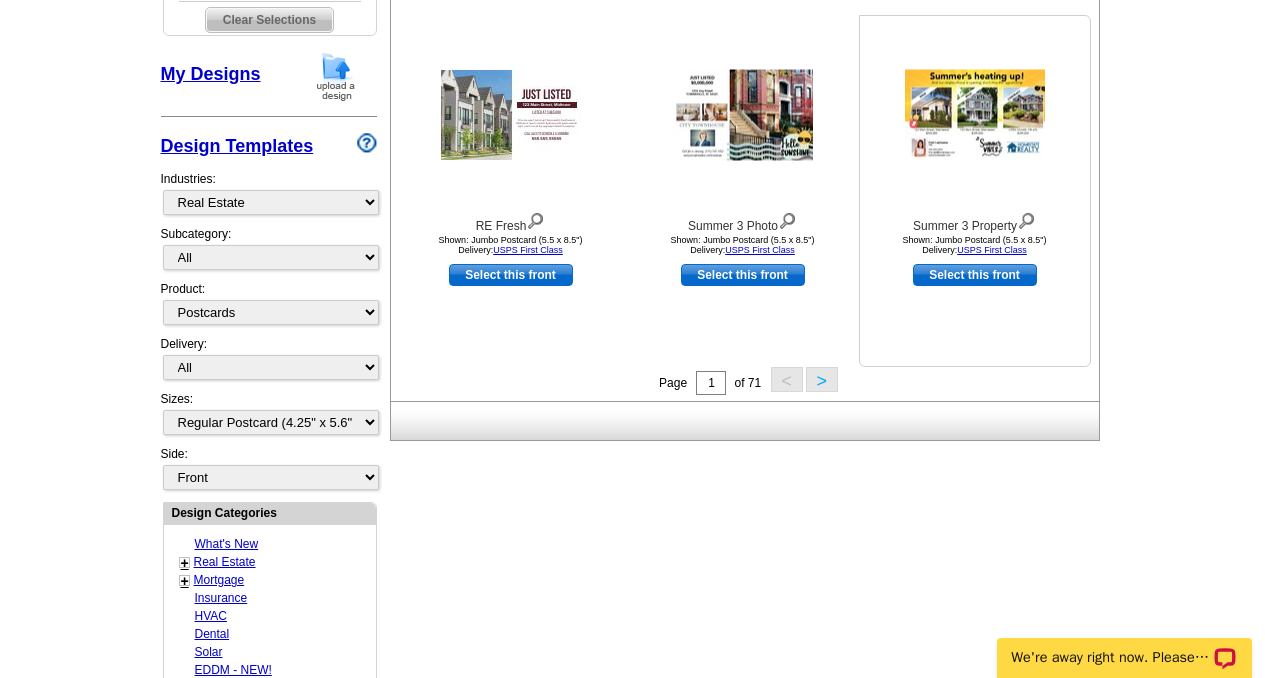 click on "Select this front" at bounding box center (975, 275) 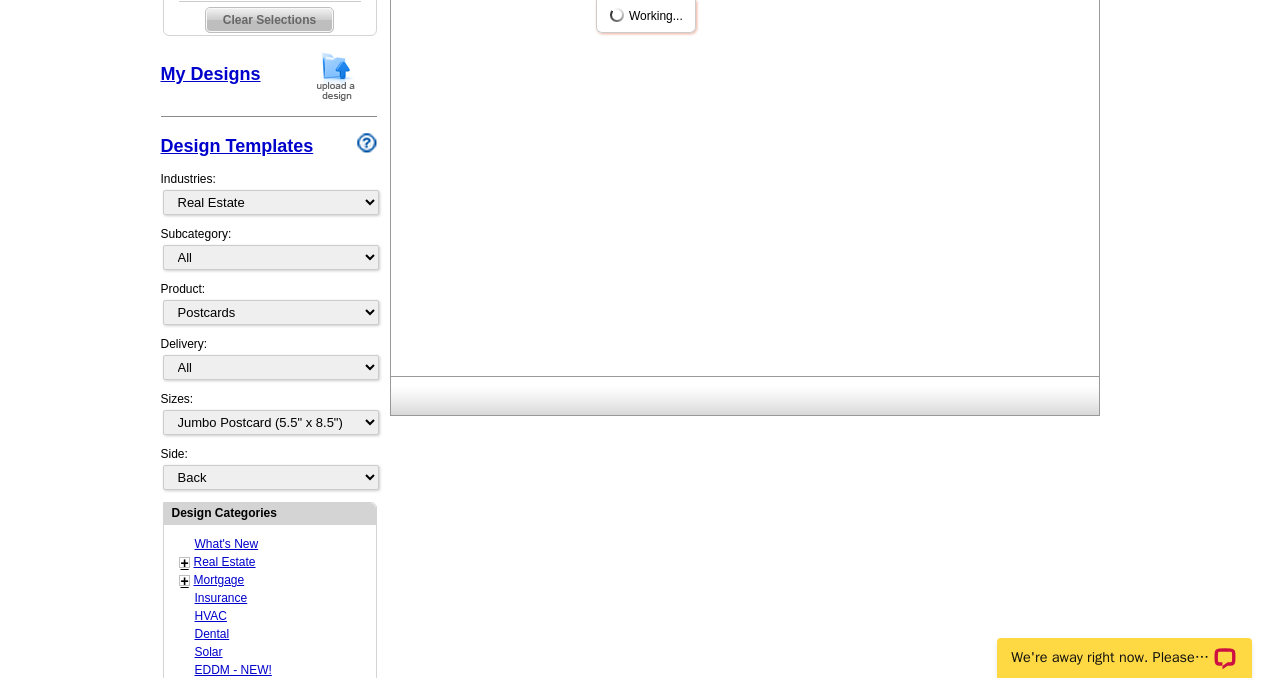 scroll, scrollTop: 0, scrollLeft: 0, axis: both 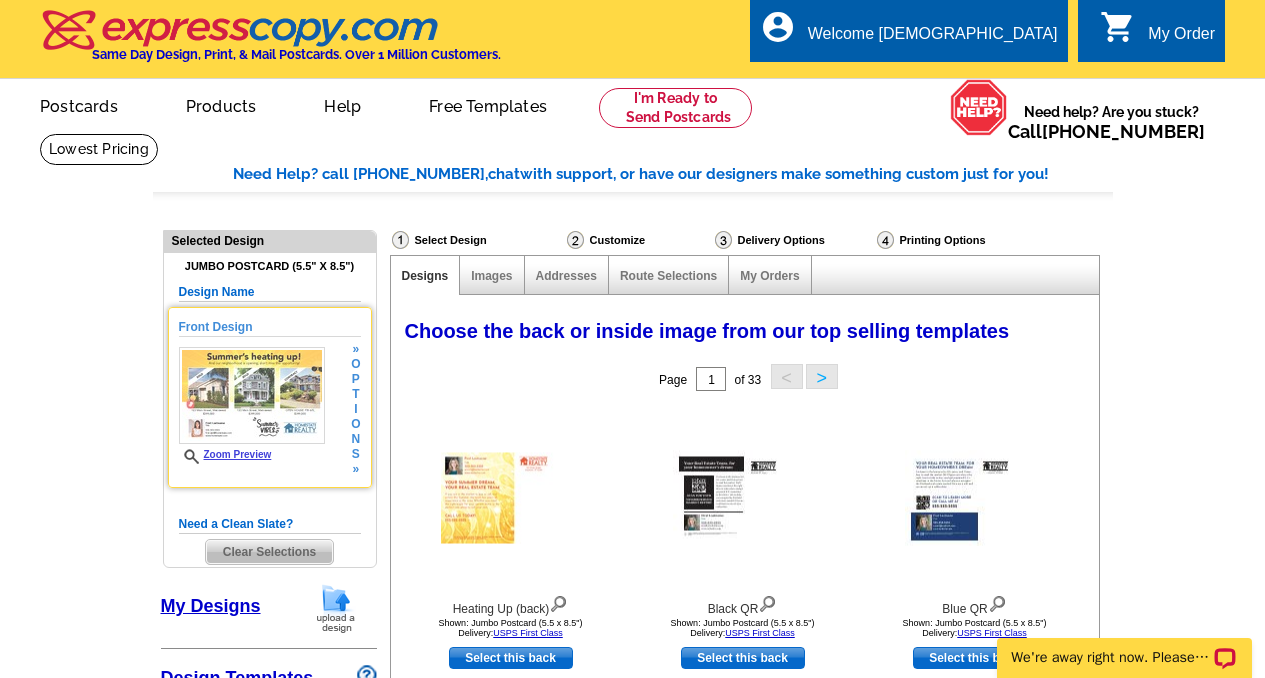 click at bounding box center (252, 395) 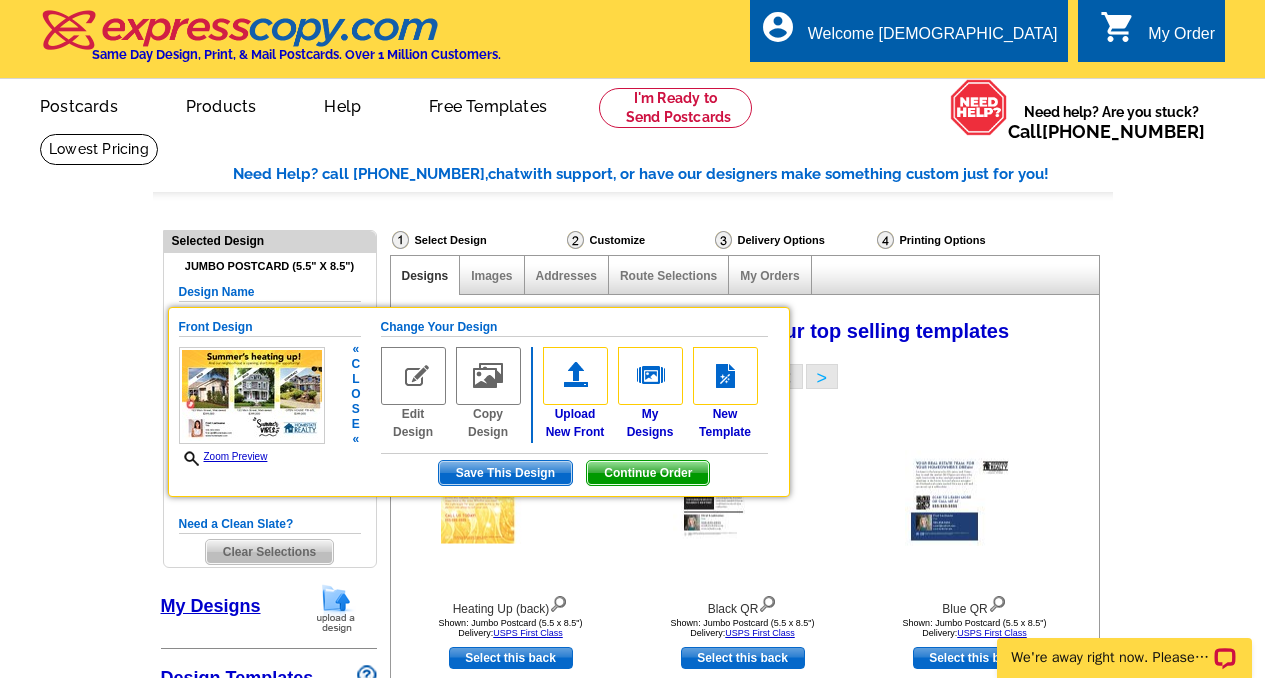 click at bounding box center [252, 395] 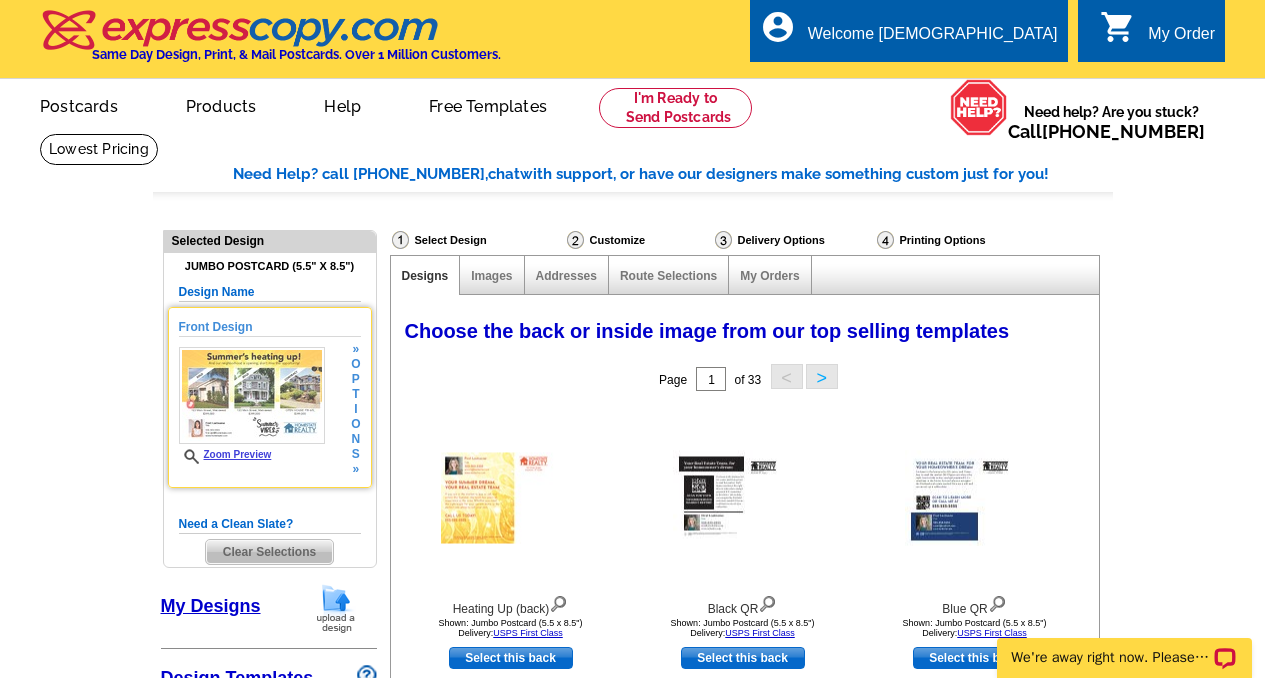 click at bounding box center (252, 395) 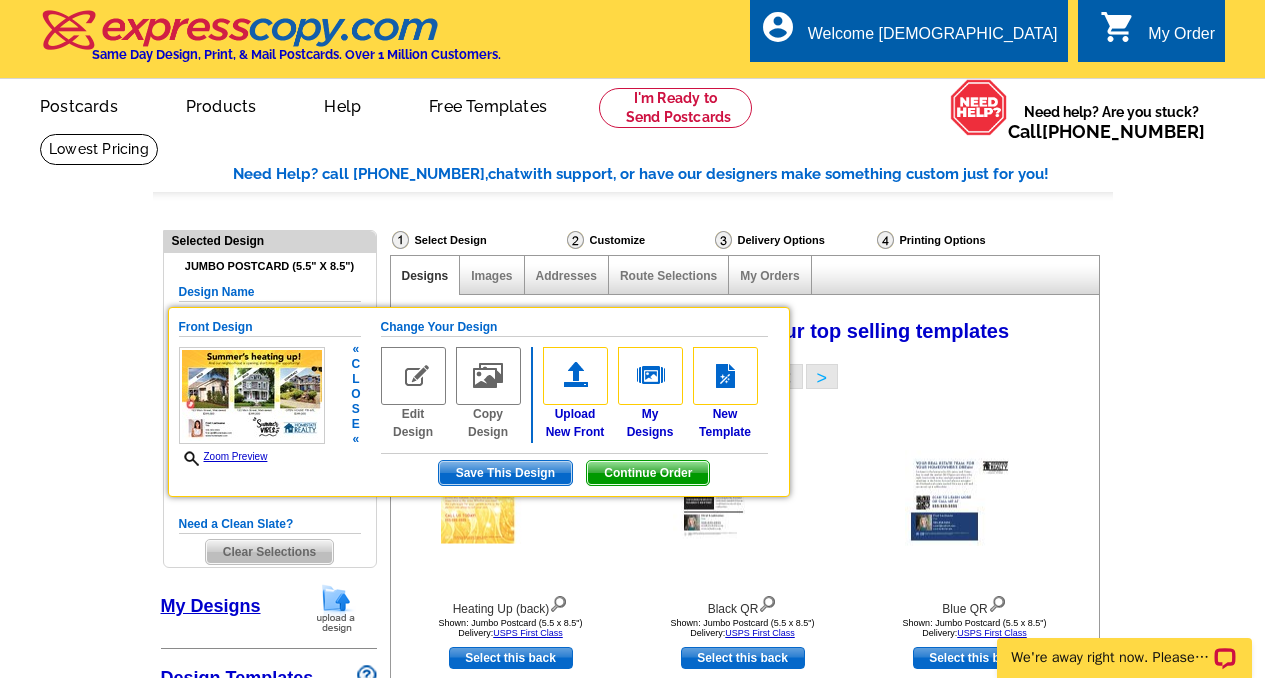click on "Zoom Preview" at bounding box center [223, 456] 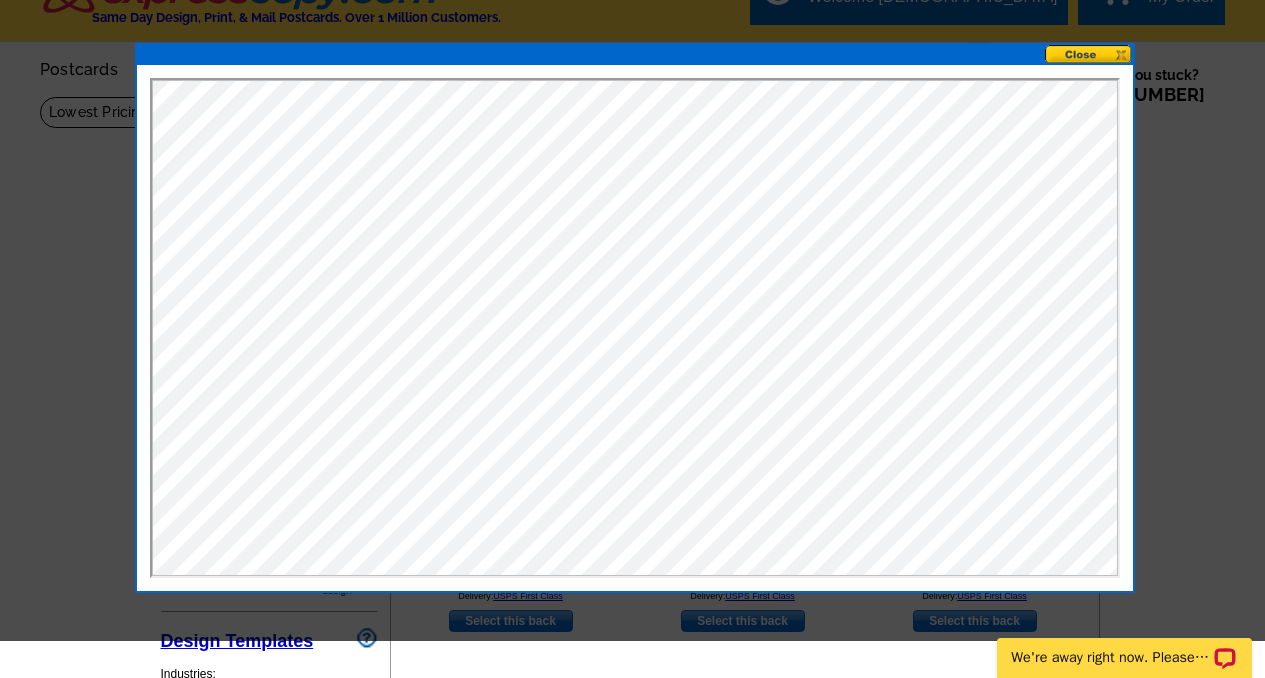 scroll, scrollTop: 0, scrollLeft: 0, axis: both 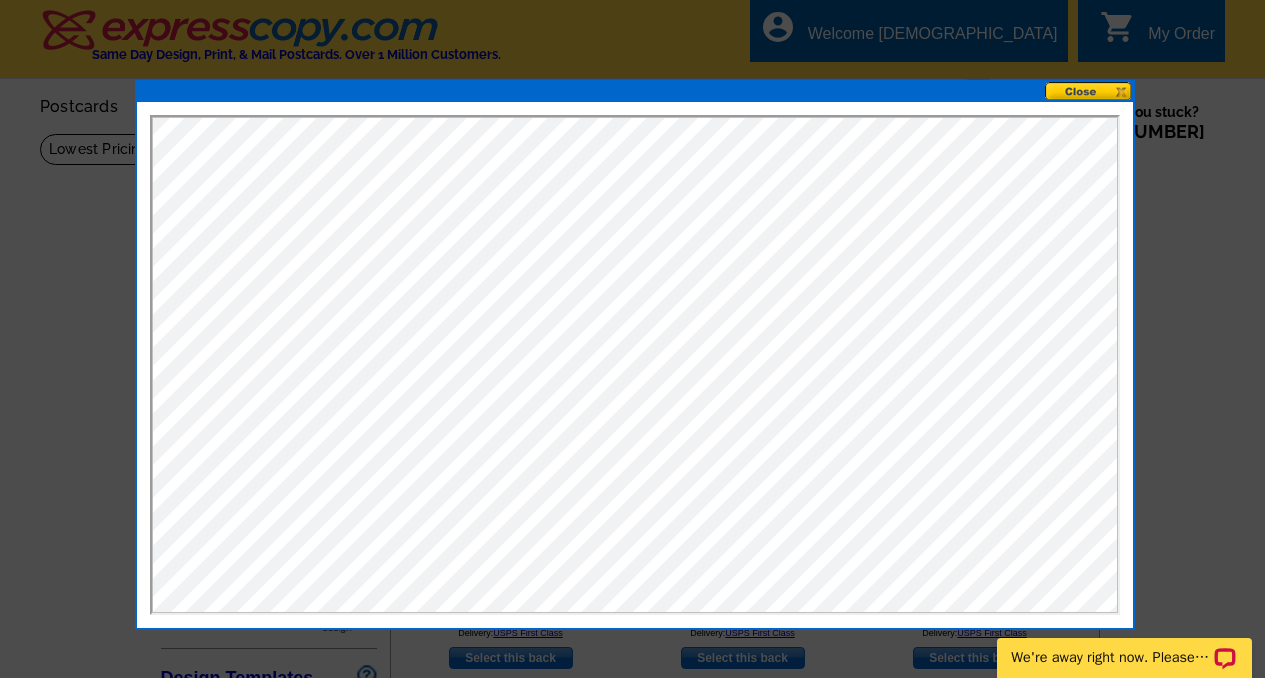 click at bounding box center (632, 339) 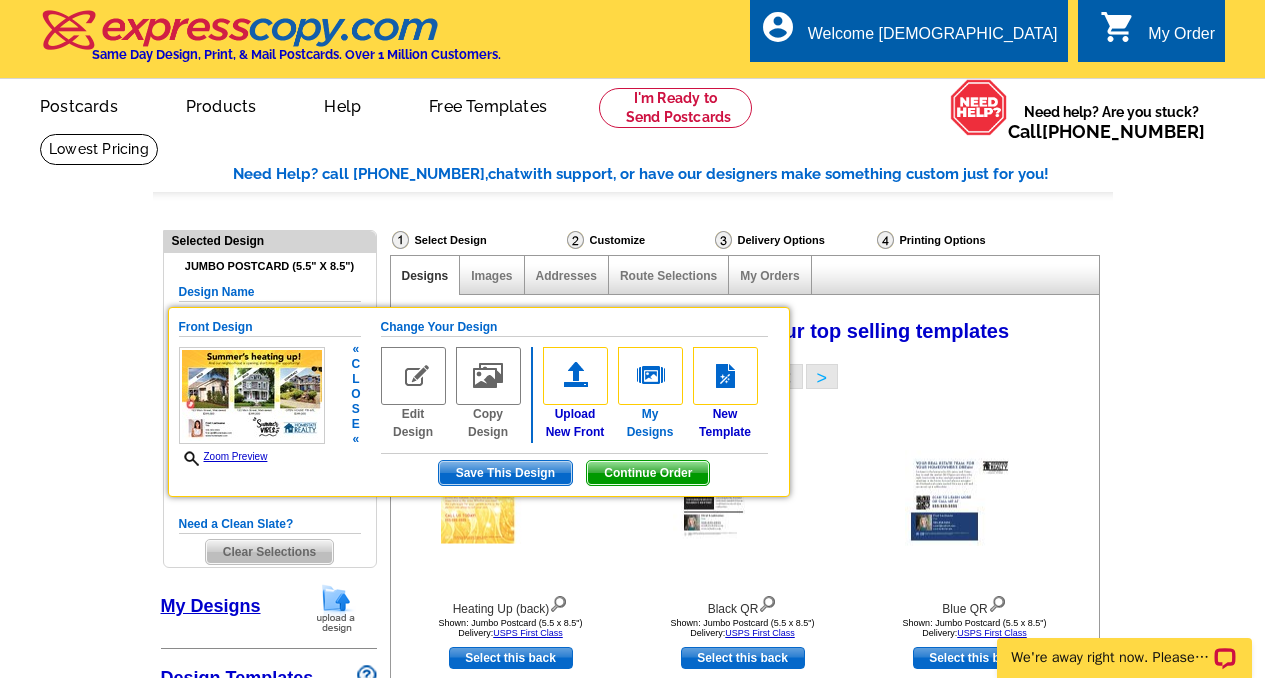 click at bounding box center [650, 376] 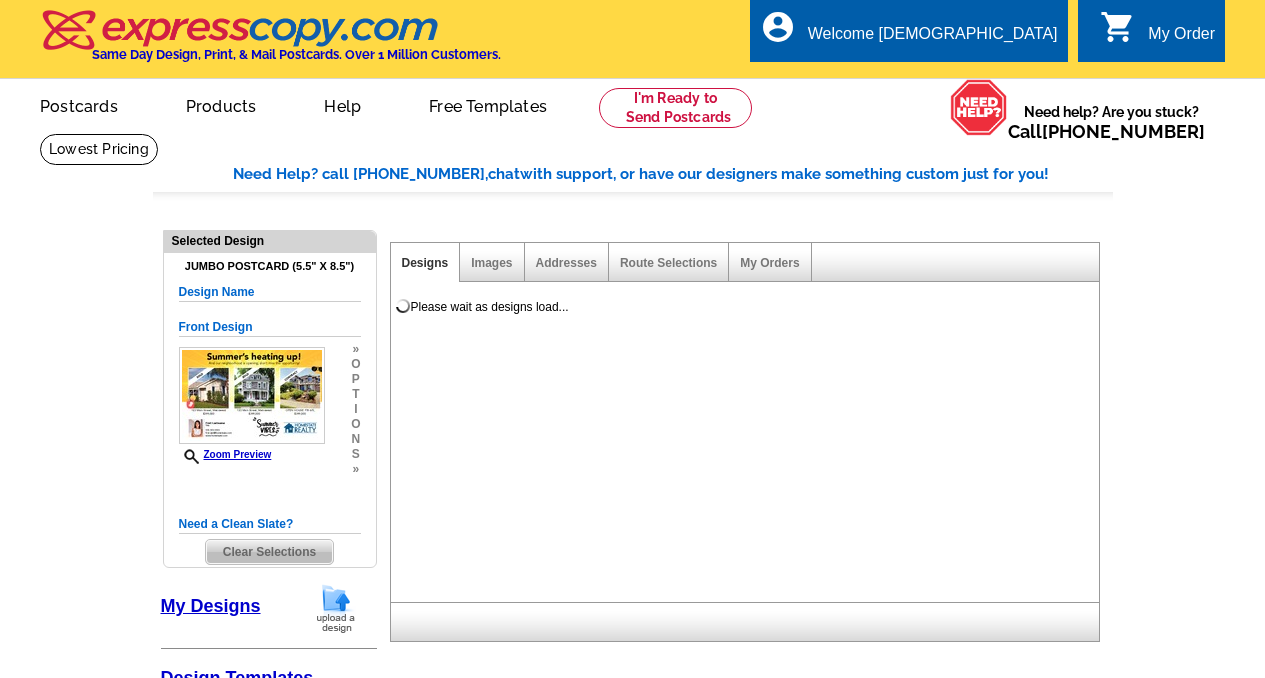 select on "1" 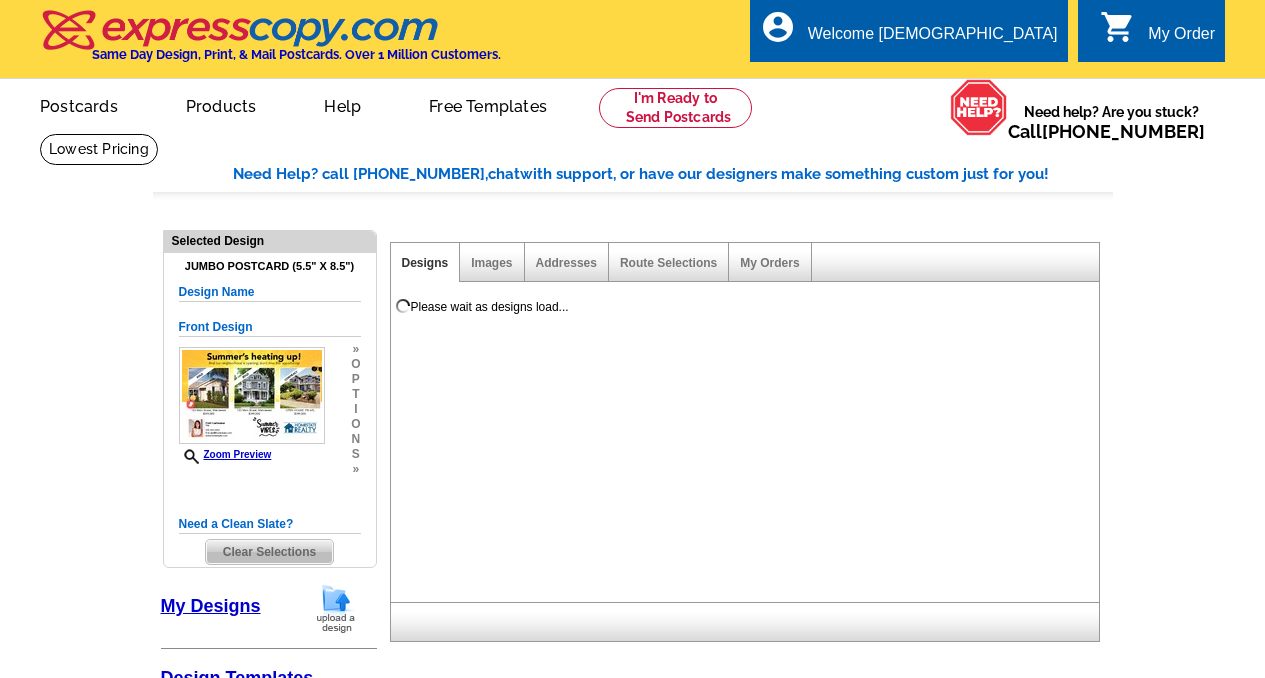 select on "2" 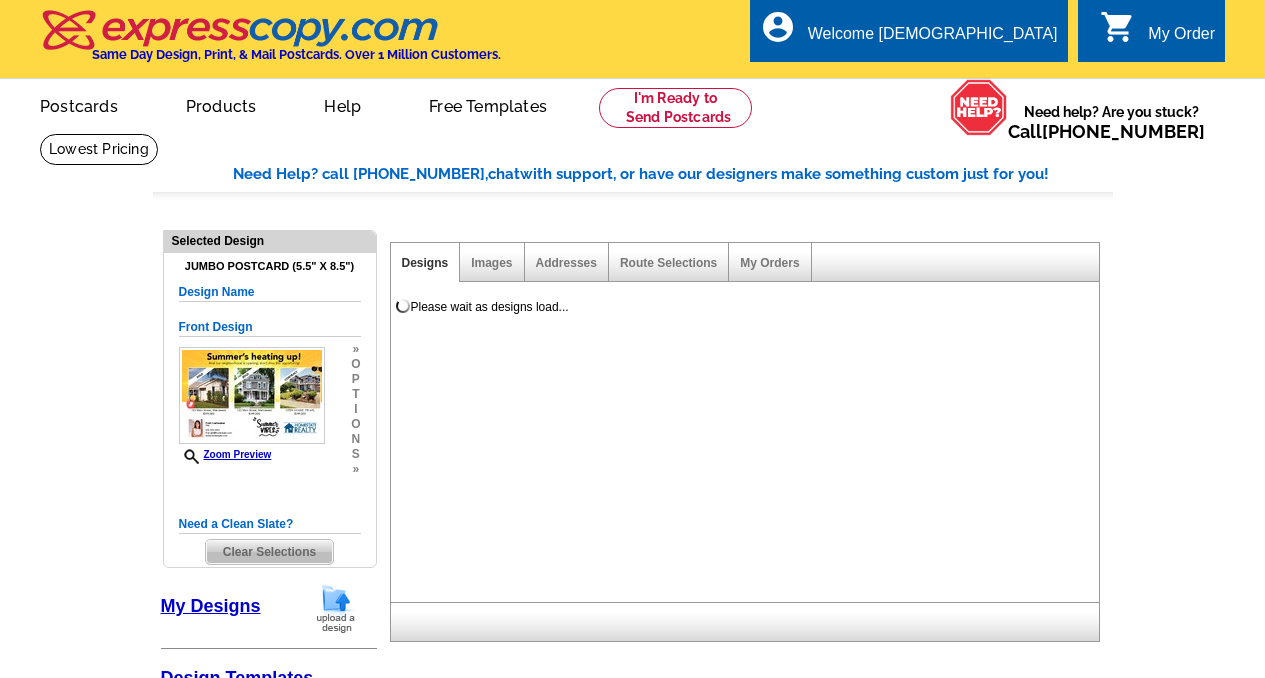 scroll, scrollTop: 0, scrollLeft: 0, axis: both 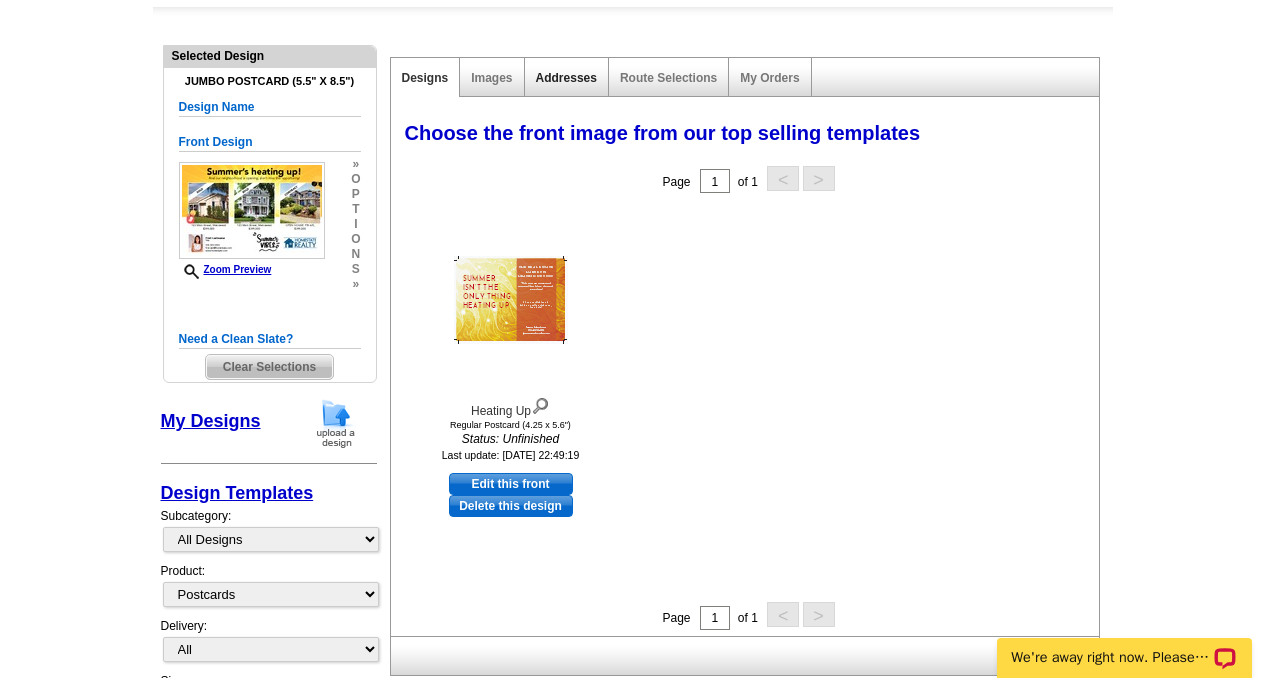 click on "Addresses" at bounding box center (566, 78) 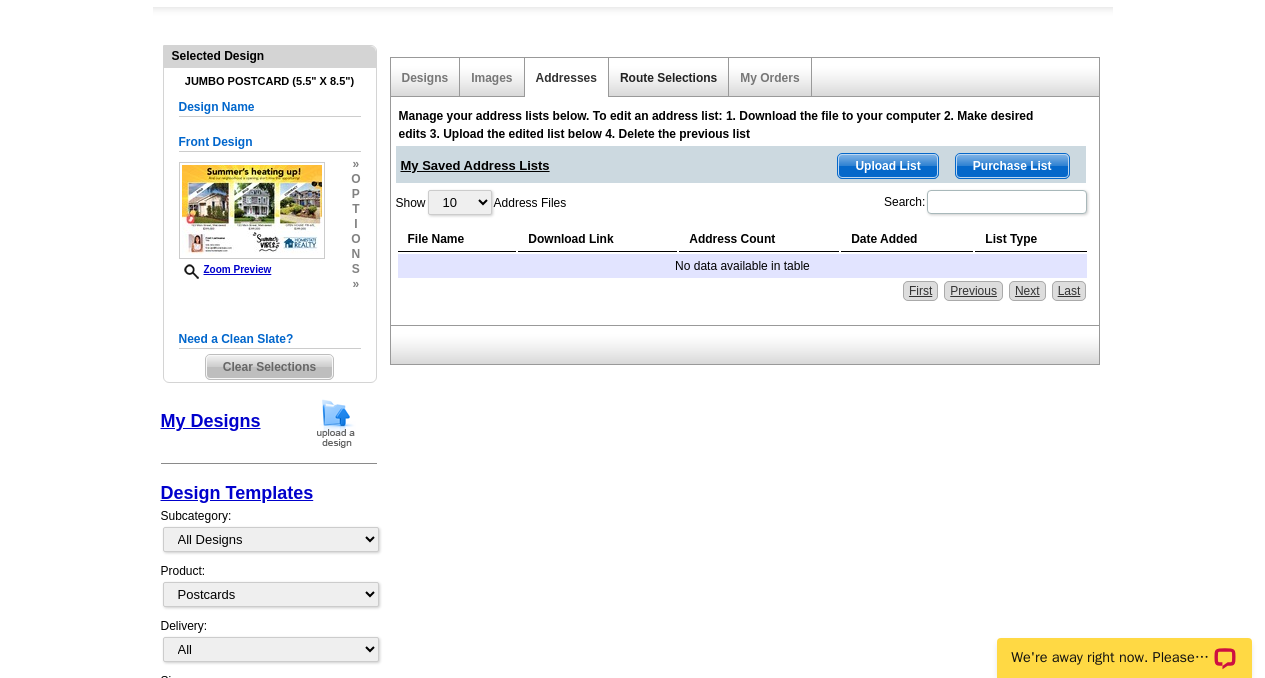click on "Route Selections" at bounding box center (668, 78) 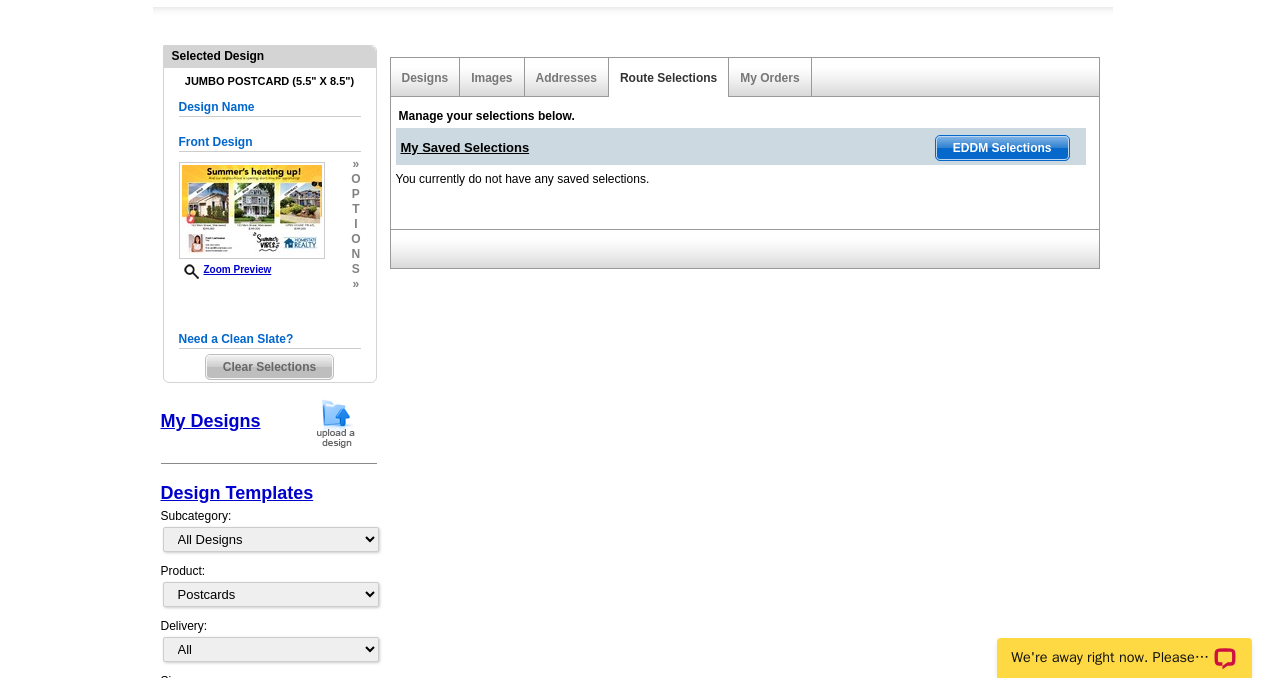 click on "EDDM Selections" at bounding box center (1002, 148) 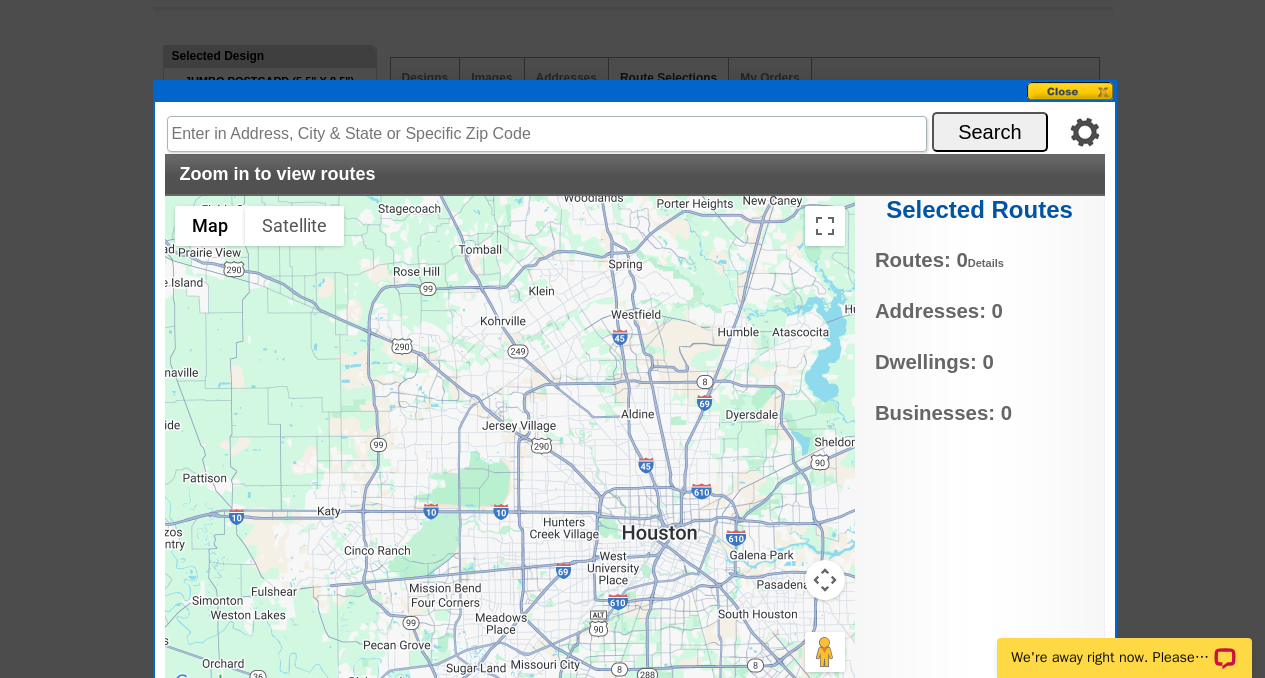drag, startPoint x: 703, startPoint y: 508, endPoint x: 617, endPoint y: 518, distance: 86.579445 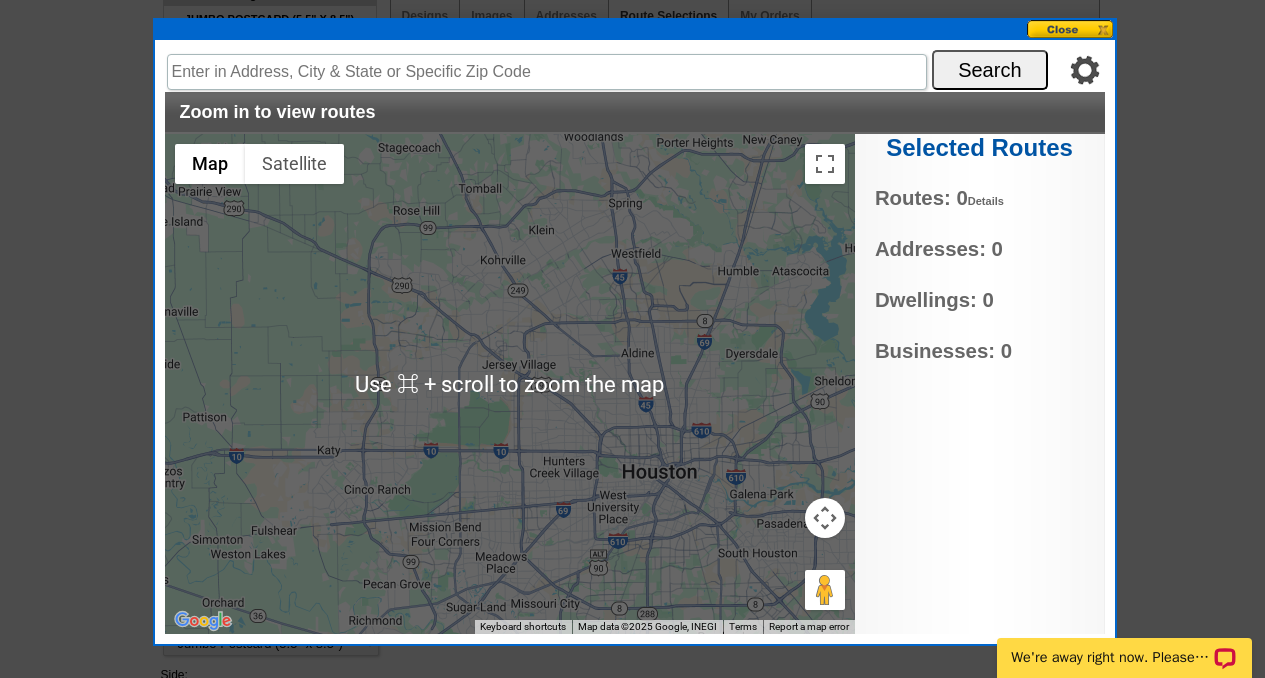 scroll, scrollTop: 230, scrollLeft: 0, axis: vertical 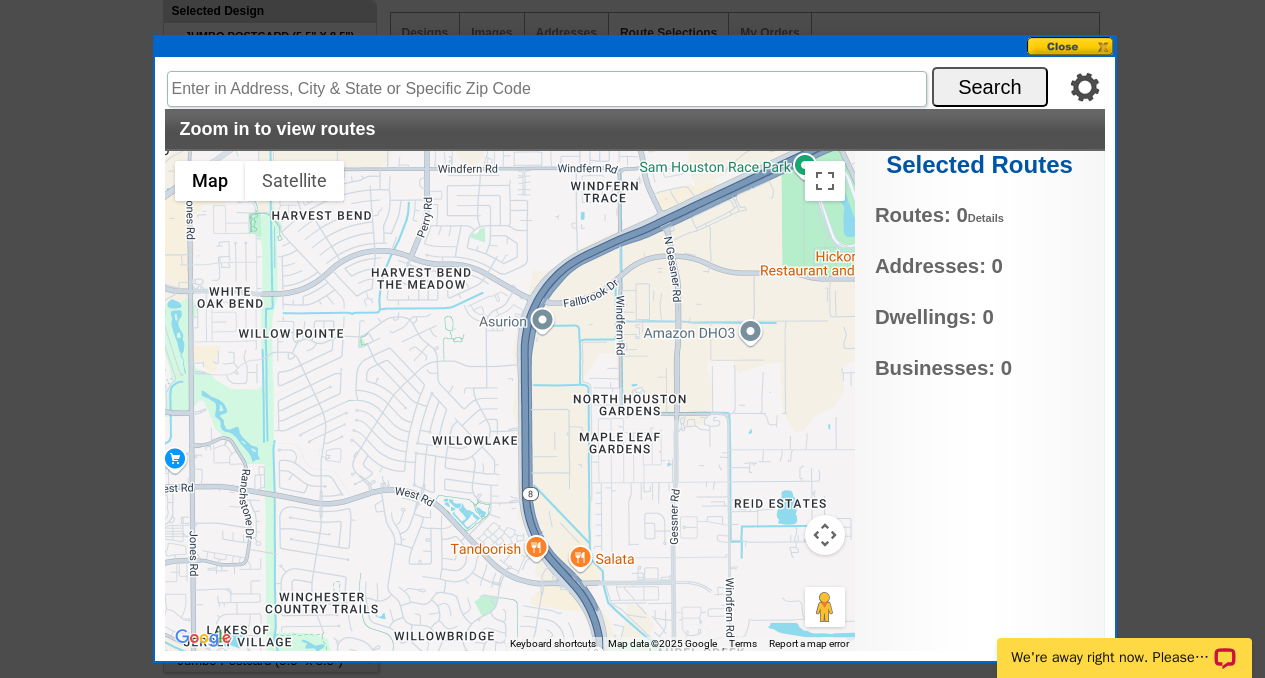 type on "[STREET_ADDRESS][PERSON_NAME]" 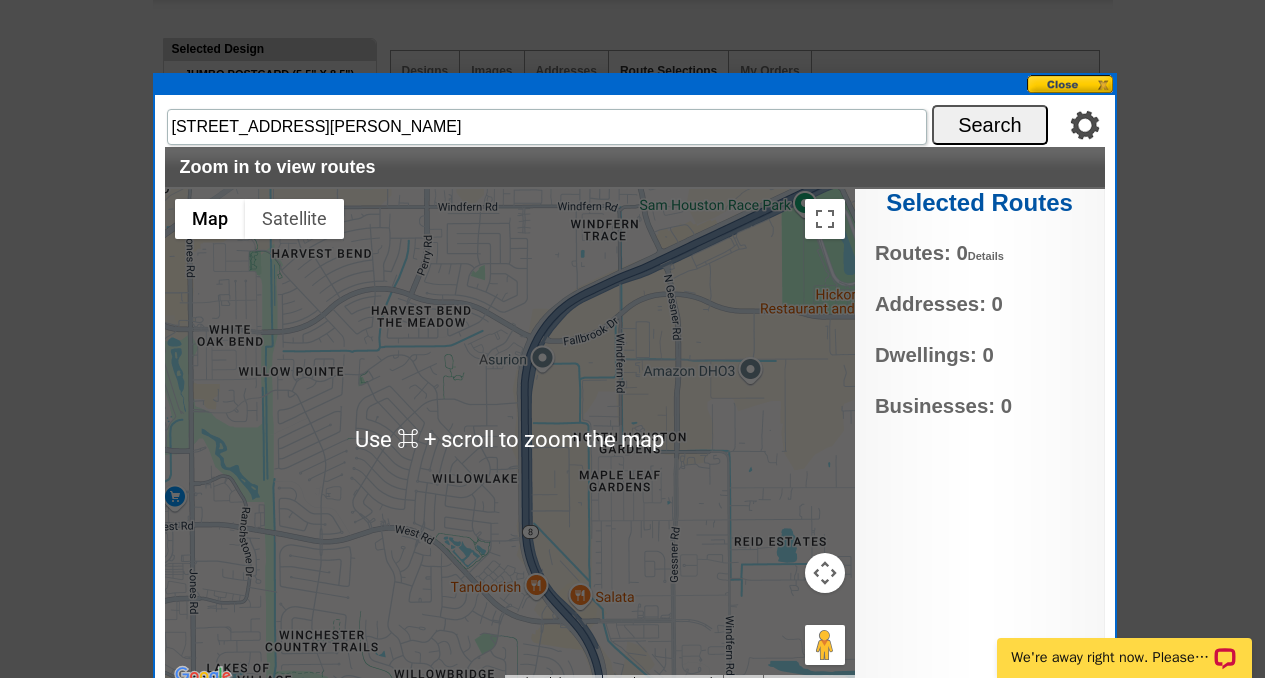 scroll, scrollTop: 196, scrollLeft: 0, axis: vertical 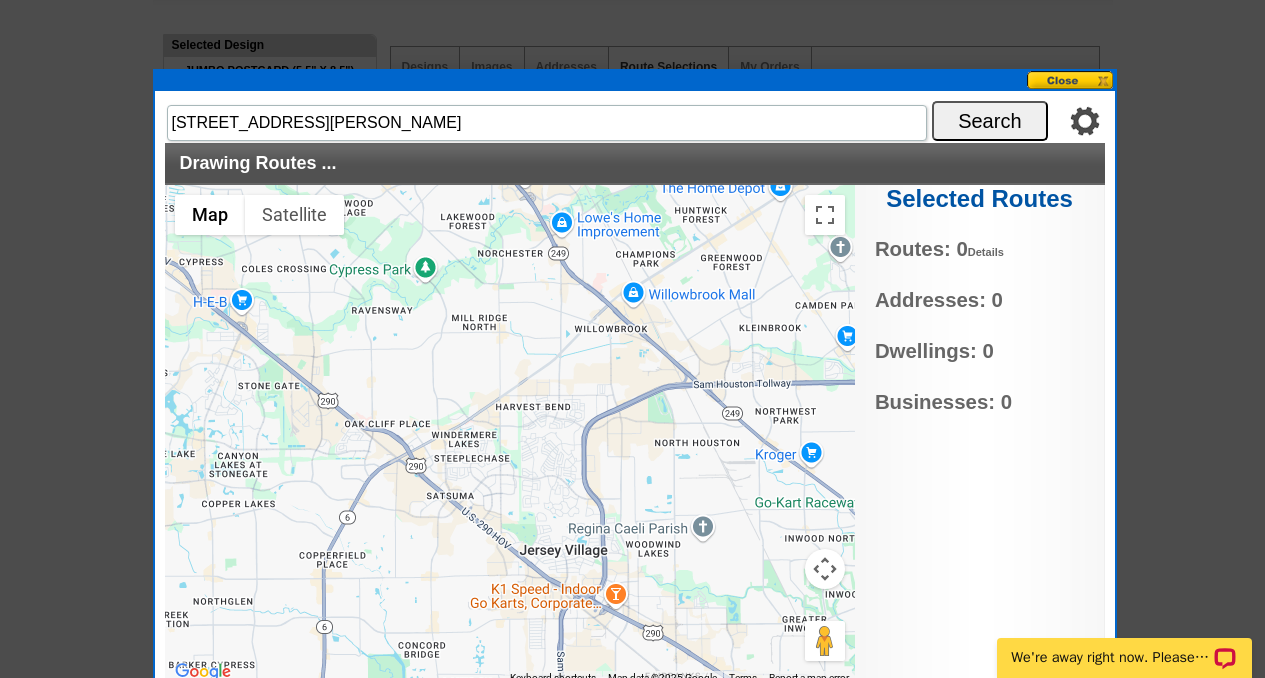 drag, startPoint x: 512, startPoint y: 365, endPoint x: 588, endPoint y: 347, distance: 78.10249 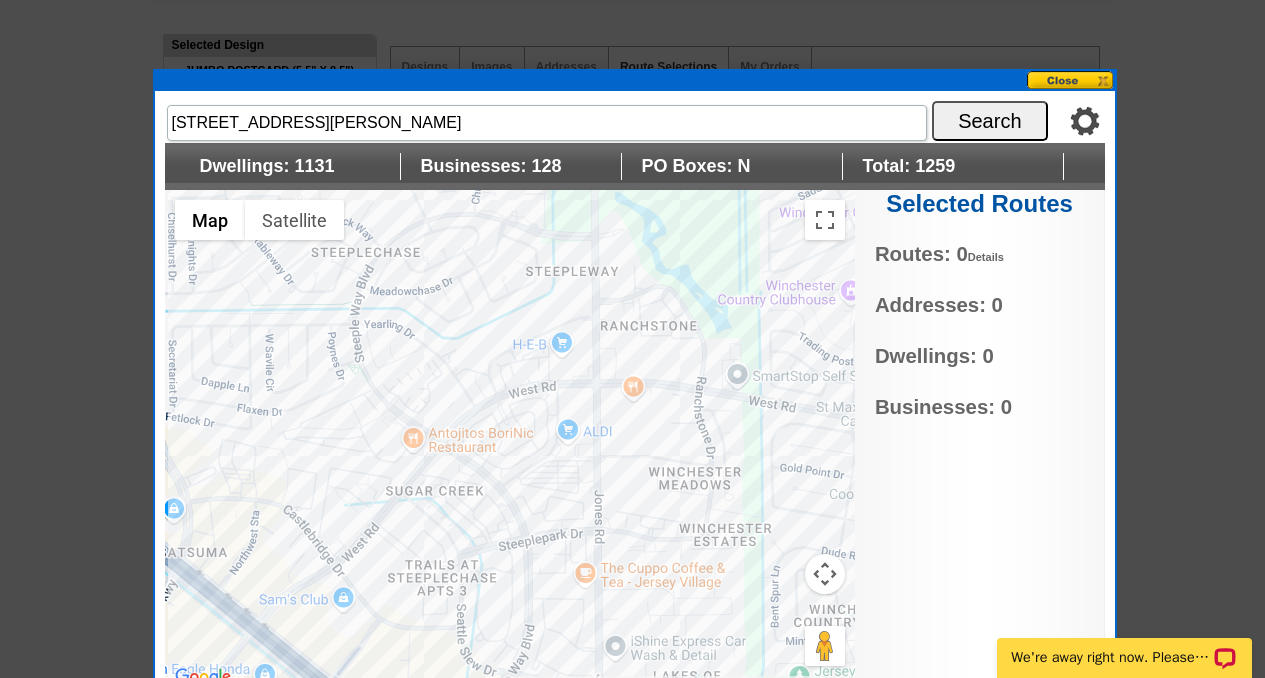 click at bounding box center [510, 440] 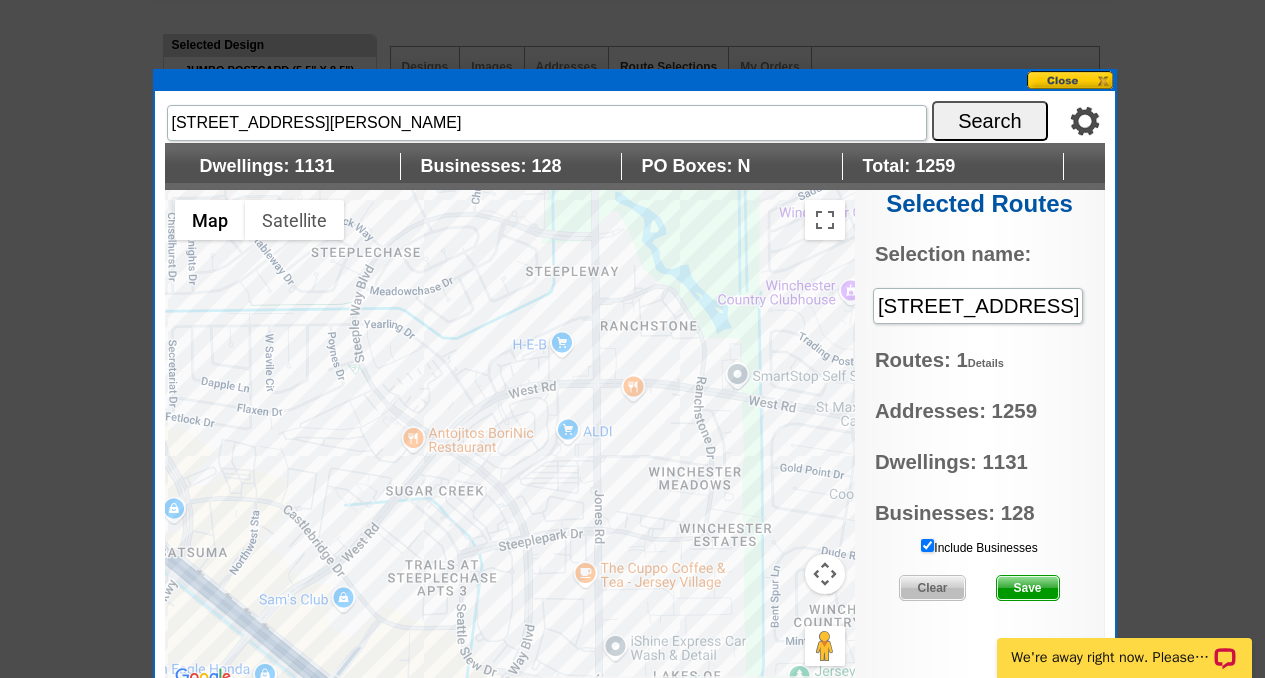 click at bounding box center (510, 440) 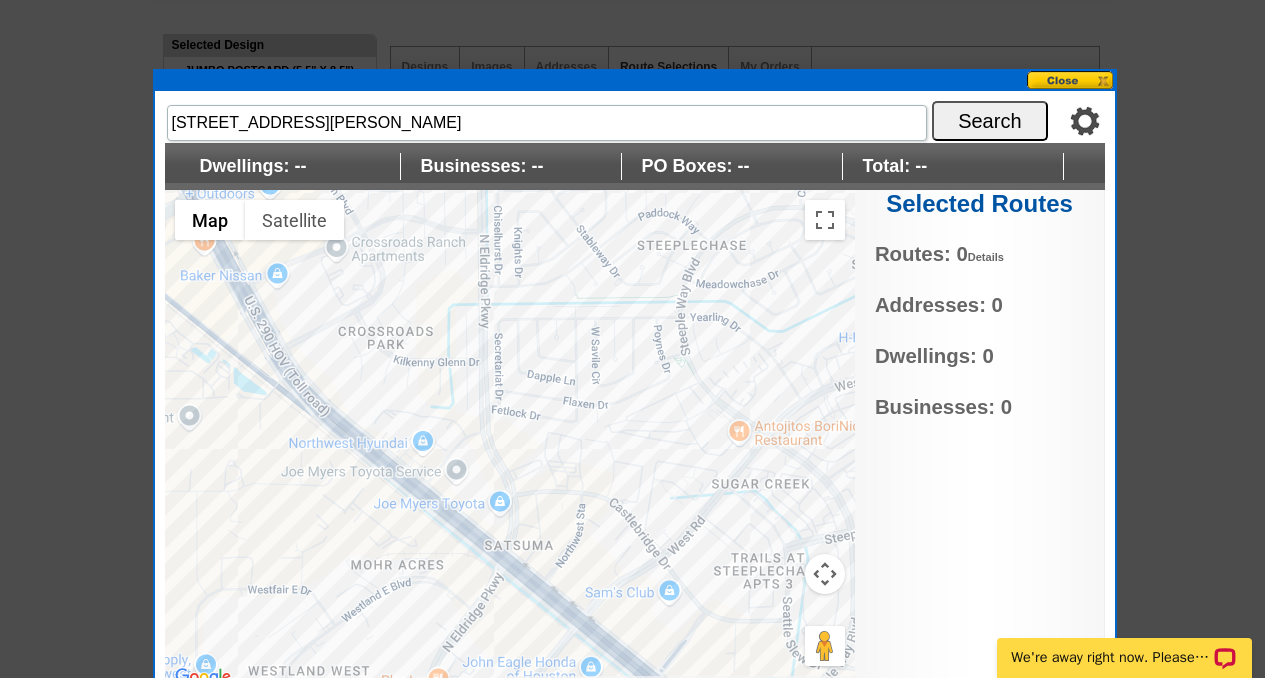 drag, startPoint x: 466, startPoint y: 380, endPoint x: 796, endPoint y: 374, distance: 330.05453 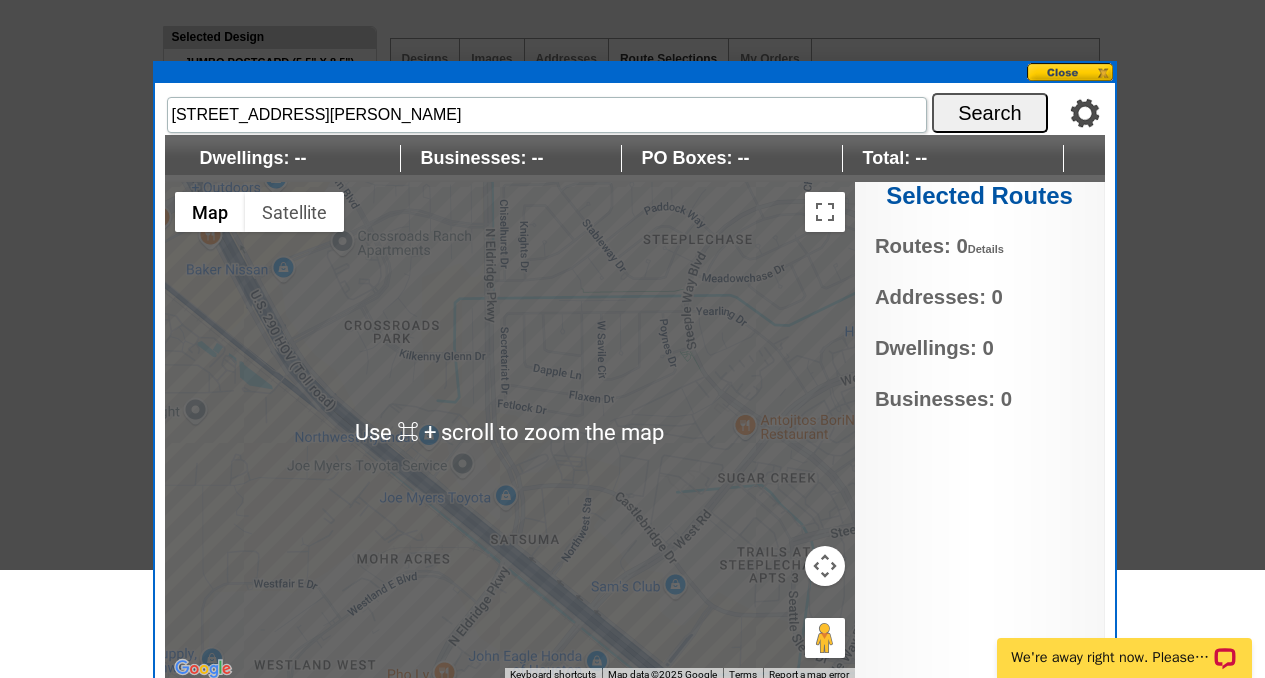 scroll, scrollTop: 293, scrollLeft: 0, axis: vertical 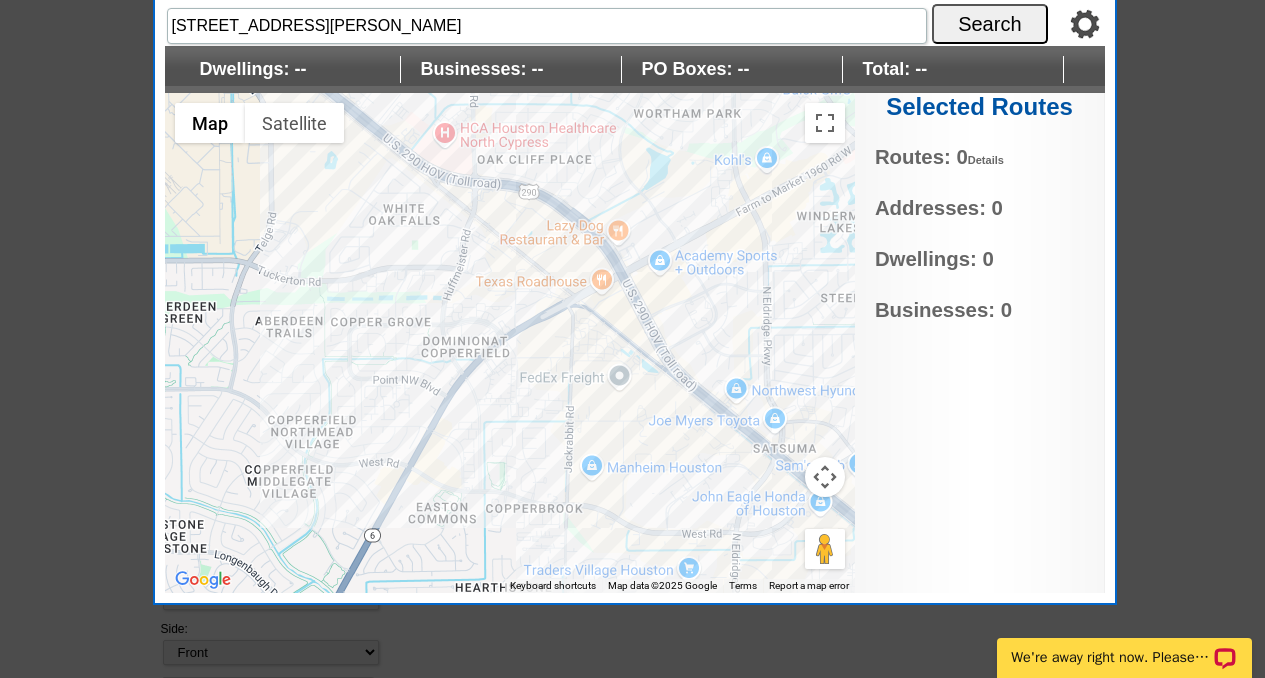 drag, startPoint x: 335, startPoint y: 287, endPoint x: 779, endPoint y: 223, distance: 448.5889 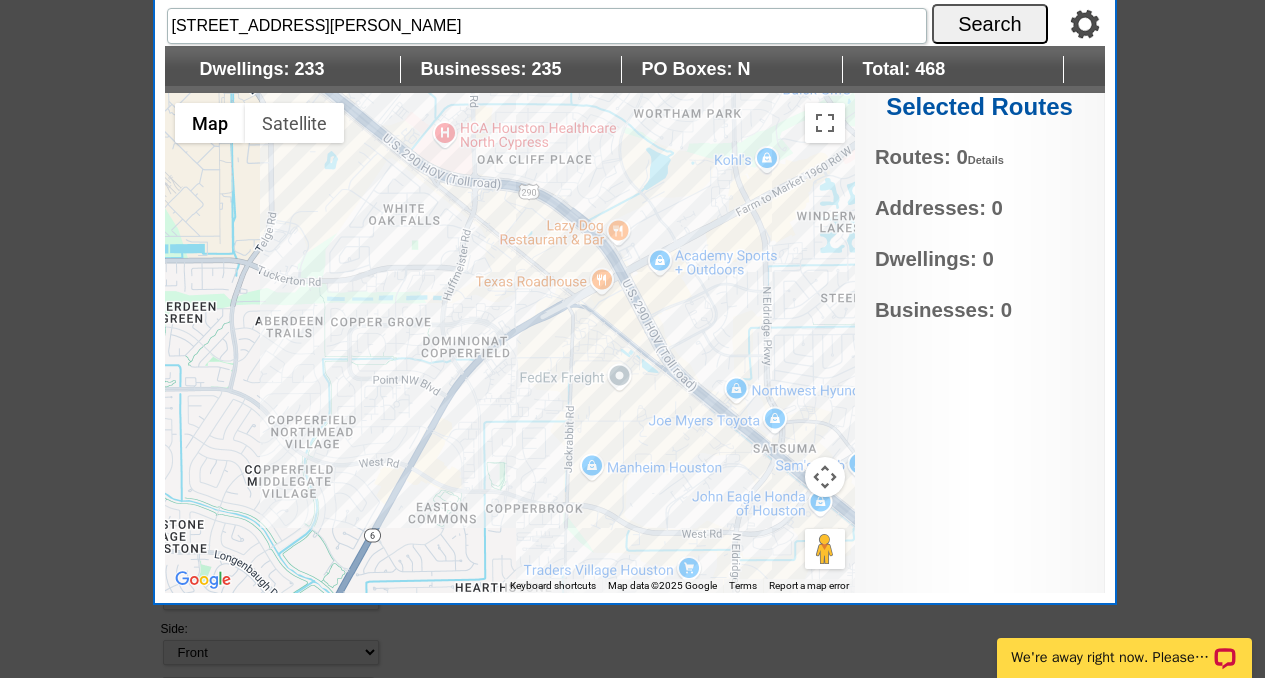 click at bounding box center (510, 343) 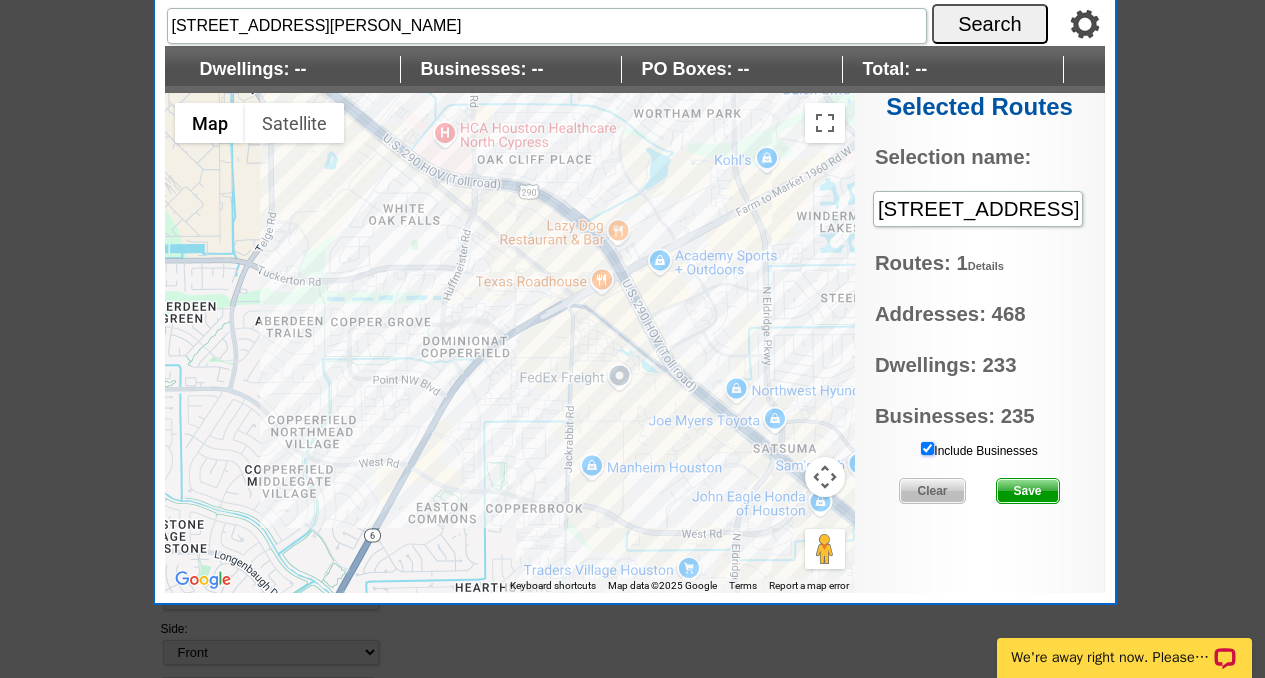click on "Include Businesses" at bounding box center (927, 448) 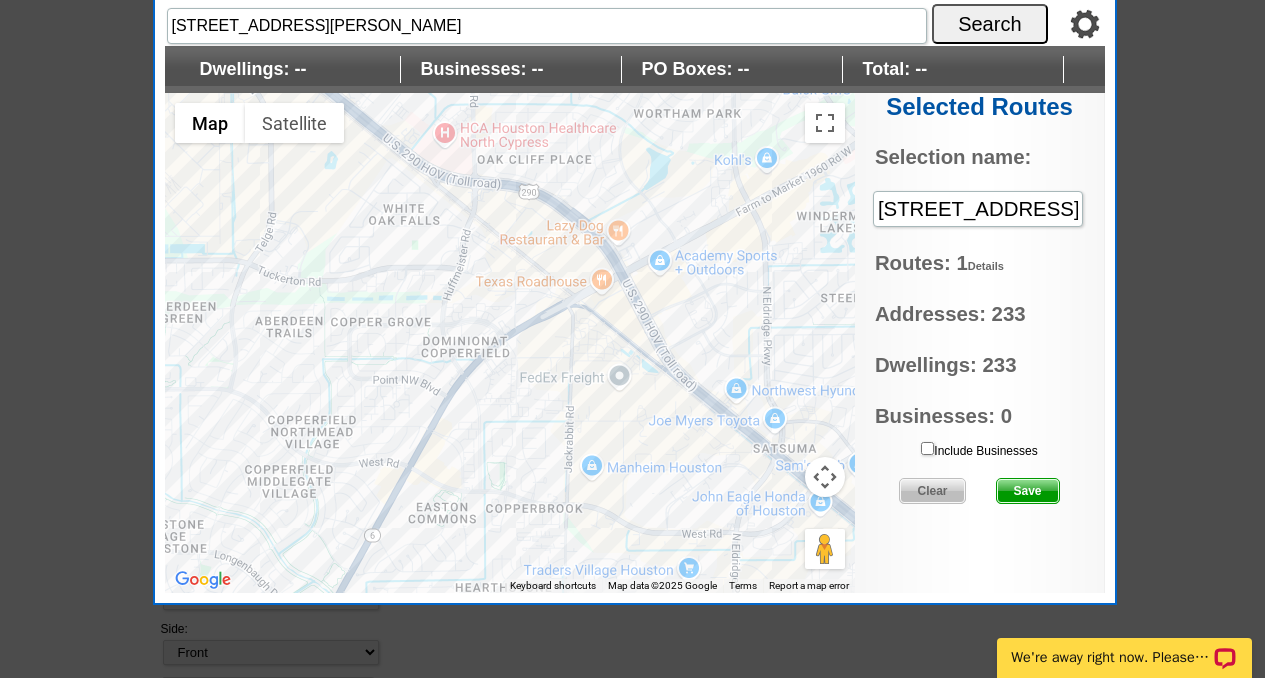 click on "Save" at bounding box center (1028, 491) 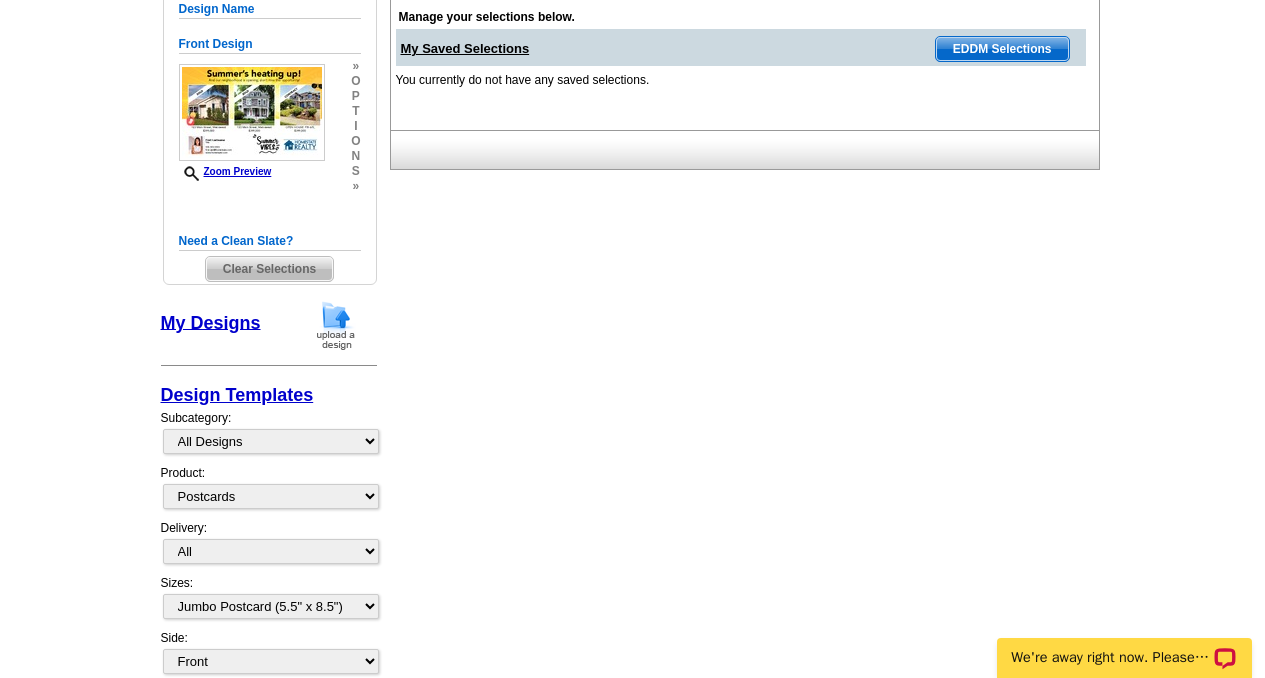 scroll, scrollTop: 227, scrollLeft: 0, axis: vertical 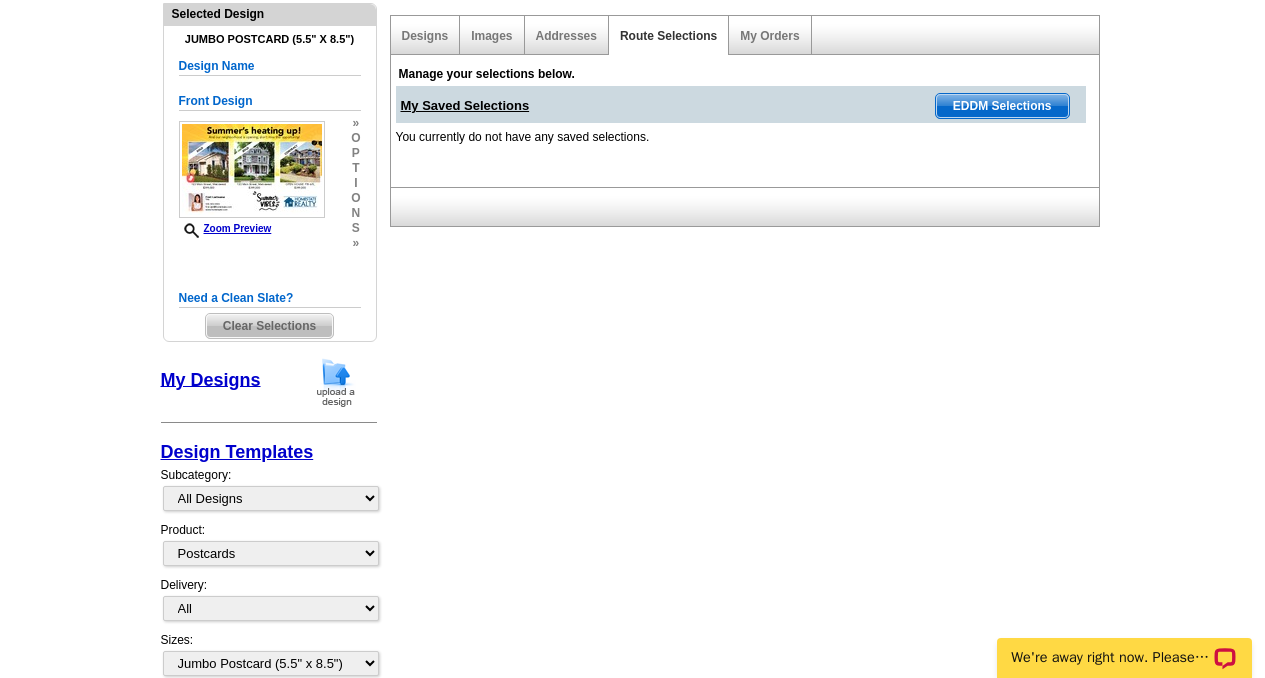 click on "EDDM Selections" at bounding box center [1002, 106] 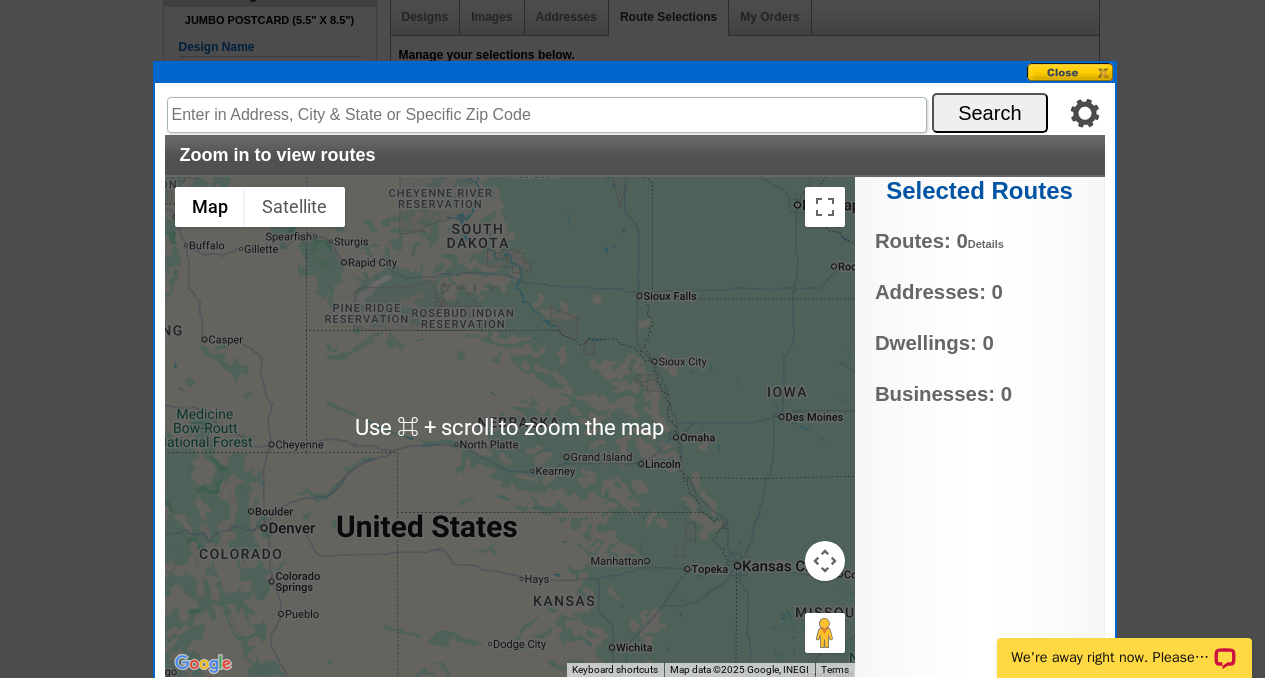 scroll, scrollTop: 338, scrollLeft: 0, axis: vertical 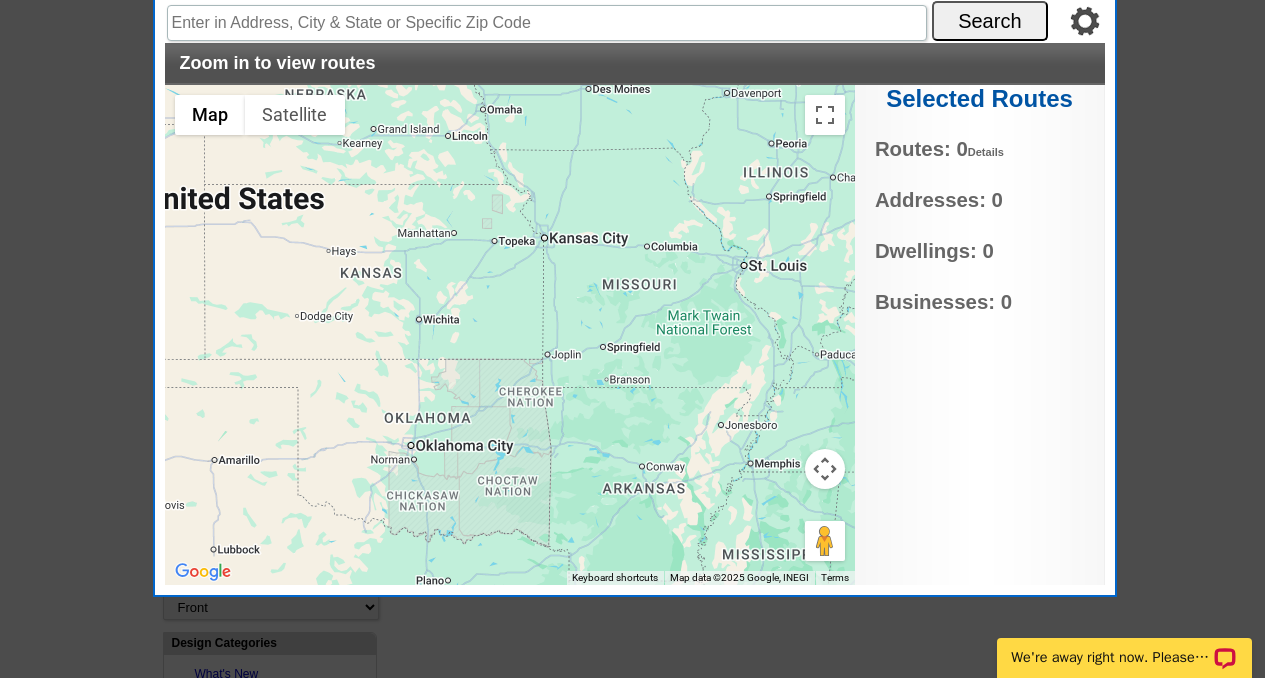 drag, startPoint x: 552, startPoint y: 467, endPoint x: 349, endPoint y: 221, distance: 318.94357 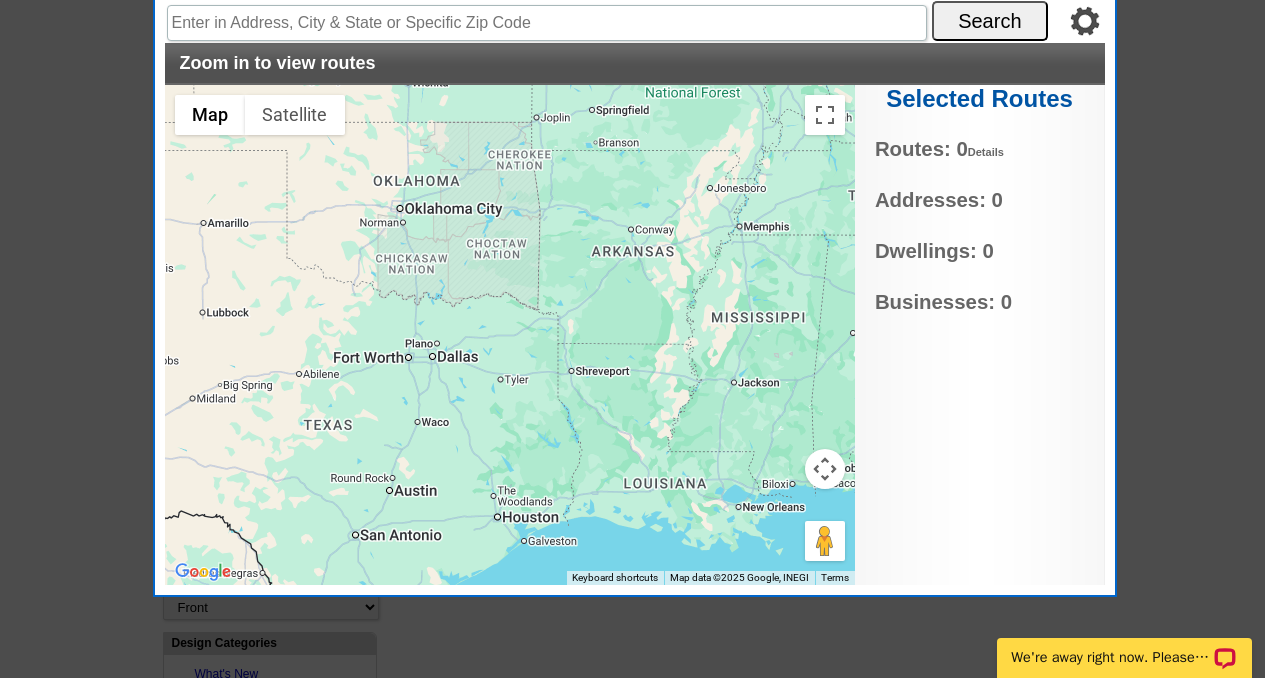 drag, startPoint x: 478, startPoint y: 458, endPoint x: 466, endPoint y: 124, distance: 334.21548 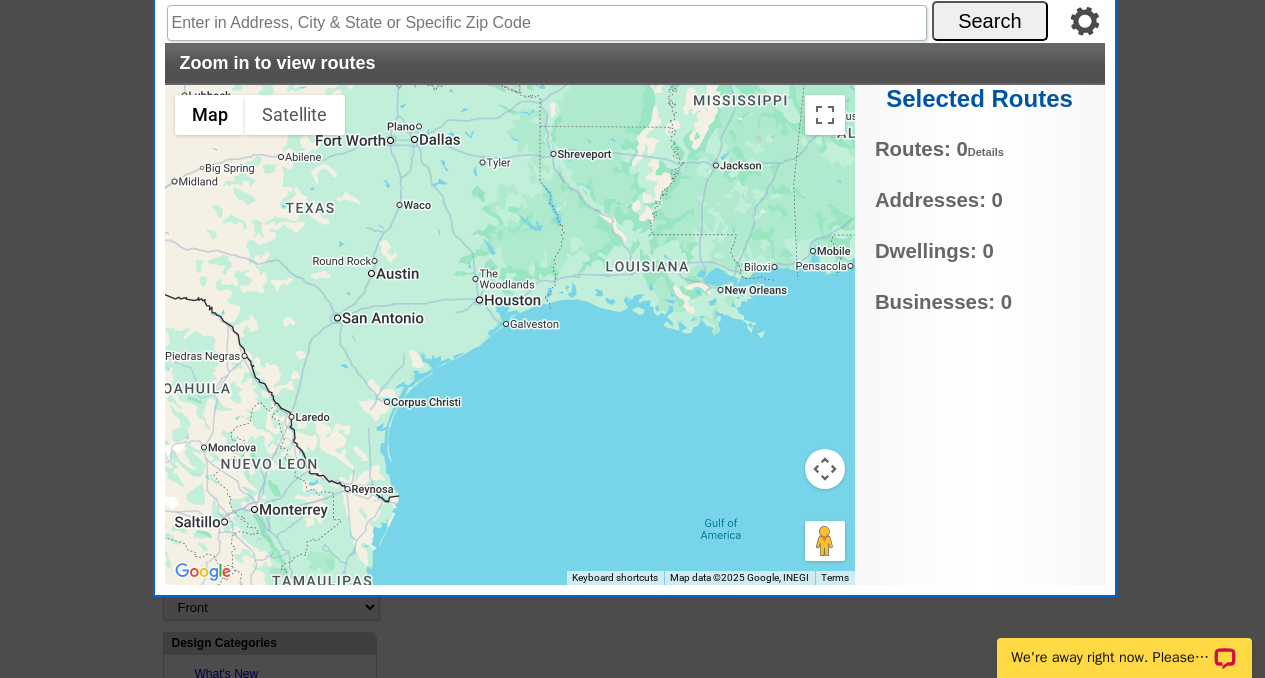 drag, startPoint x: 431, startPoint y: 345, endPoint x: 424, endPoint y: 241, distance: 104.23531 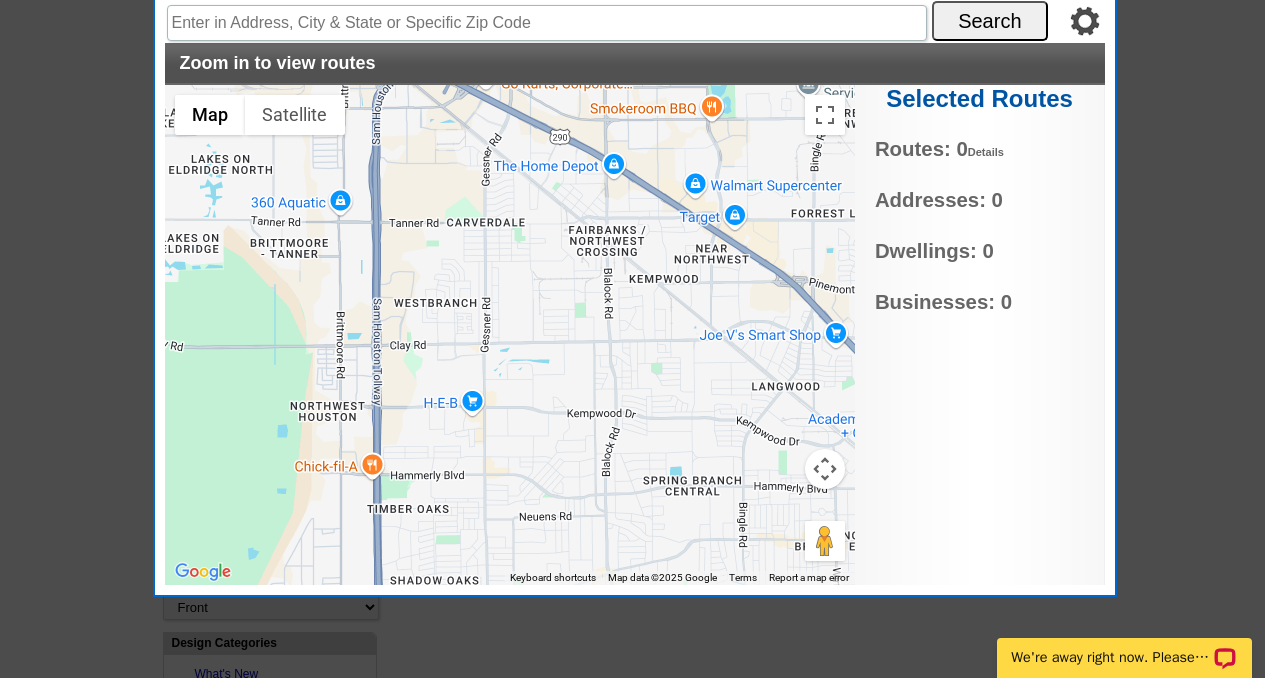 drag, startPoint x: 572, startPoint y: 299, endPoint x: 558, endPoint y: 333, distance: 36.769554 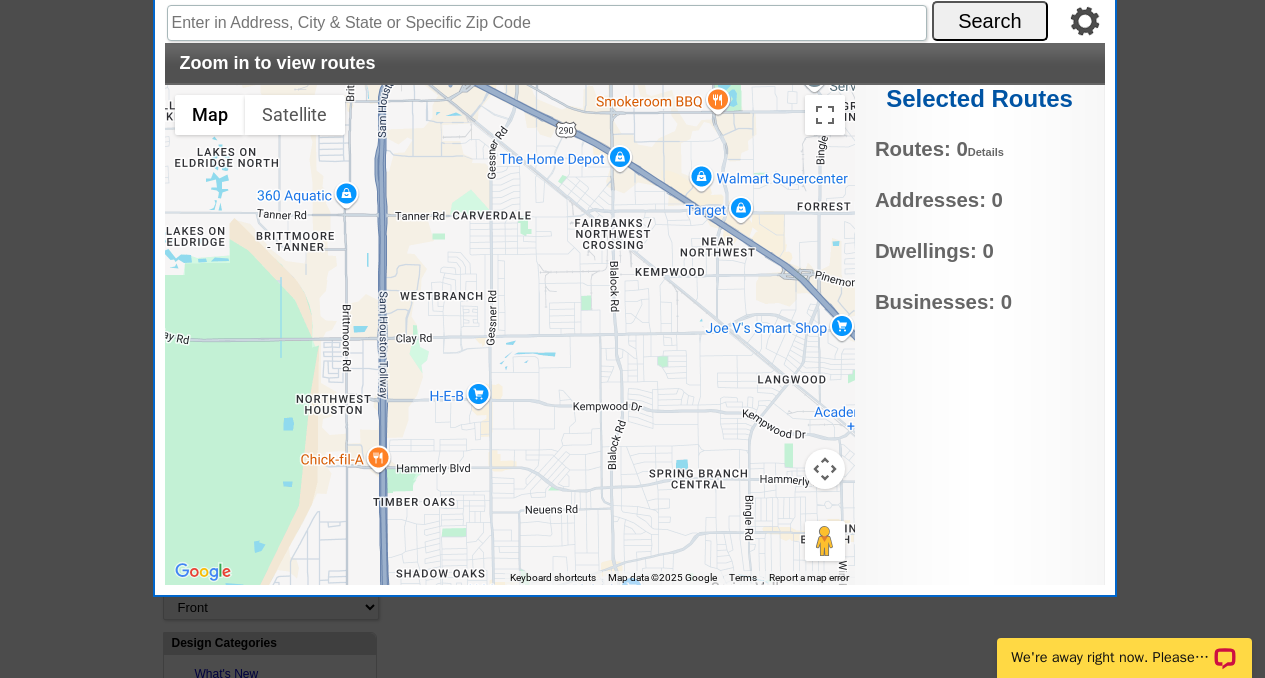 click at bounding box center (510, 335) 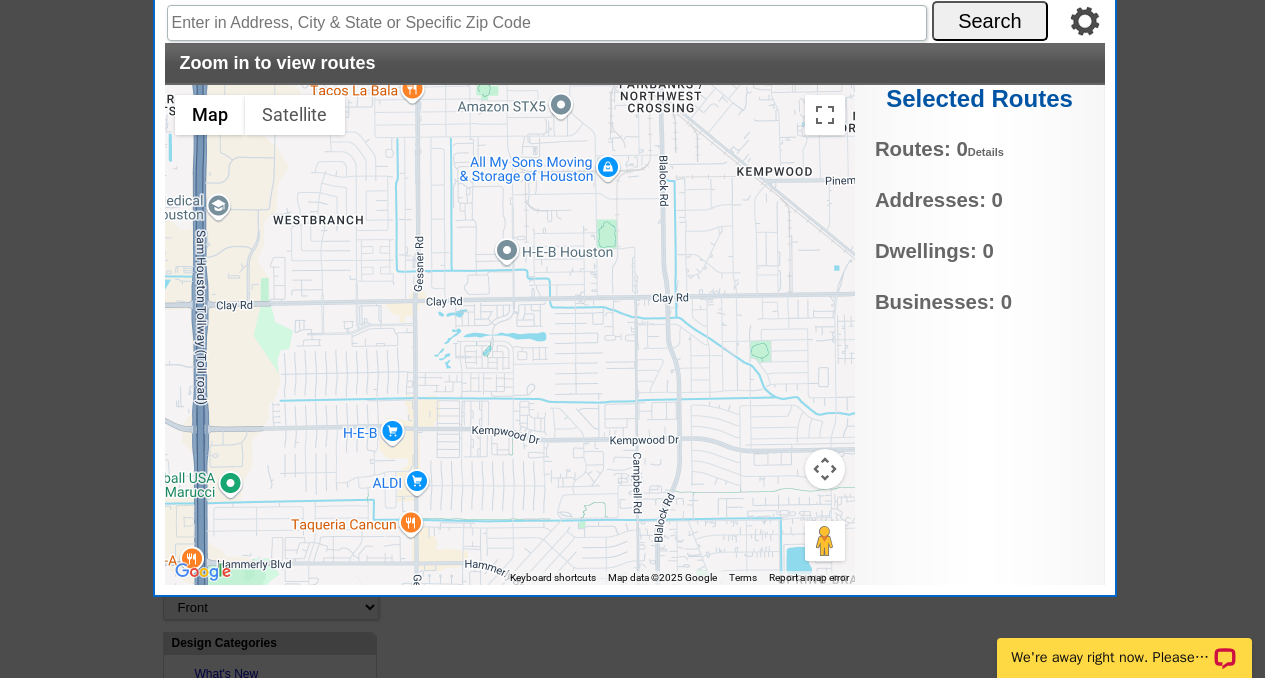 type on "[STREET_ADDRESS]" 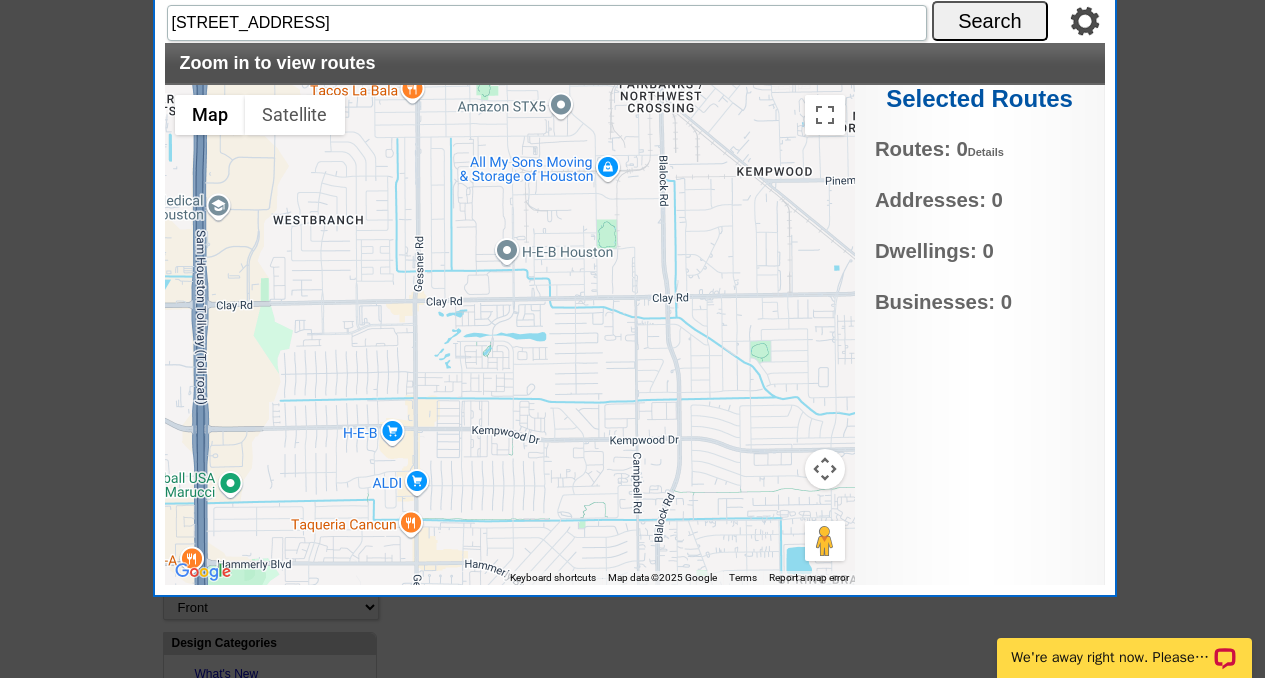 click at bounding box center (510, 335) 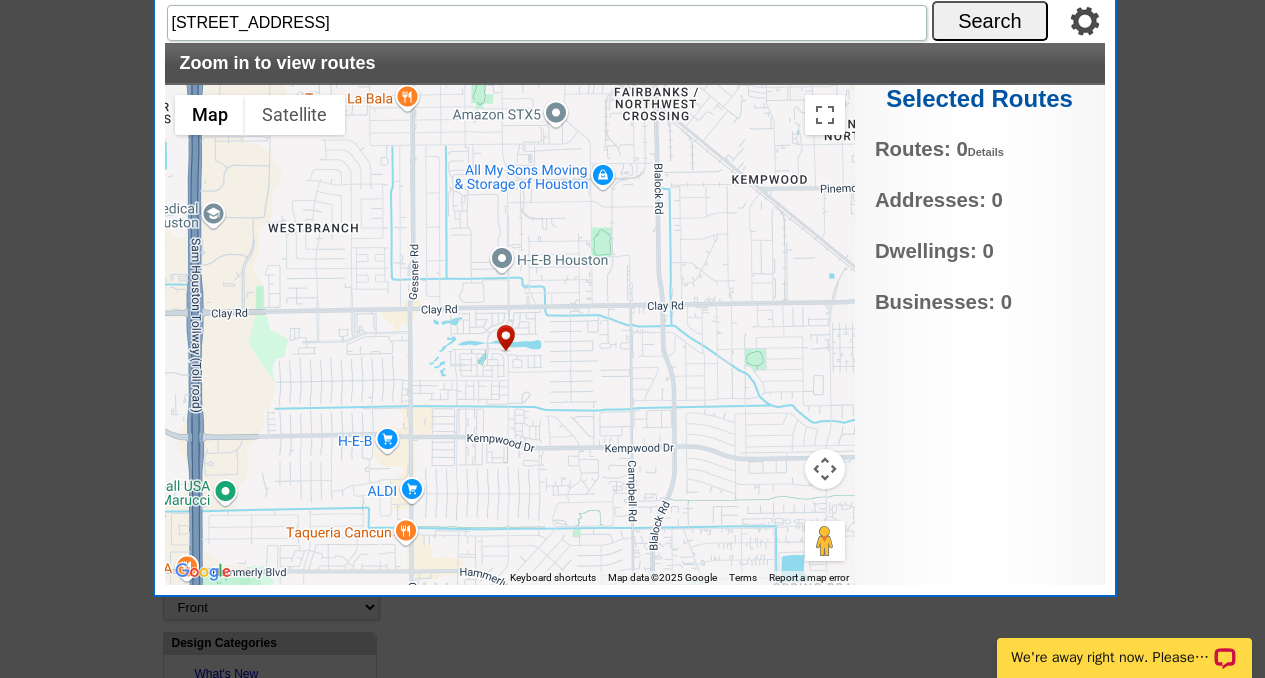 click at bounding box center (510, 335) 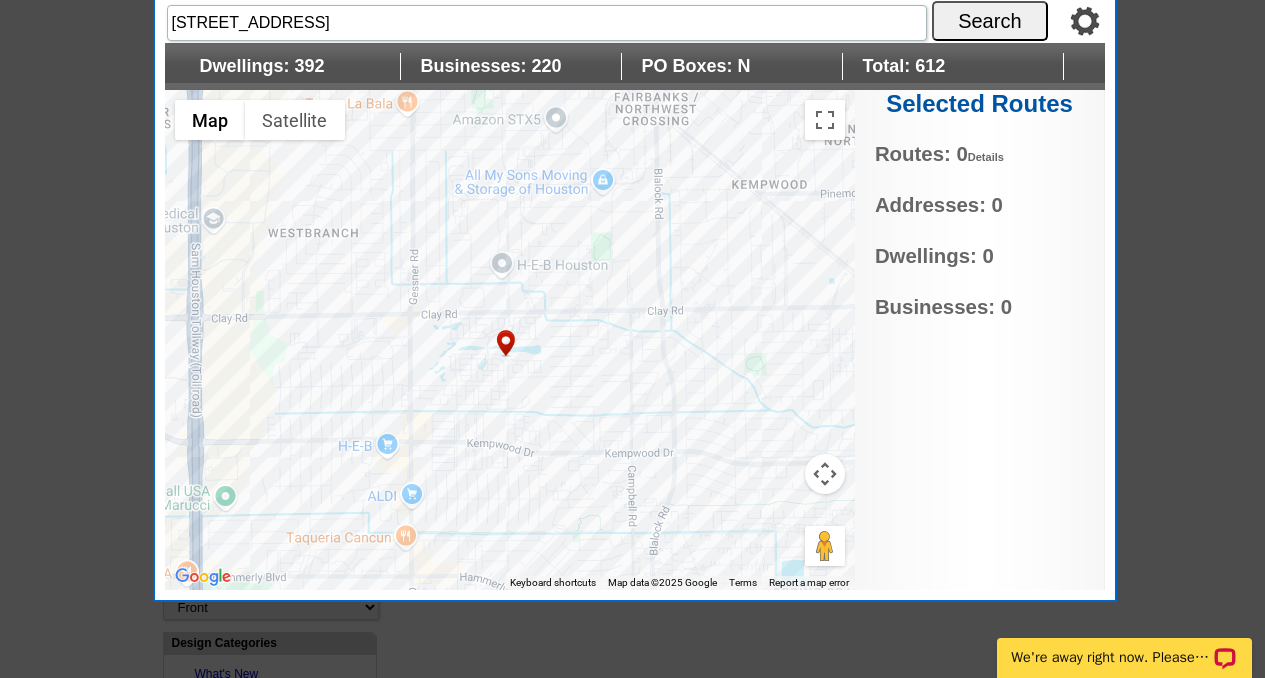 click at bounding box center (510, 340) 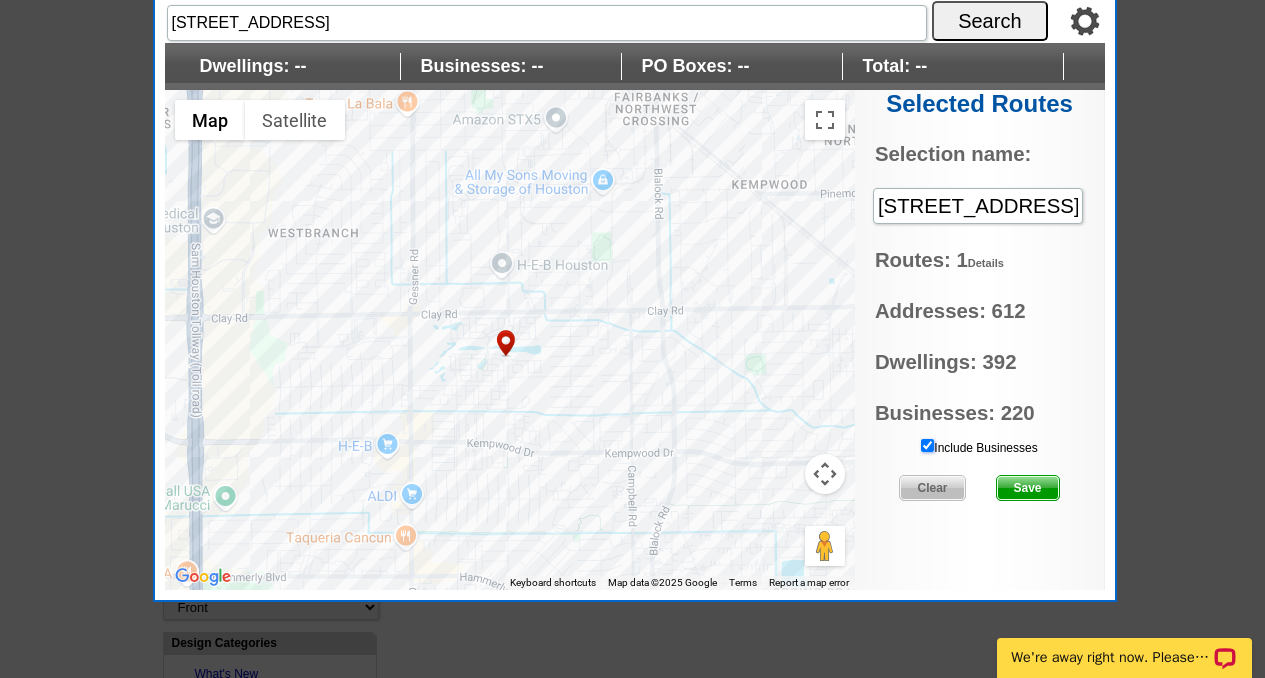 click on "Include Businesses" at bounding box center [927, 445] 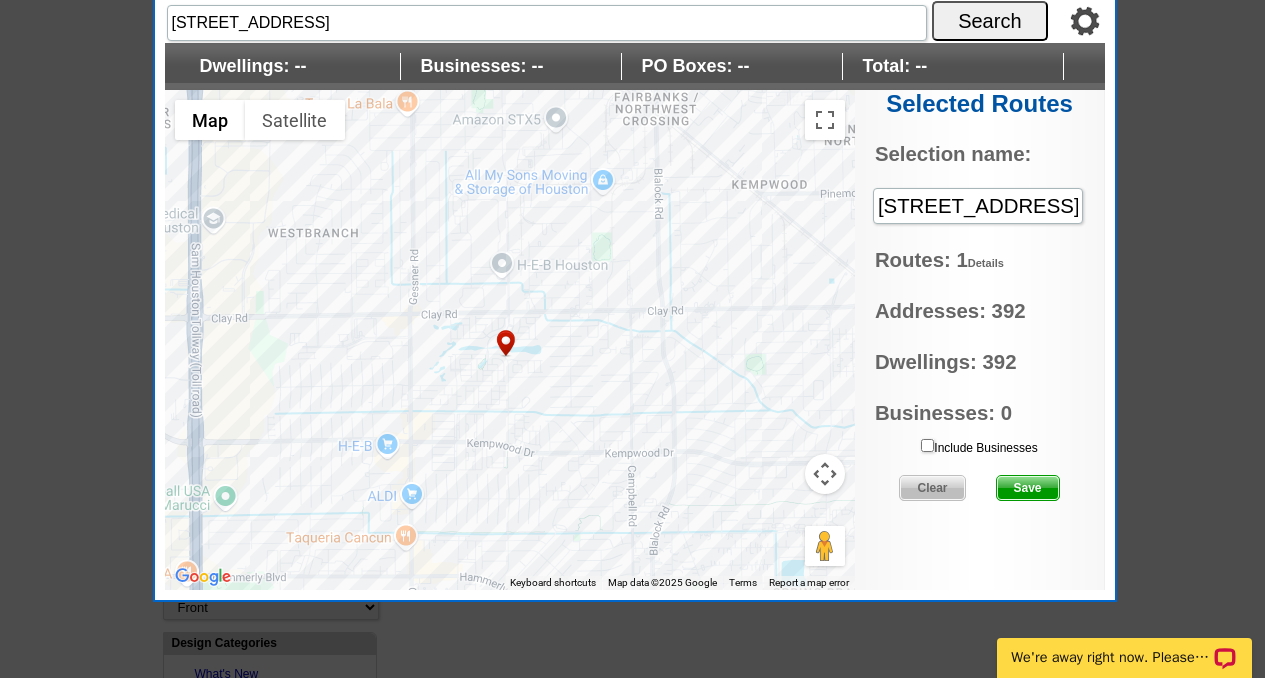click on "Save" at bounding box center [1028, 488] 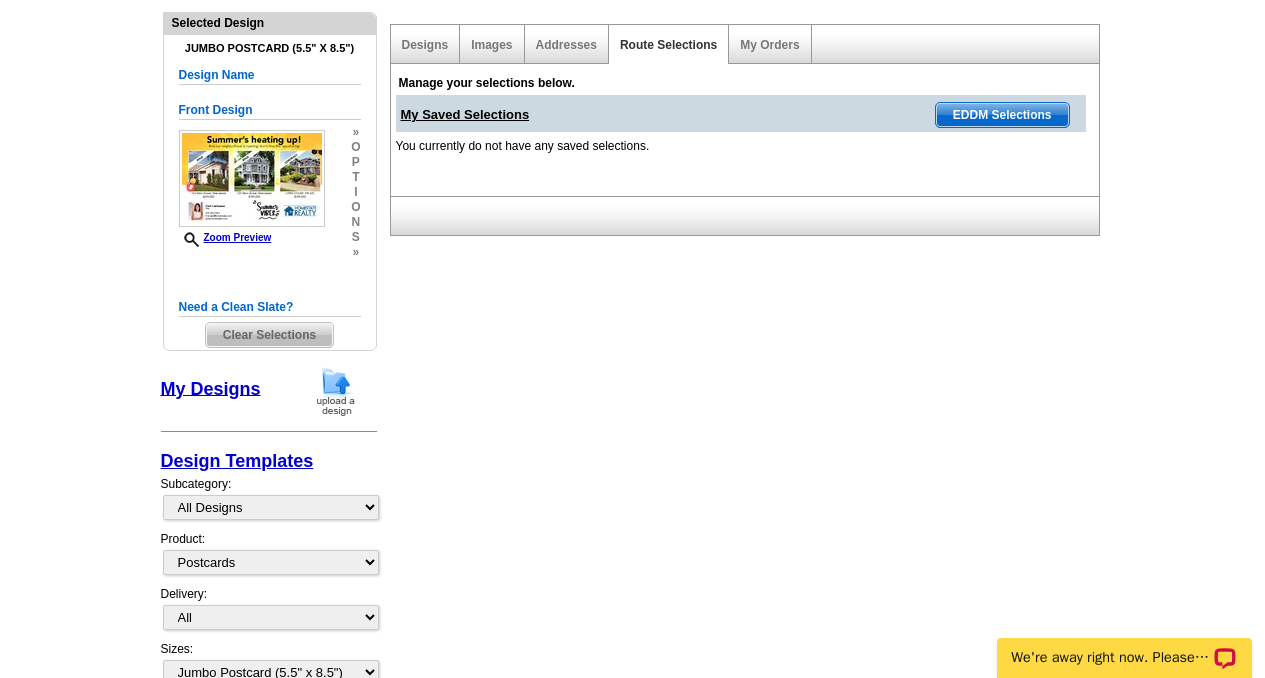 scroll, scrollTop: 108, scrollLeft: 0, axis: vertical 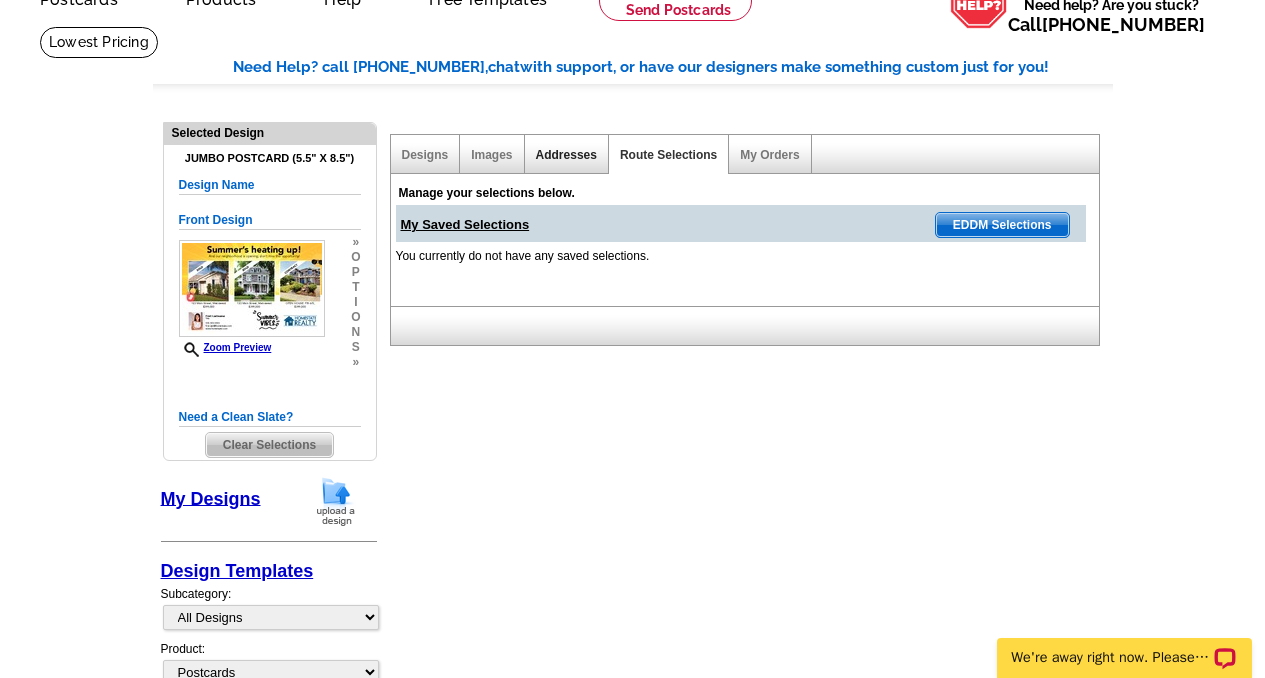 click on "Addresses" at bounding box center (566, 155) 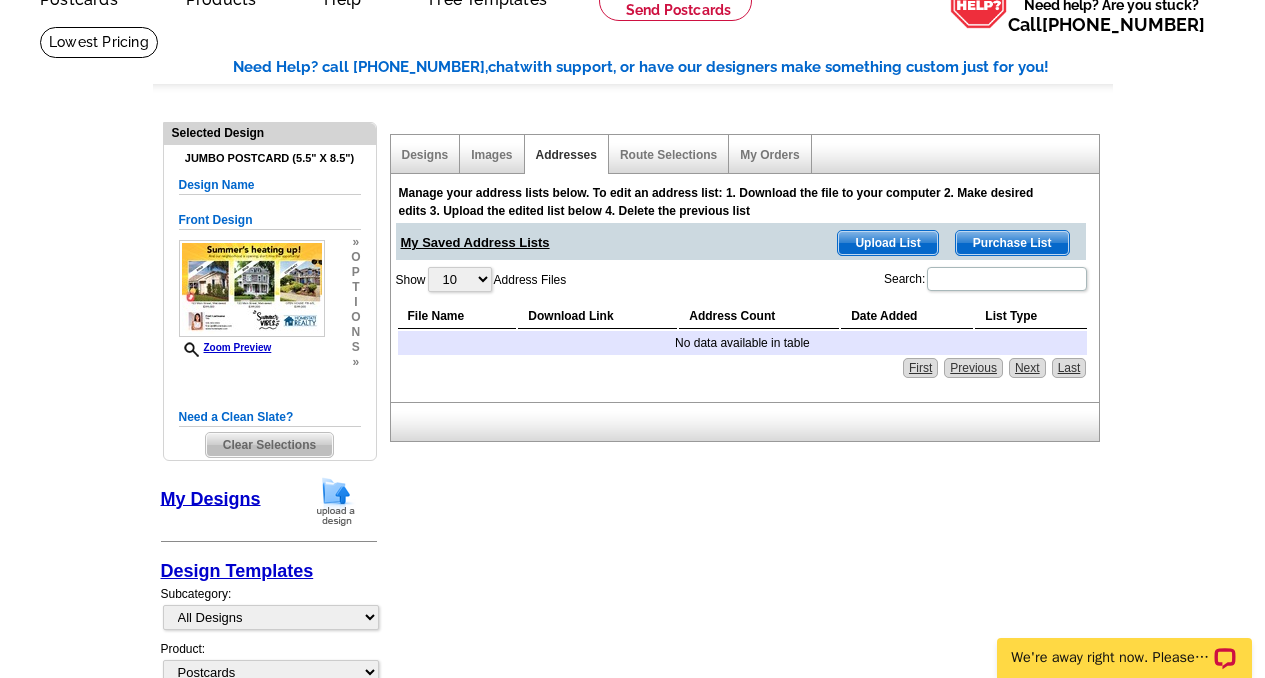 click on "Upload List" at bounding box center (887, 243) 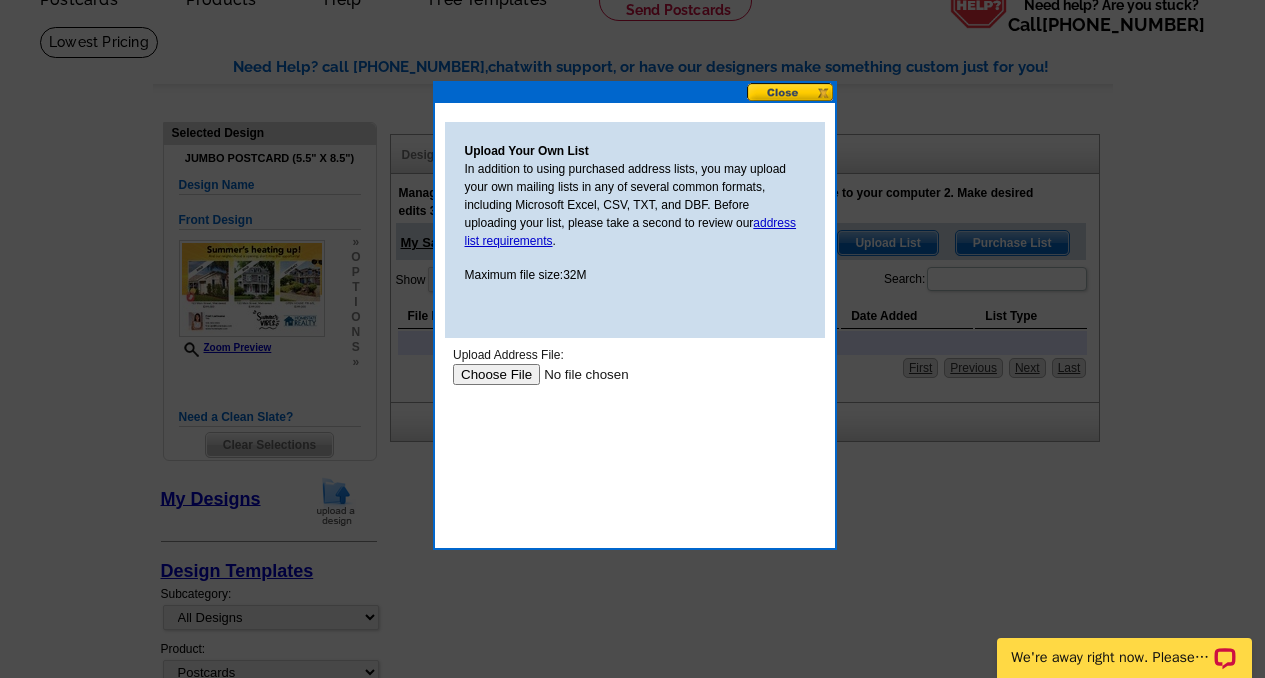 scroll, scrollTop: 0, scrollLeft: 0, axis: both 